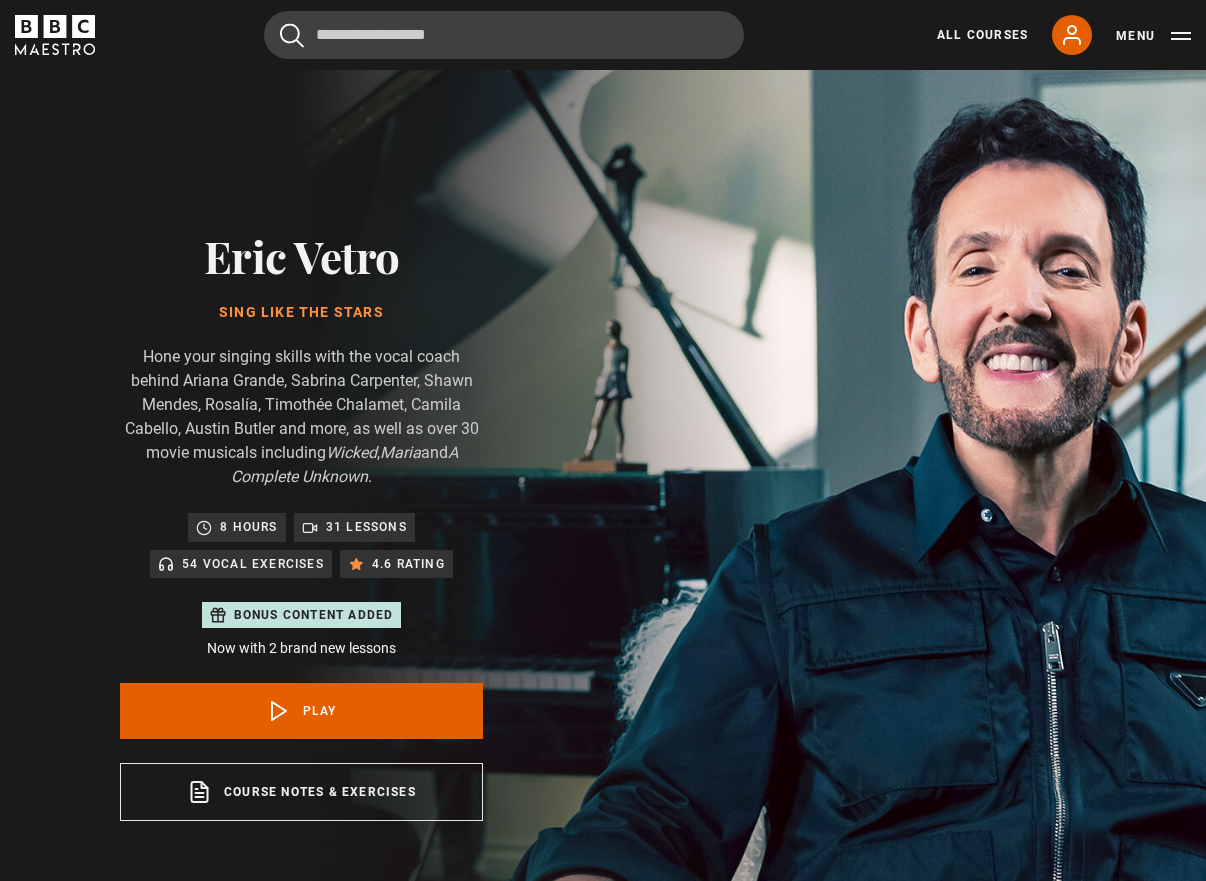 scroll, scrollTop: 979, scrollLeft: 0, axis: vertical 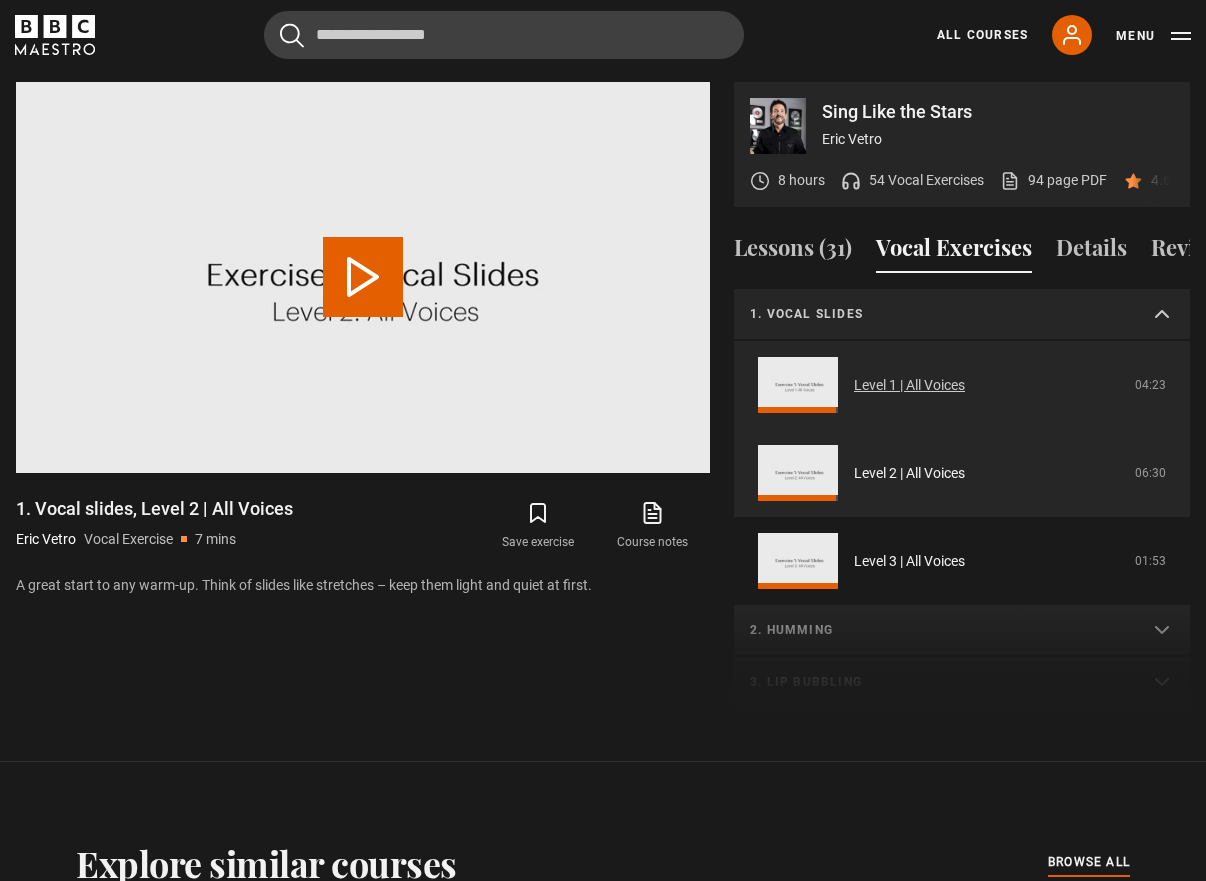 click on "Level 1 | All Voices" at bounding box center [909, 385] 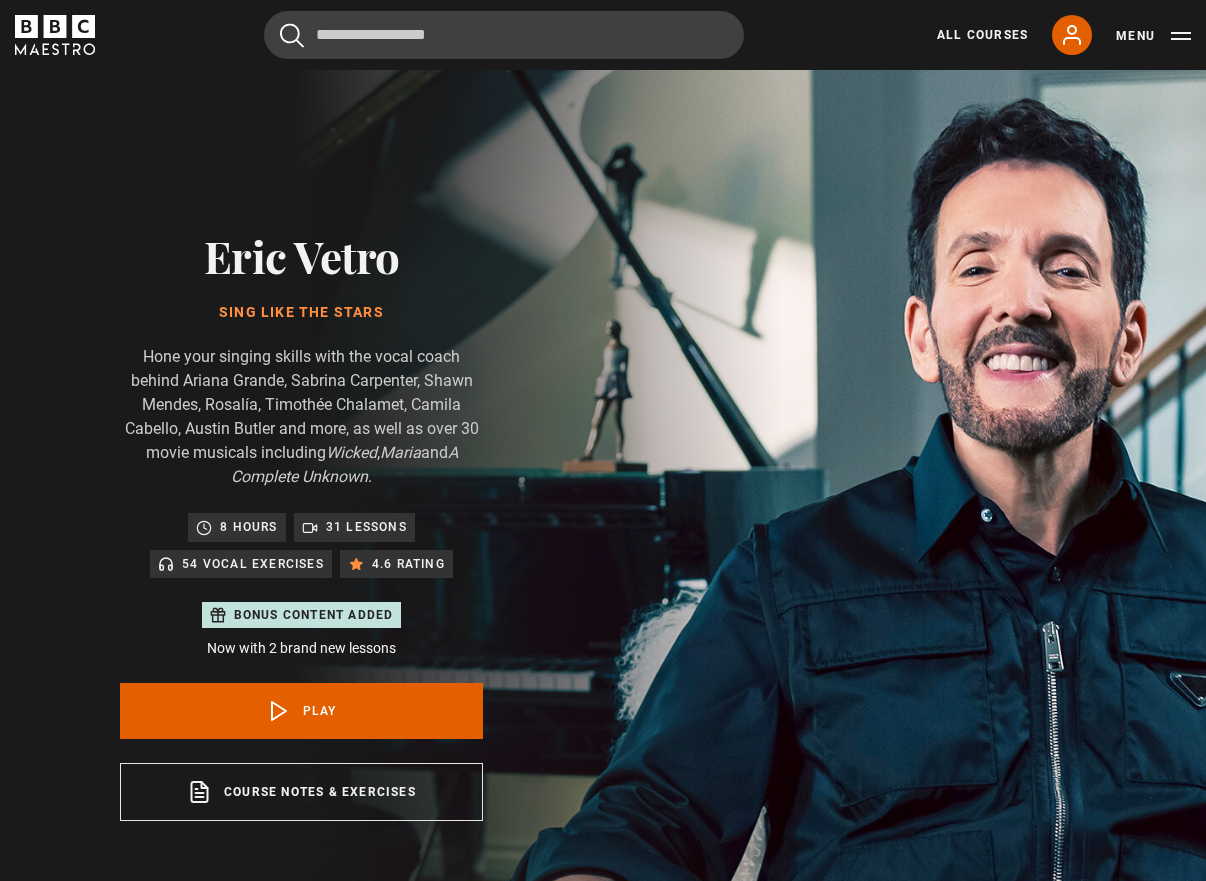 scroll, scrollTop: 979, scrollLeft: 0, axis: vertical 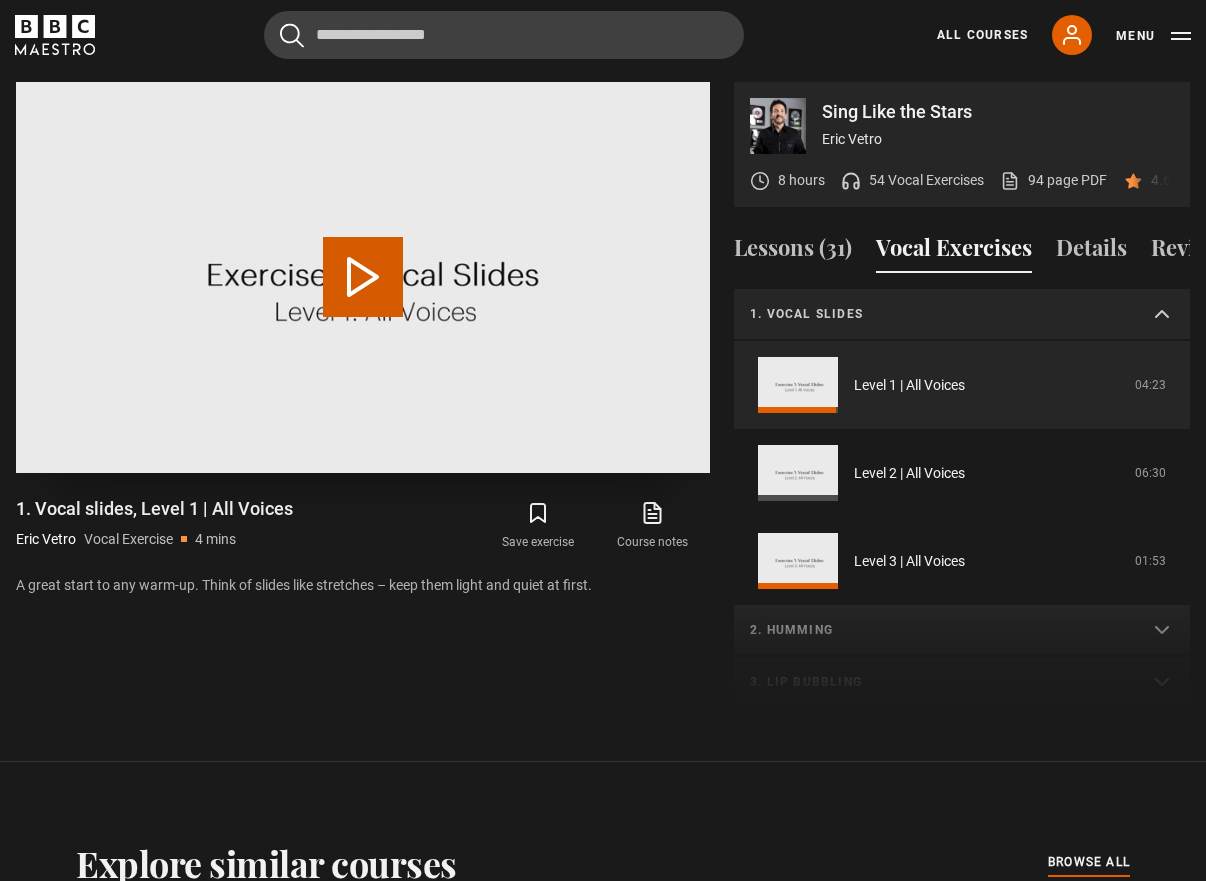 click on "Play Video" at bounding box center [363, 277] 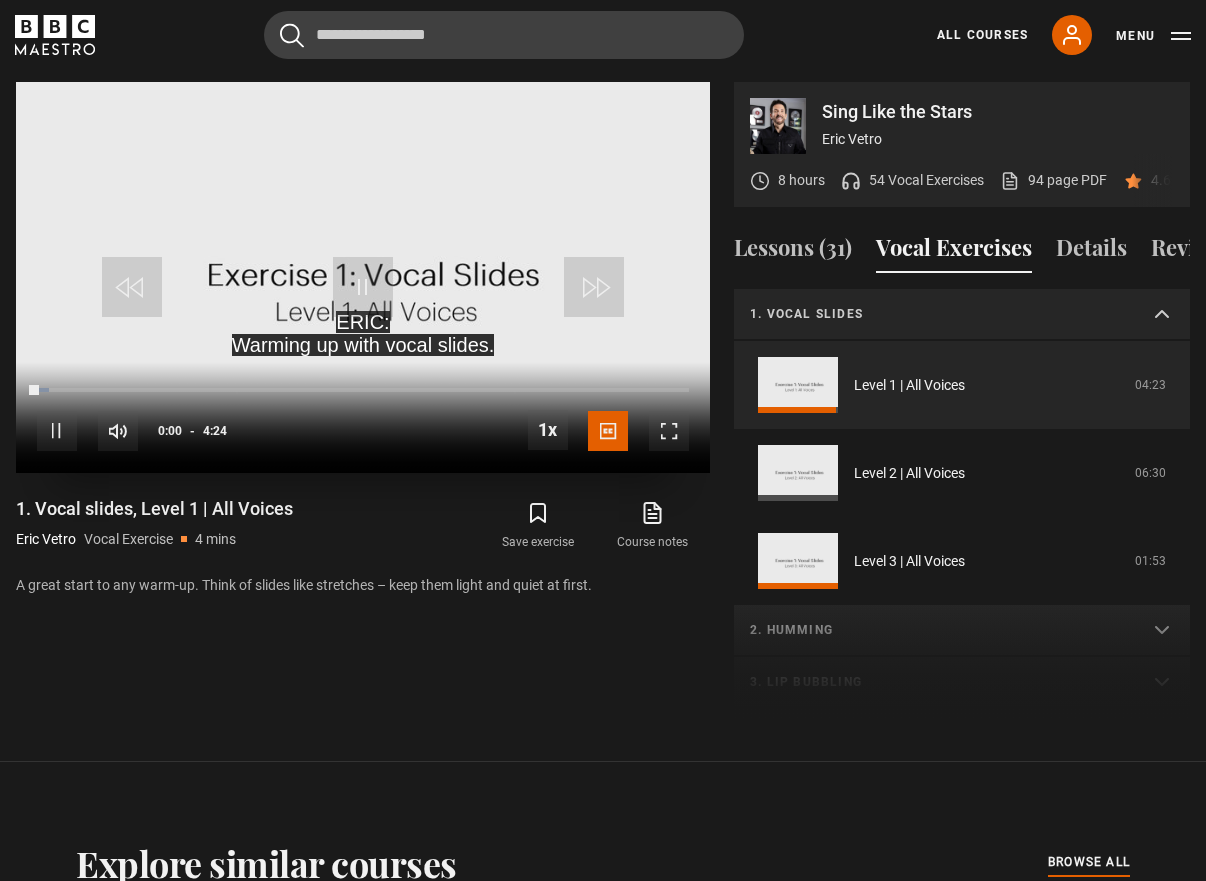 click at bounding box center [363, 287] 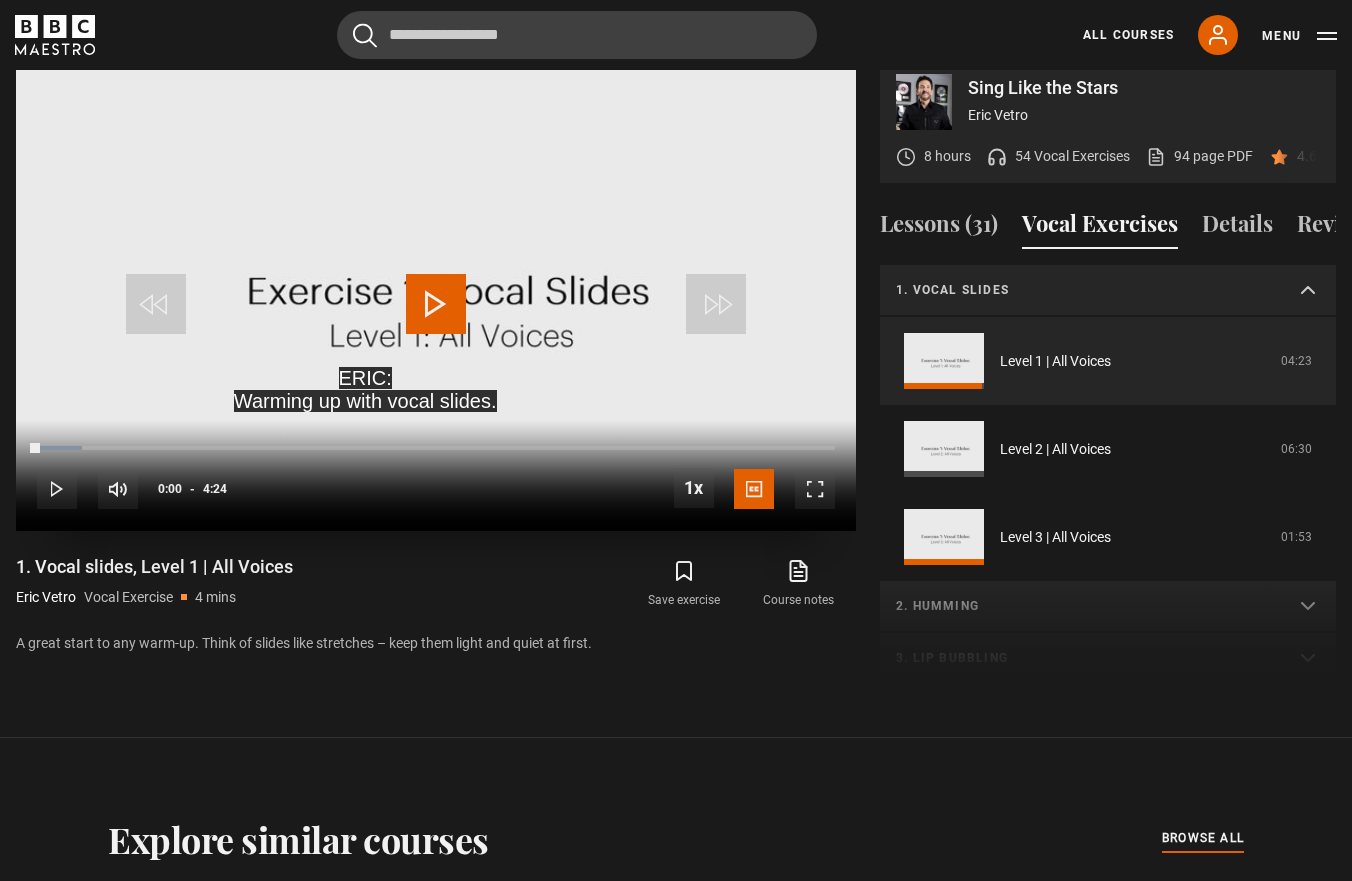 click at bounding box center [436, 304] 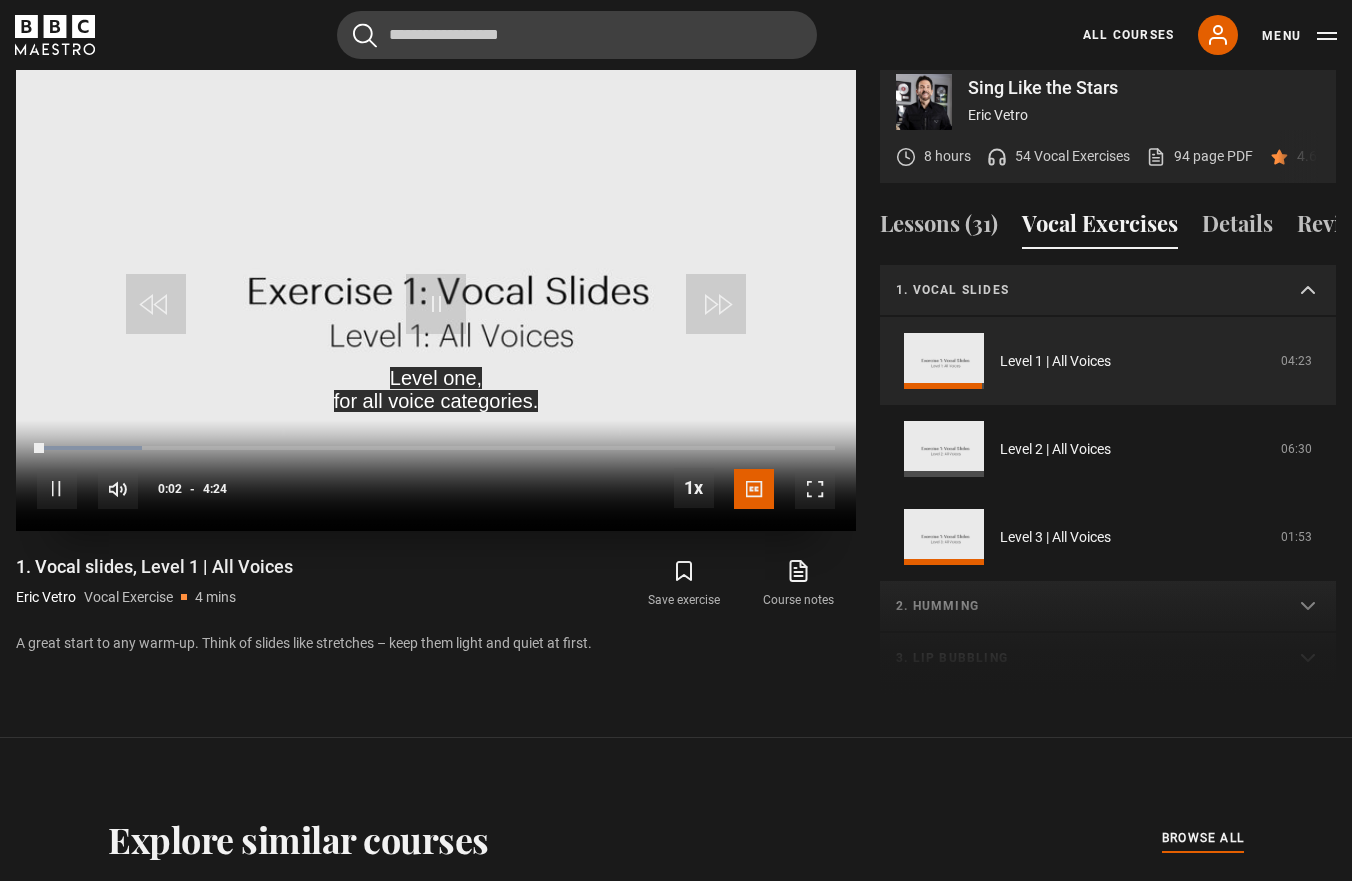 click on "10s Skip Back 10 seconds Pause 10s Skip Forward 10 seconds Loaded :  13.23% 0:23 0:02 Pause Mute Current Time  0:02 - Duration  4:24 1x Playback Rate 2x 1.5x 1x , selected 0.5x Captions captions off English  Captions , selected" at bounding box center [436, 475] 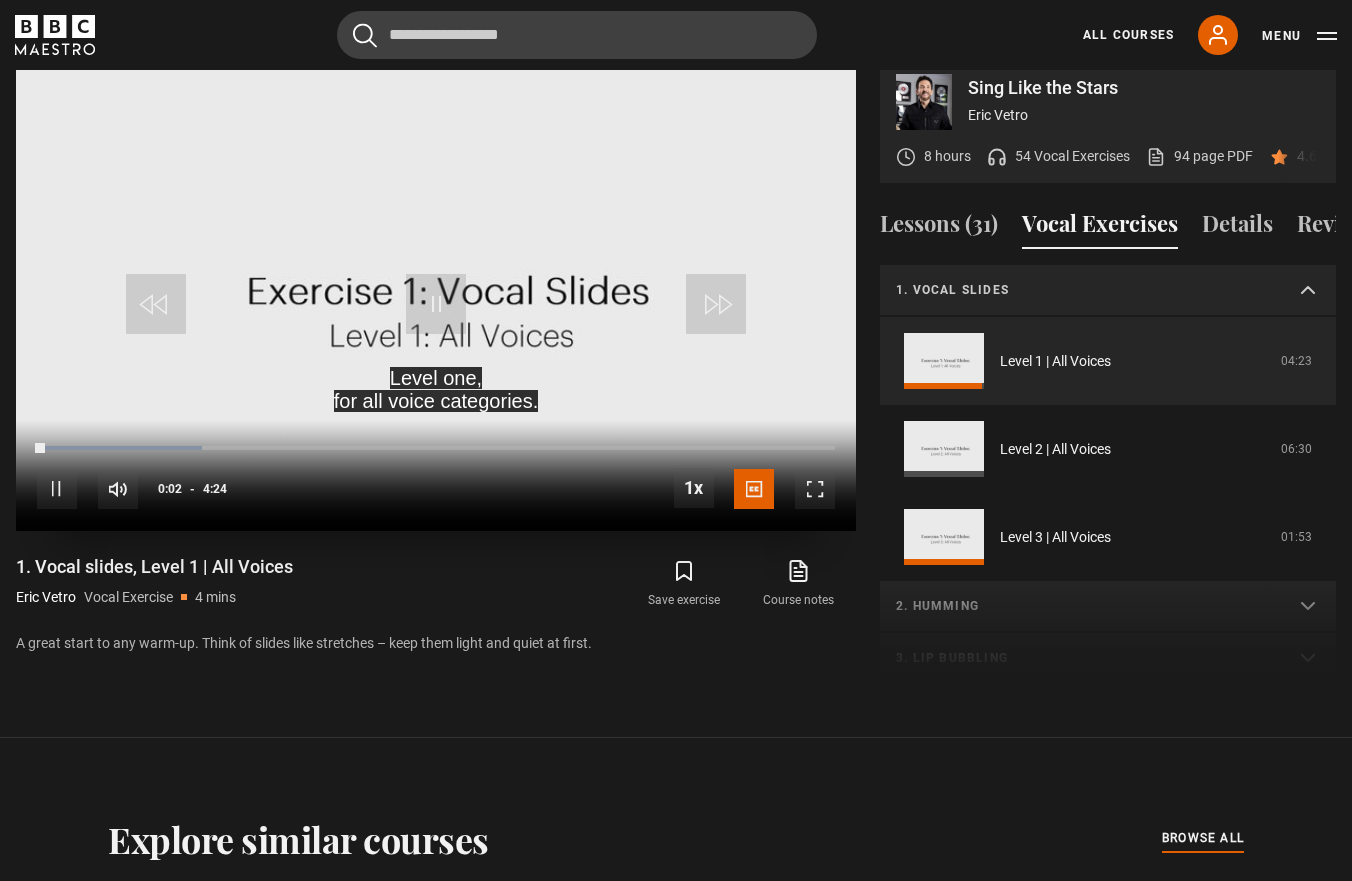 click on "10s Skip Back 10 seconds Pause 10s Skip Forward 10 seconds Loaded :  20.72% 0:23 0:02 Pause Mute Current Time  0:02 - Duration  4:24 1x Playback Rate 2x 1.5x 1x , selected 0.5x Captions captions off English  Captions , selected" at bounding box center [436, 475] 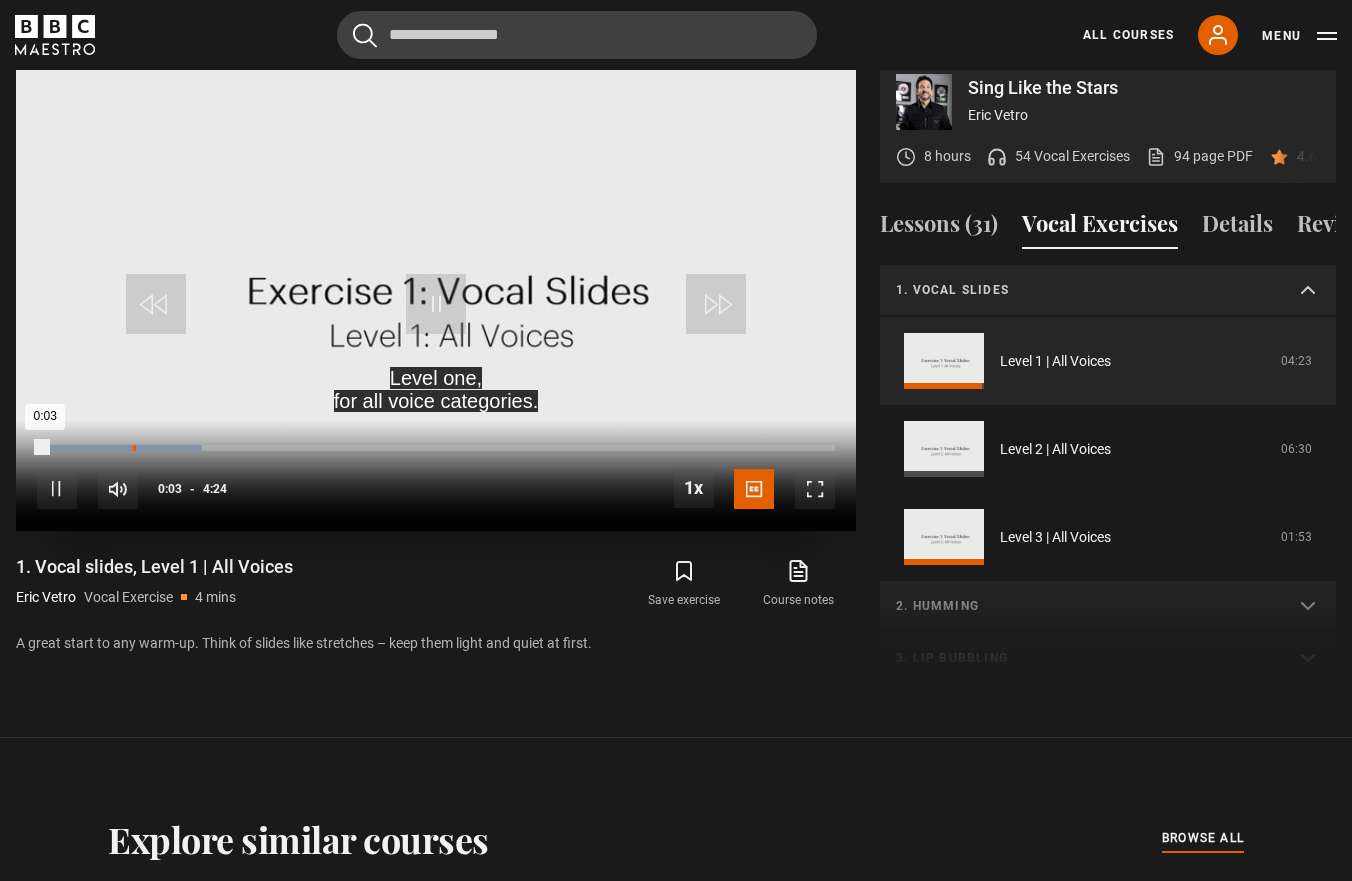 click on "Loaded :  20.72% 0:31 0:03" at bounding box center [436, 448] 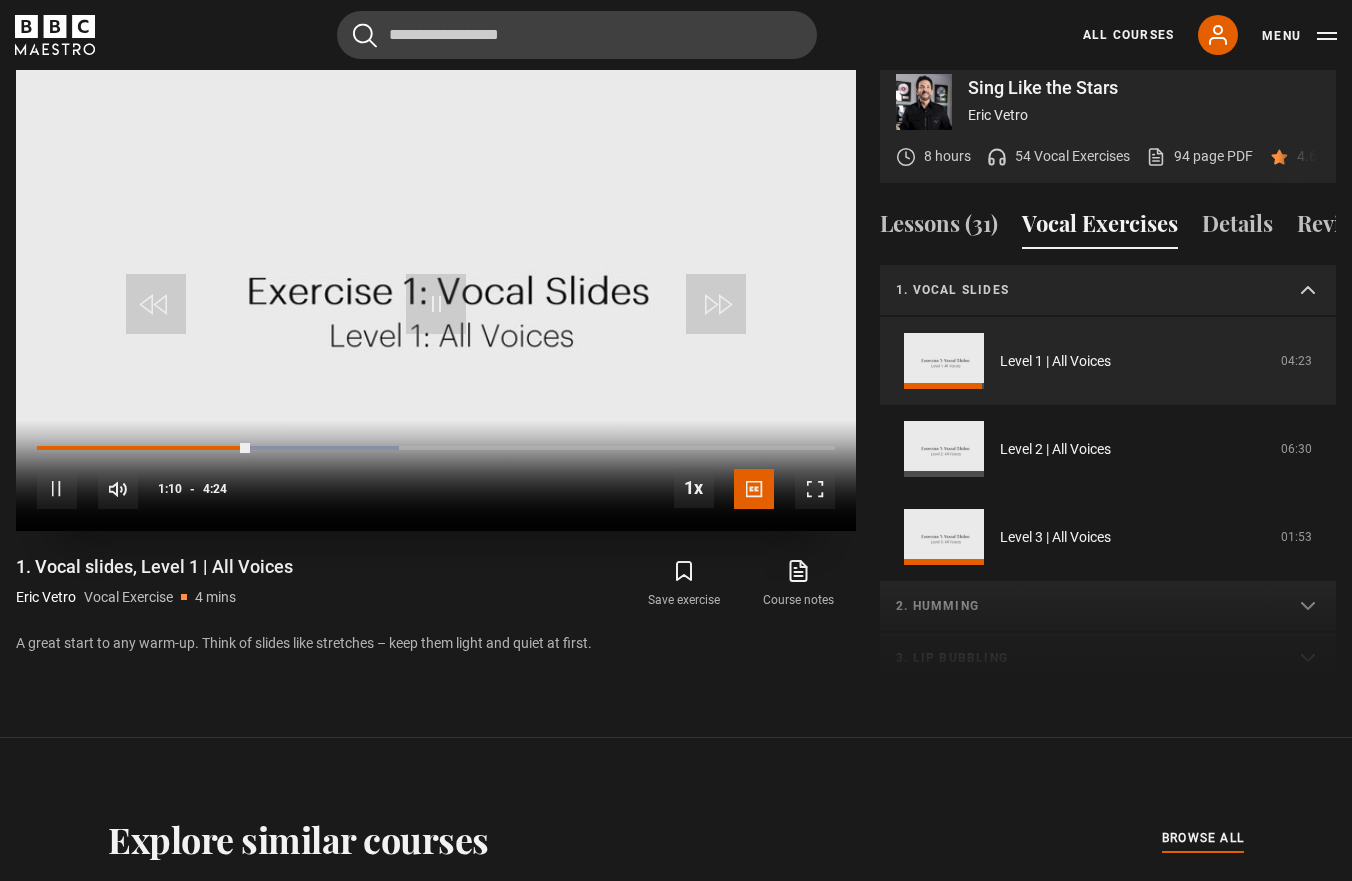 click on "10s Skip Back 10 seconds Pause 10s Skip Forward 10 seconds Loaded :  45.42% 1:22 1:10 Pause Mute Current Time  1:10 - Duration  4:24 1x Playback Rate 2x 1.5x 1x , selected 0.5x Captions captions off English  Captions , selected" at bounding box center [436, 475] 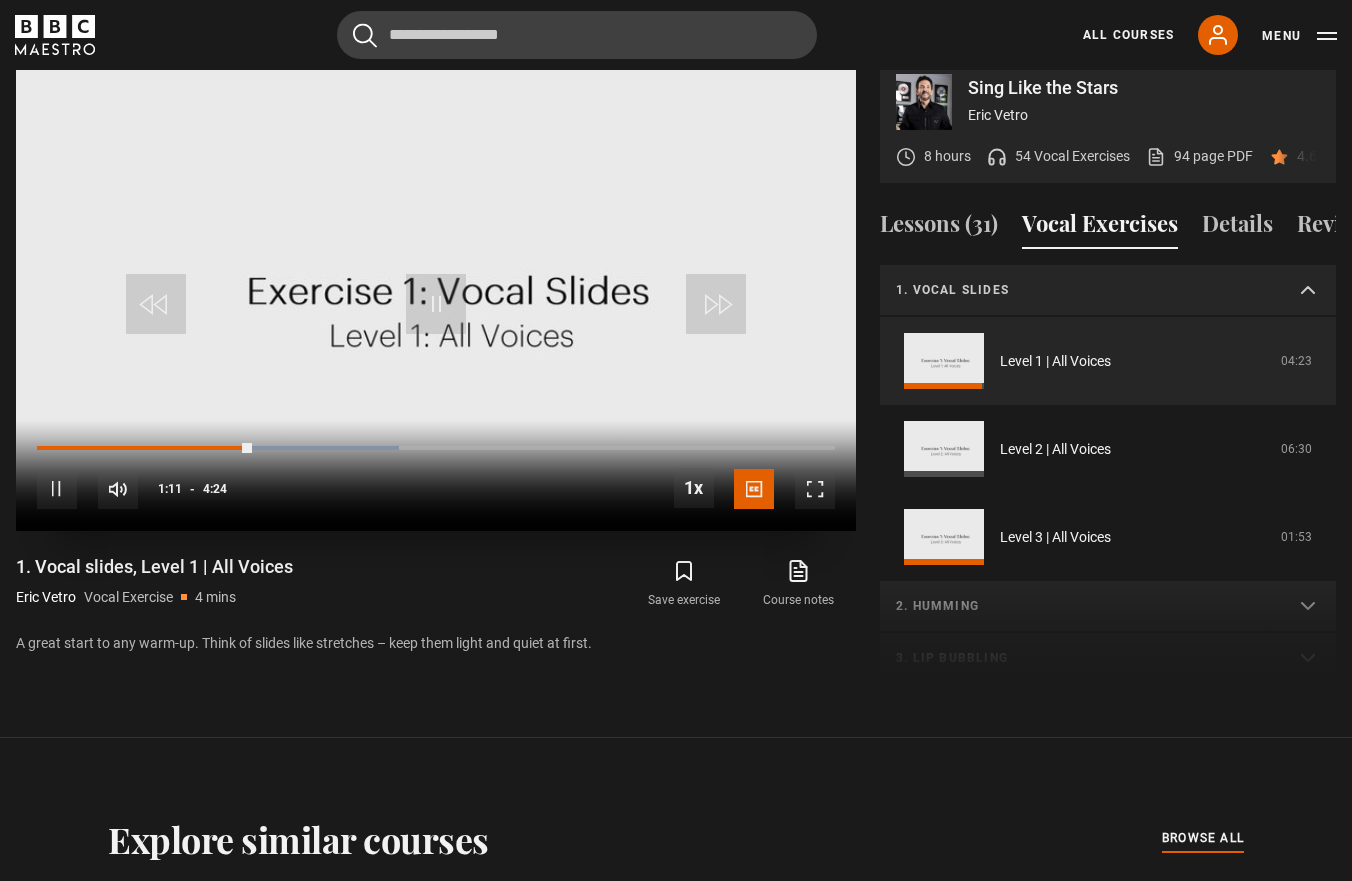 click on "10s Skip Back 10 seconds Pause 10s Skip Forward 10 seconds Loaded :  45.42% 1:22 1:11 Pause Mute Current Time  1:11 - Duration  4:24 1x Playback Rate 2x 1.5x 1x , selected 0.5x Captions captions off English  Captions , selected" at bounding box center [436, 475] 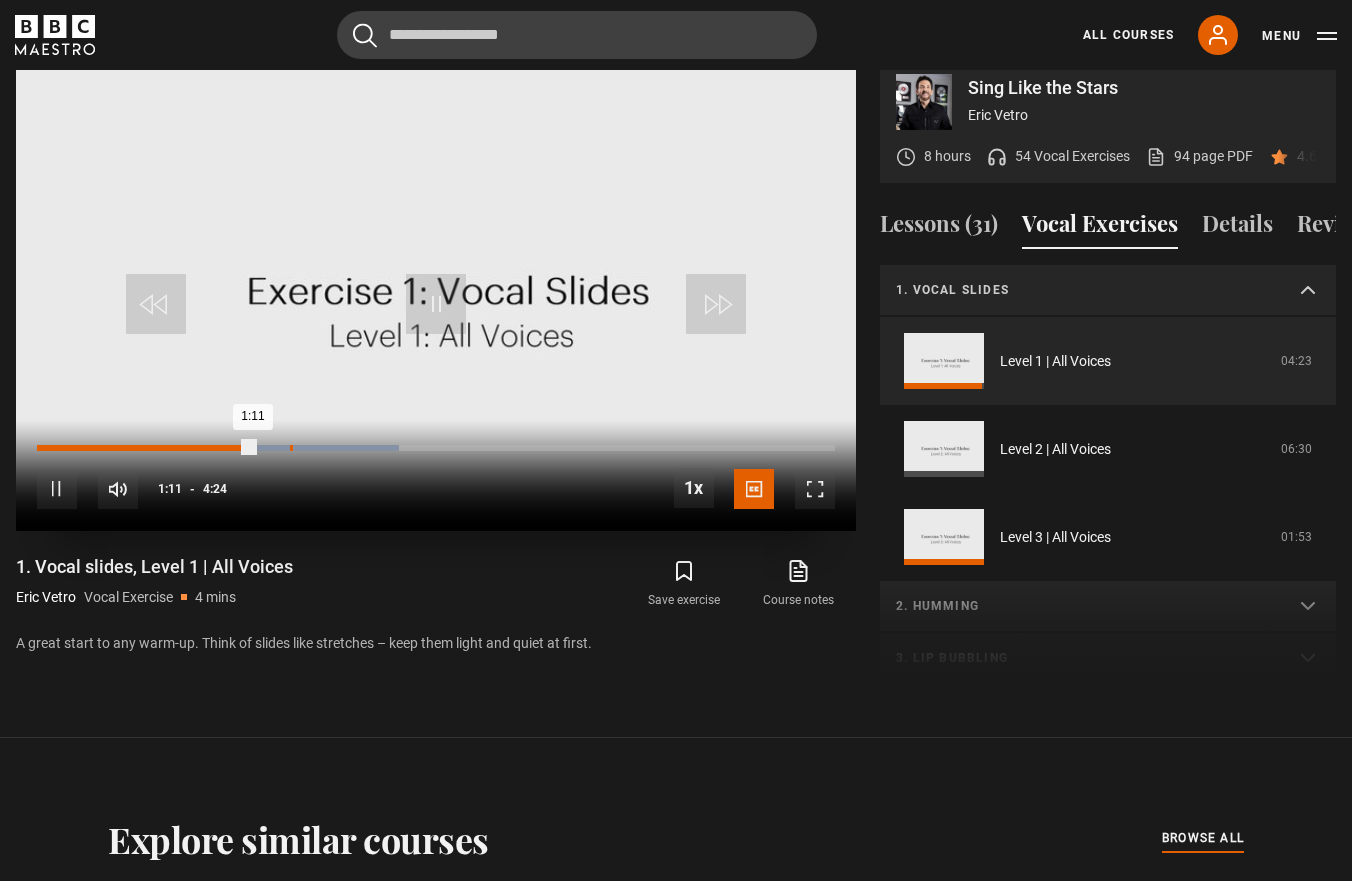click on "1:23" at bounding box center (291, 448) 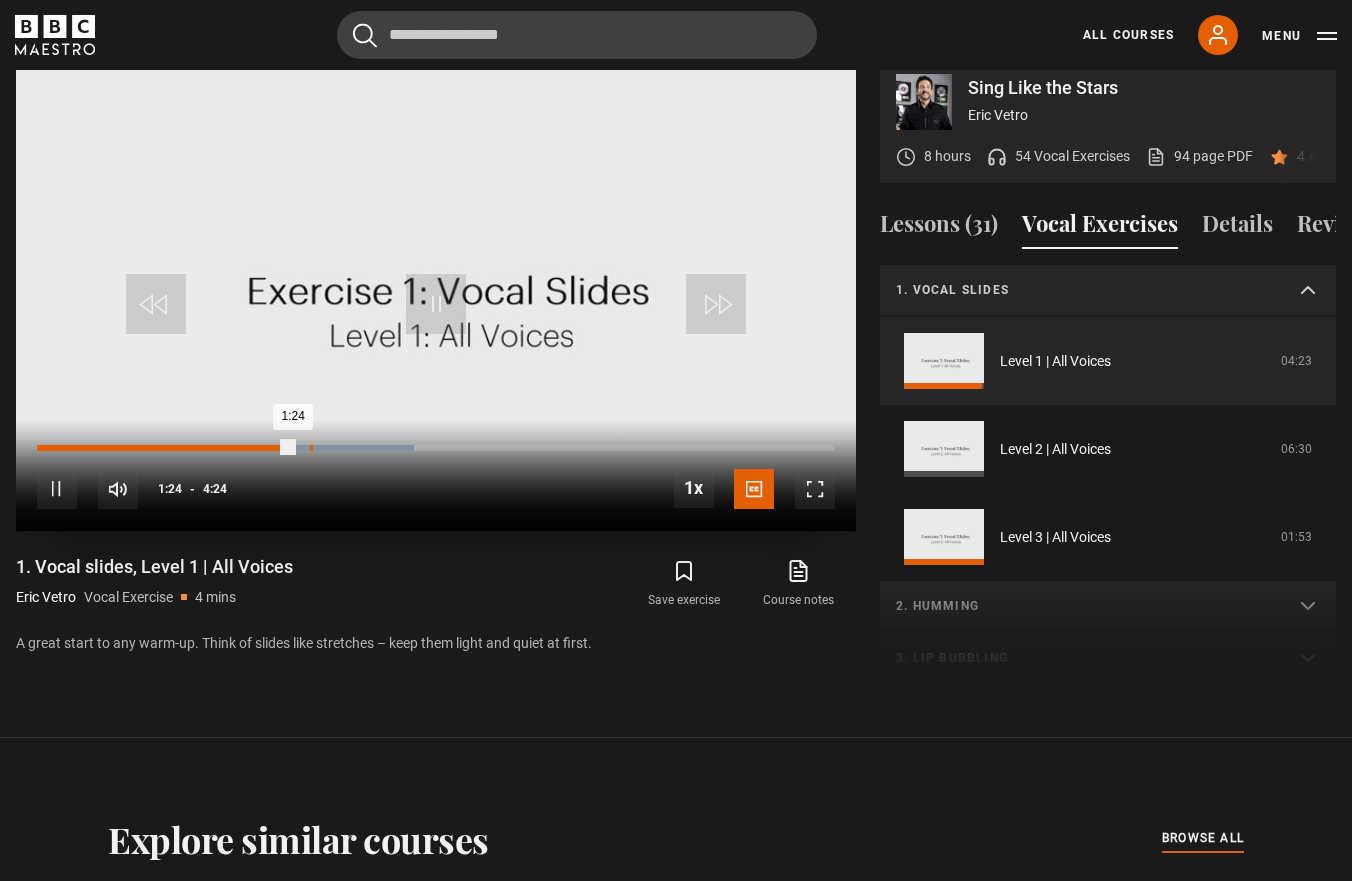 click on "1:30" at bounding box center (311, 448) 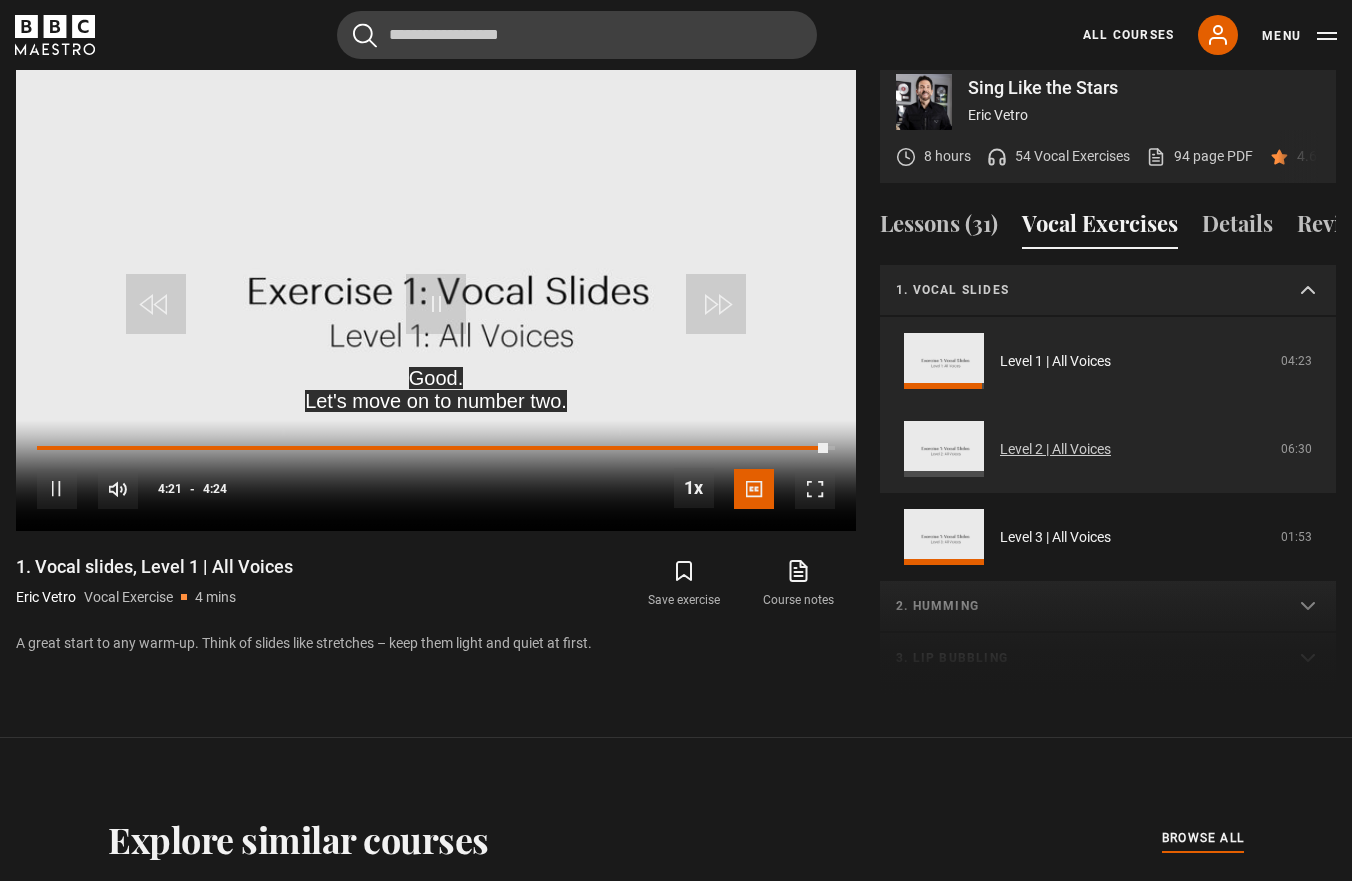 click on "Level 2 | All Voices" at bounding box center (1055, 449) 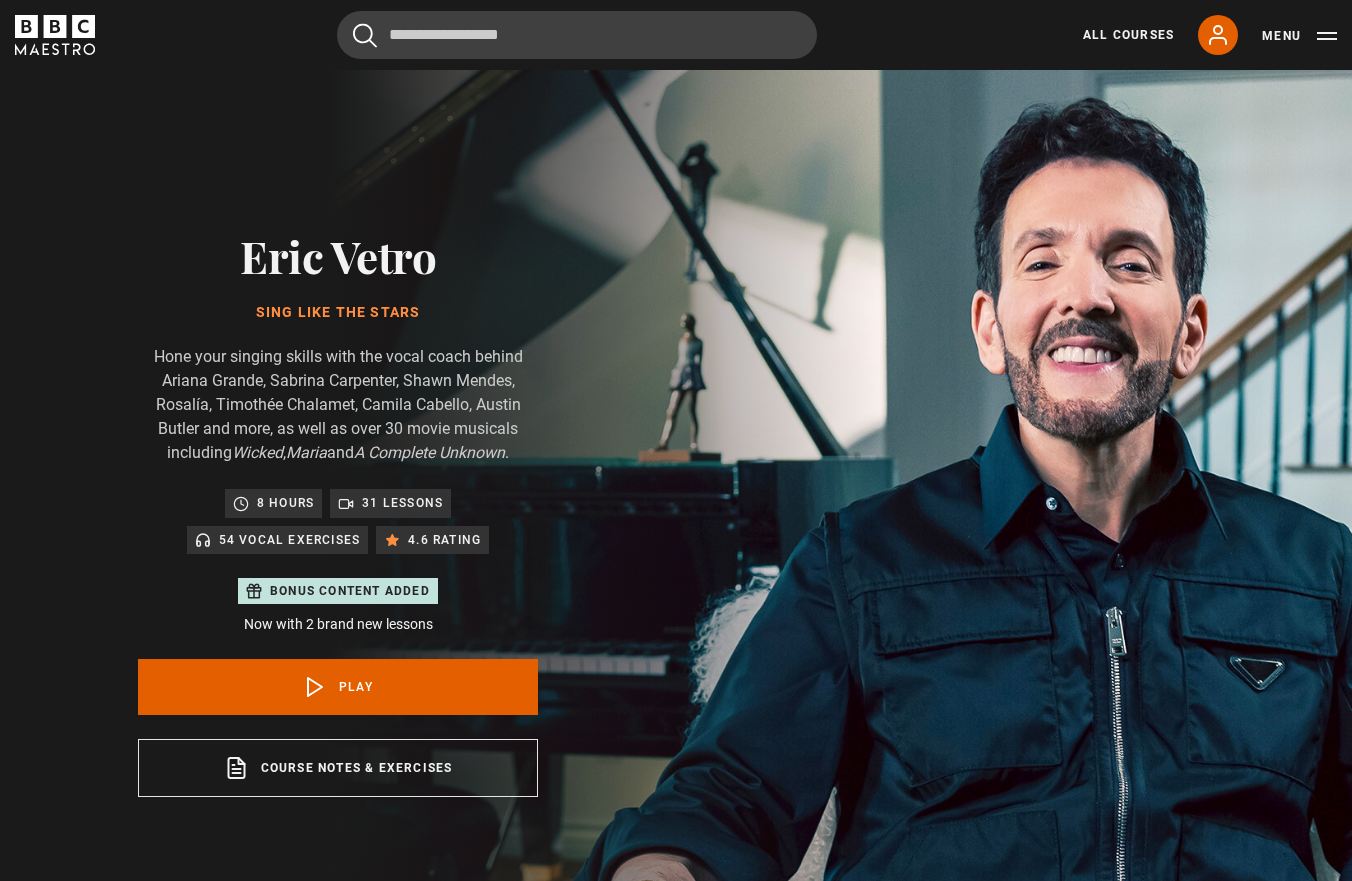 scroll, scrollTop: 955, scrollLeft: 0, axis: vertical 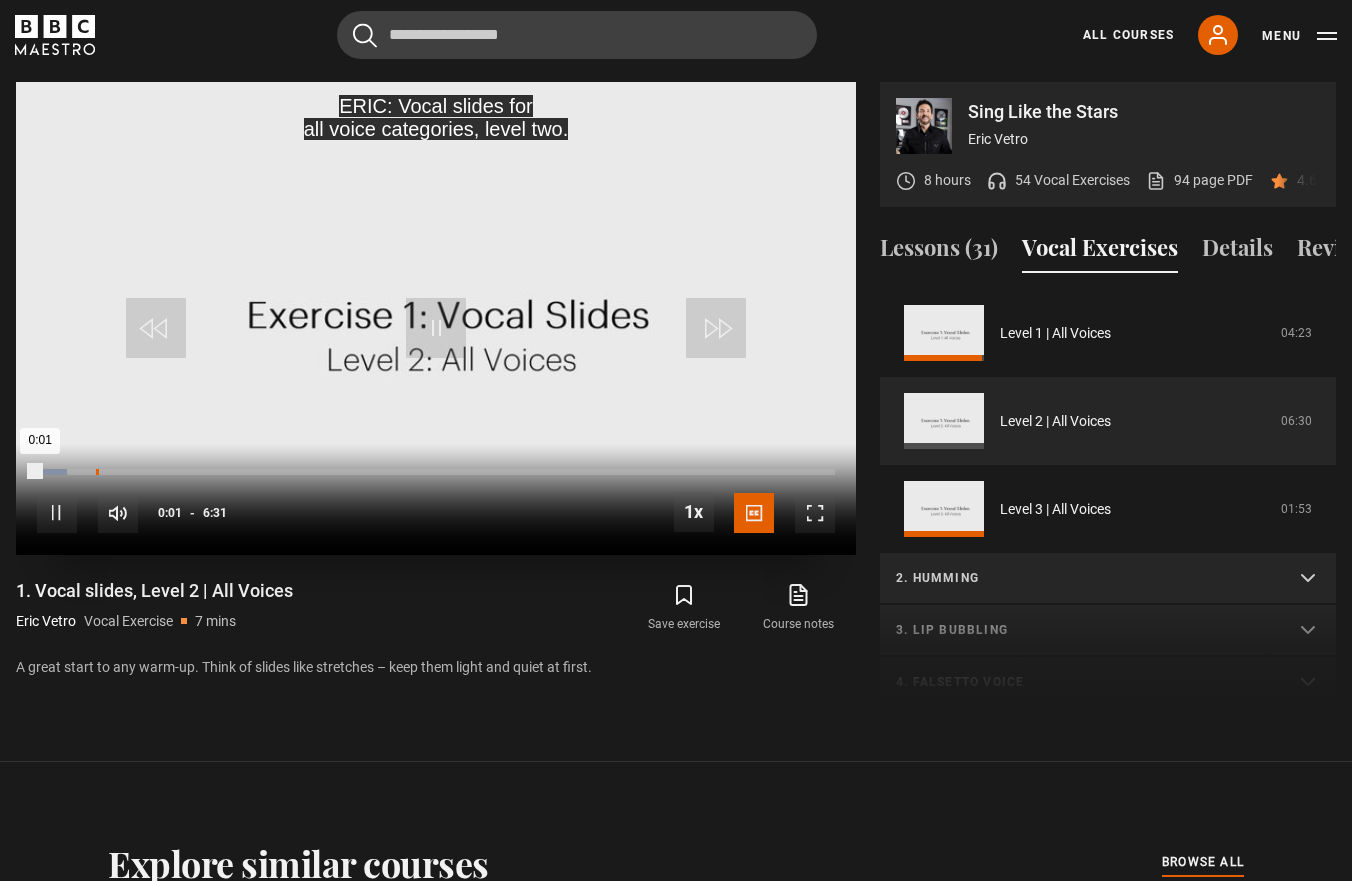 click on "Loaded :  3.79% 0:28 0:01" at bounding box center (436, 472) 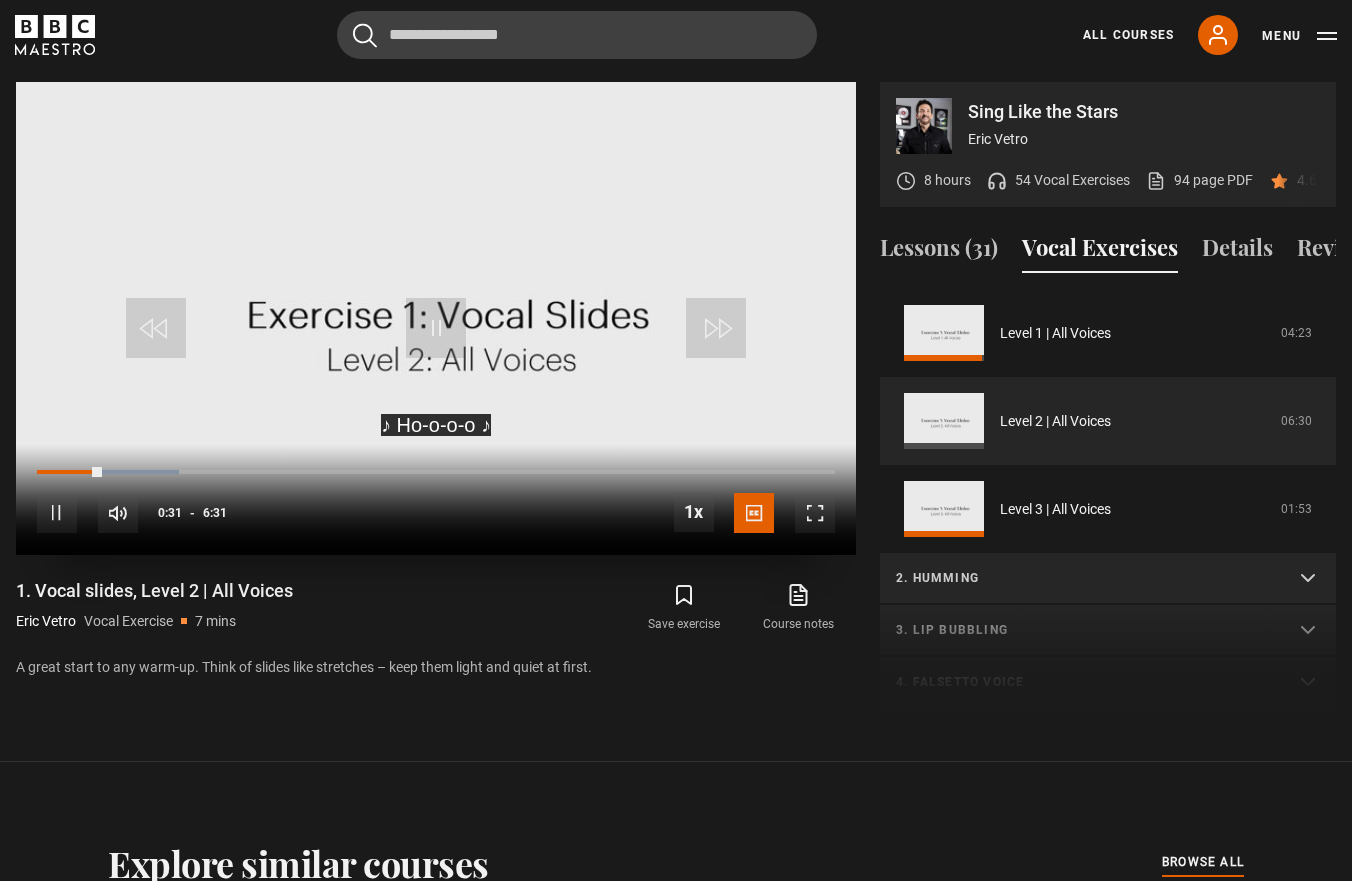 click on "10s Skip Back 10 seconds Pause 10s Skip Forward 10 seconds Loaded :  17.85% 0:10 0:31 Pause Mute 41% Current Time  0:31 - Duration  6:31 1x Playback Rate 2x 1.5x 1x , selected 0.5x Captions captions off English  Captions , selected" at bounding box center (436, 499) 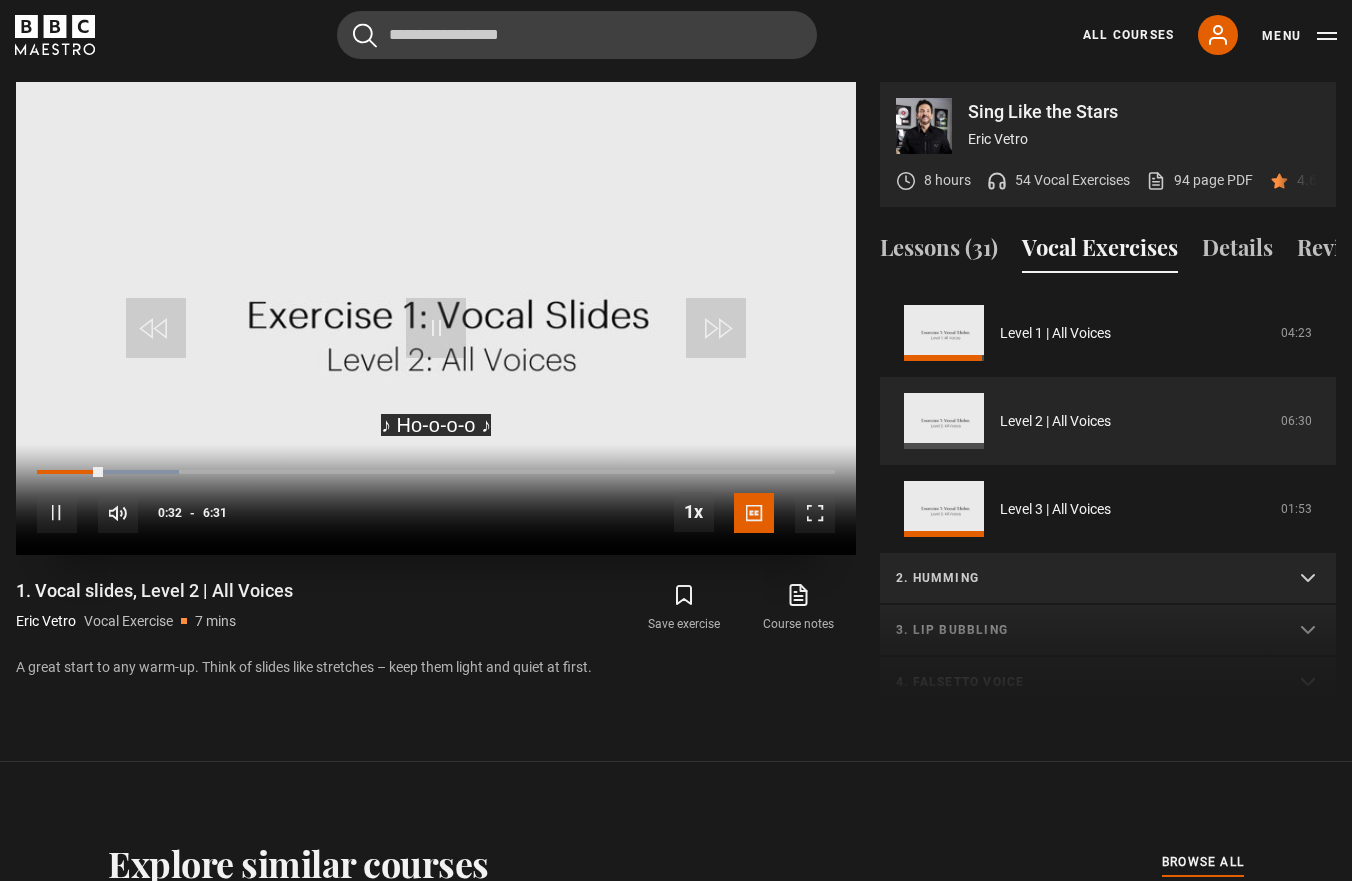 click on "10s Skip Back 10 seconds Pause 10s Skip Forward 10 seconds Loaded :  17.85% 0:19 0:32 Pause Mute 41% Current Time  0:32 - Duration  6:31 1x Playback Rate 2x 1.5x 1x , selected 0.5x Captions captions off English  Captions , selected" at bounding box center [436, 499] 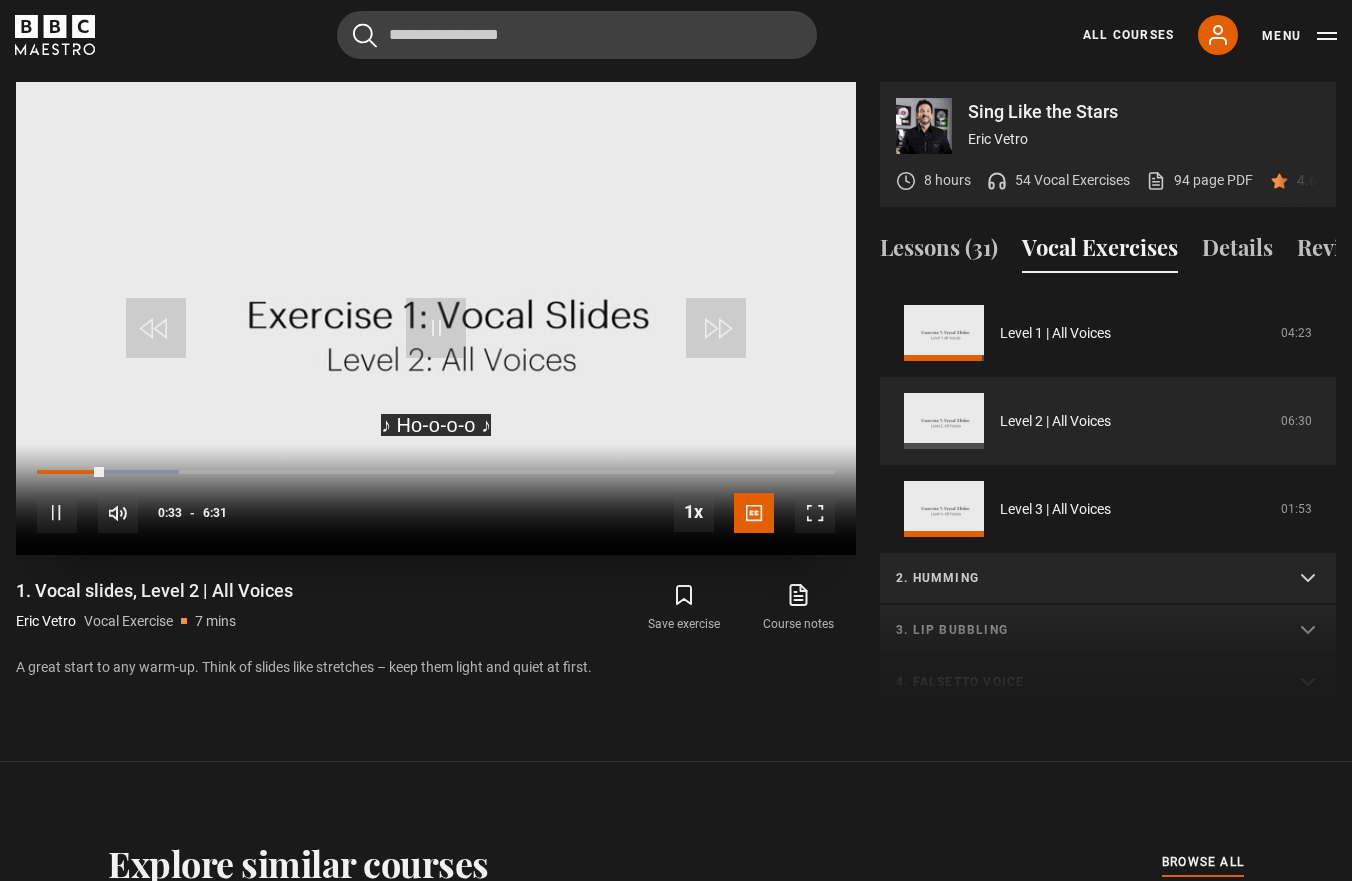 click on "10s Skip Back 10 seconds Pause 10s Skip Forward 10 seconds Loaded :  17.85% 0:19 0:33 Pause Mute 41% Current Time  0:33 - Duration  6:31 1x Playback Rate 2x 1.5x 1x , selected 0.5x Captions captions off English  Captions , selected" at bounding box center [436, 499] 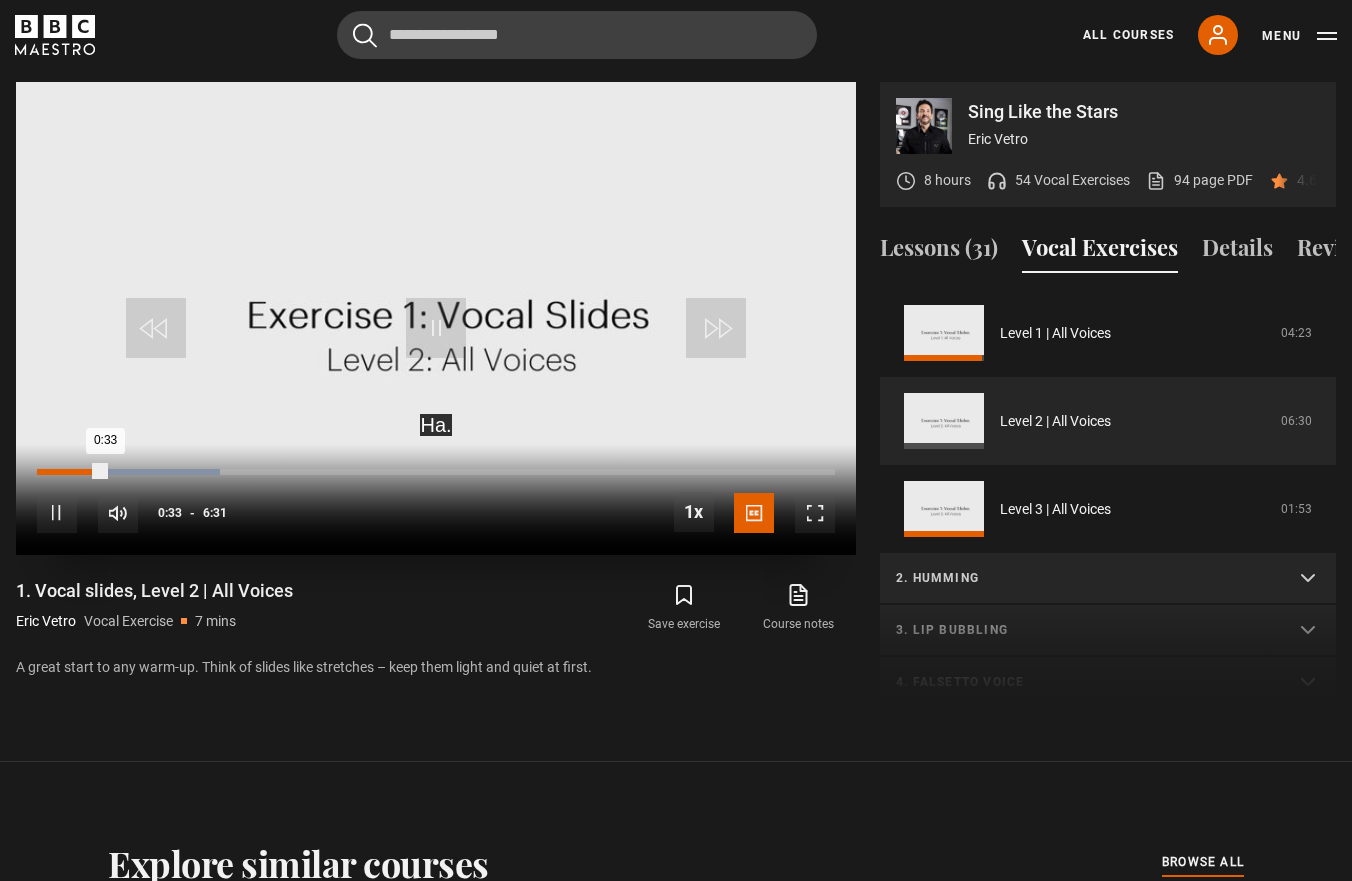 click on "0:19" at bounding box center (77, 472) 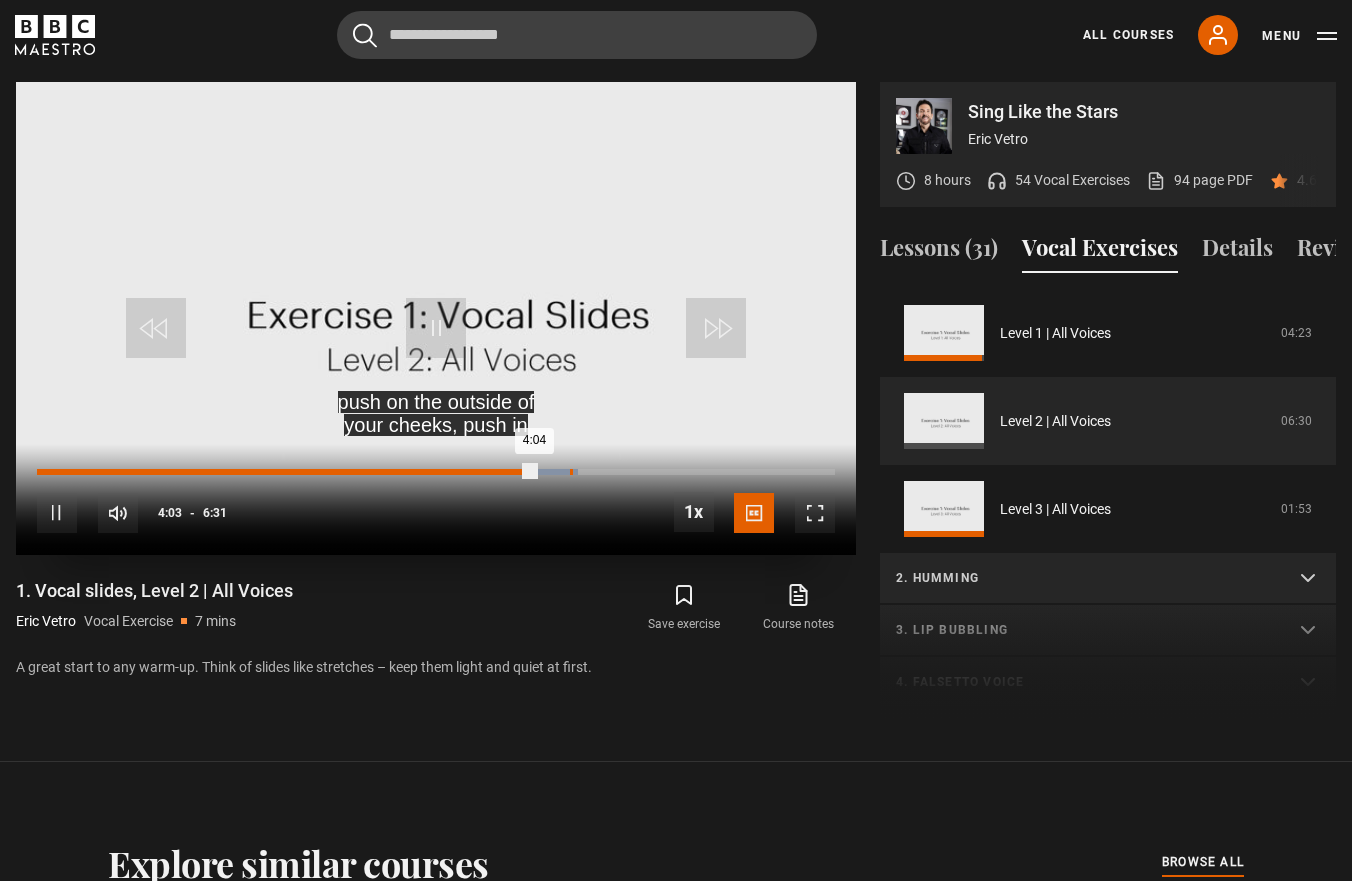 click on "Loaded :  67.75% 4:21 4:04" at bounding box center (436, 472) 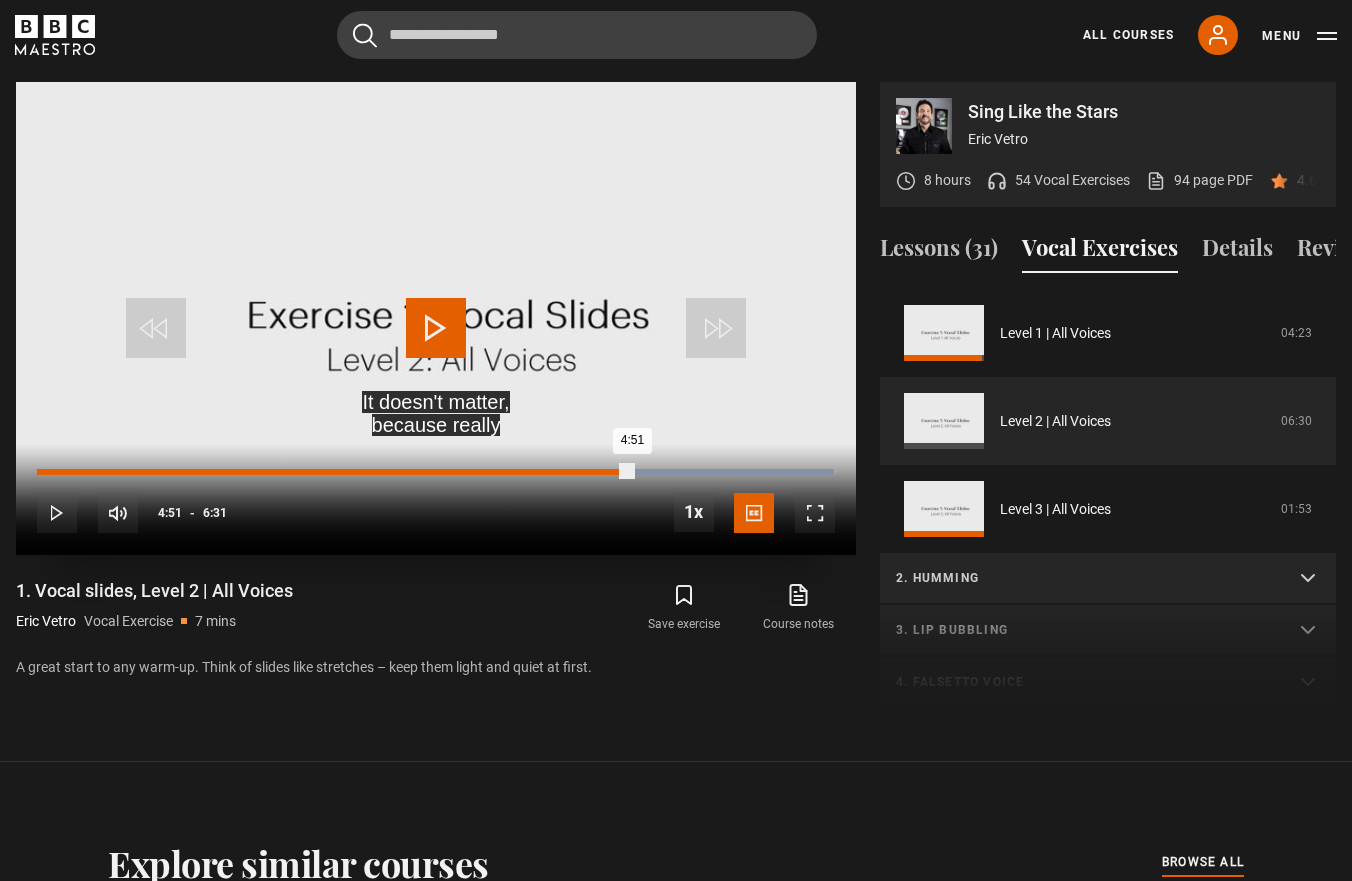 click on "Loaded :  99.88% 4:51 4:51" at bounding box center [436, 472] 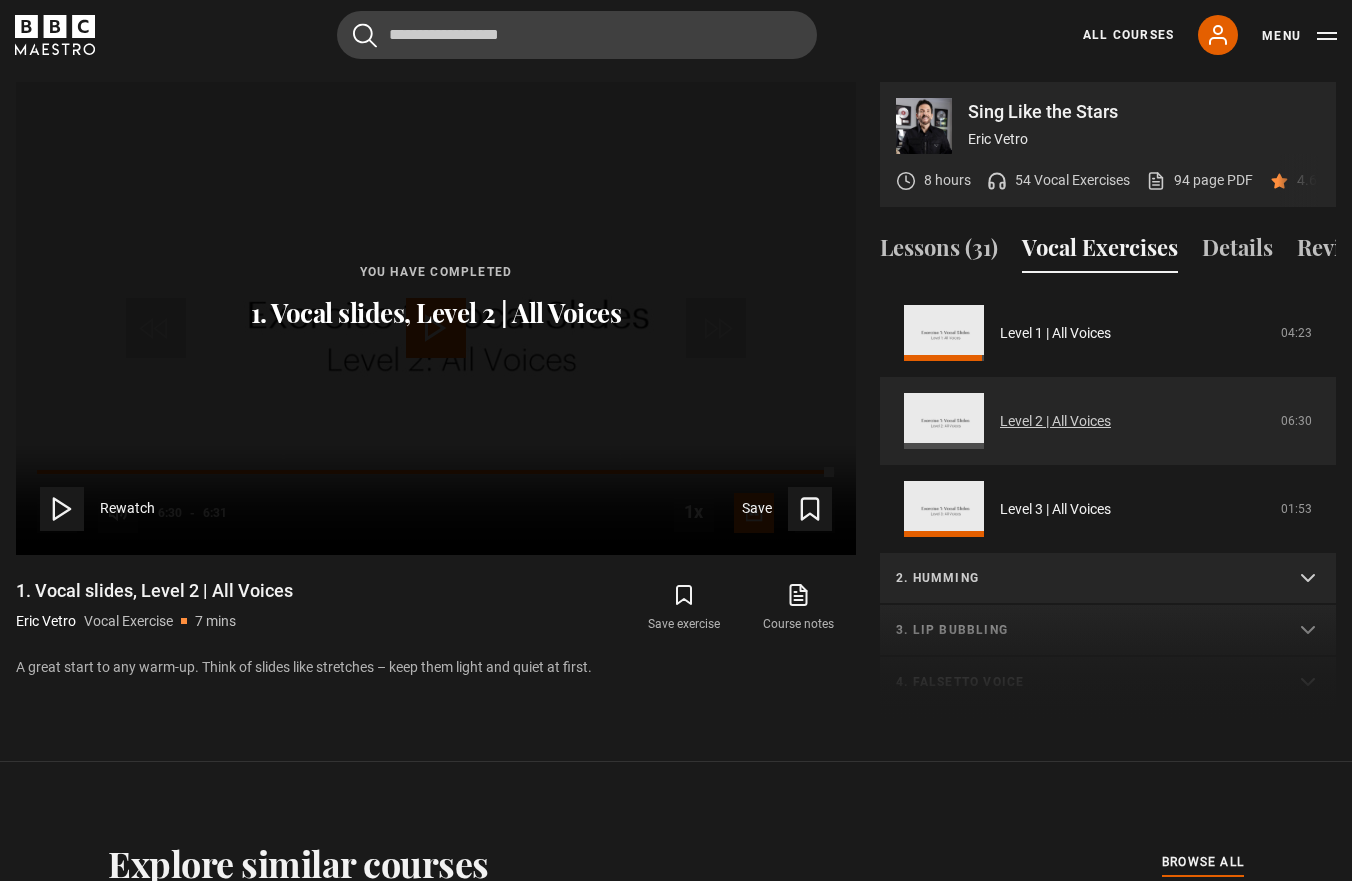 click on "Level 2 | All Voices" at bounding box center [1055, 421] 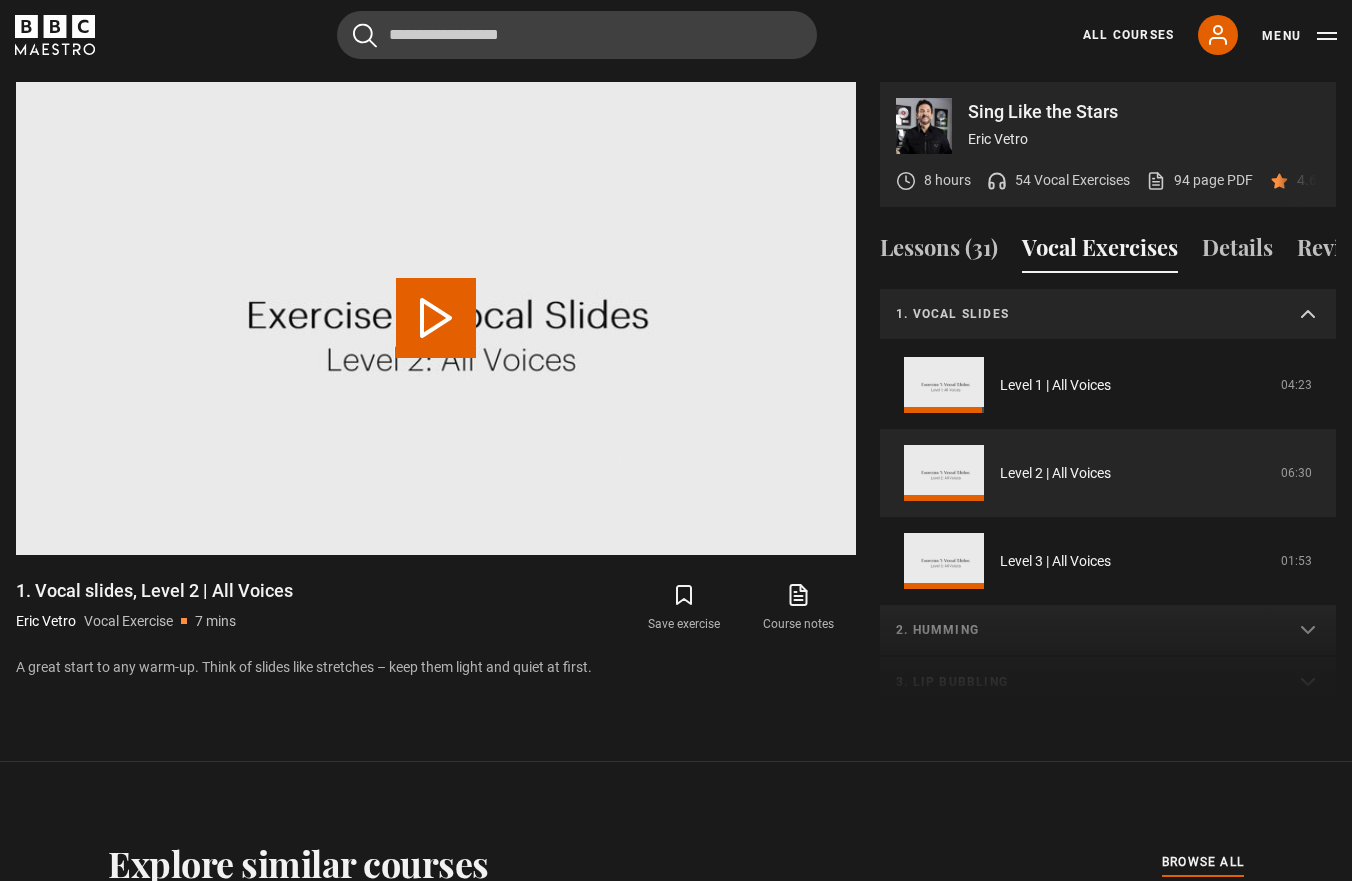 scroll, scrollTop: 52, scrollLeft: 0, axis: vertical 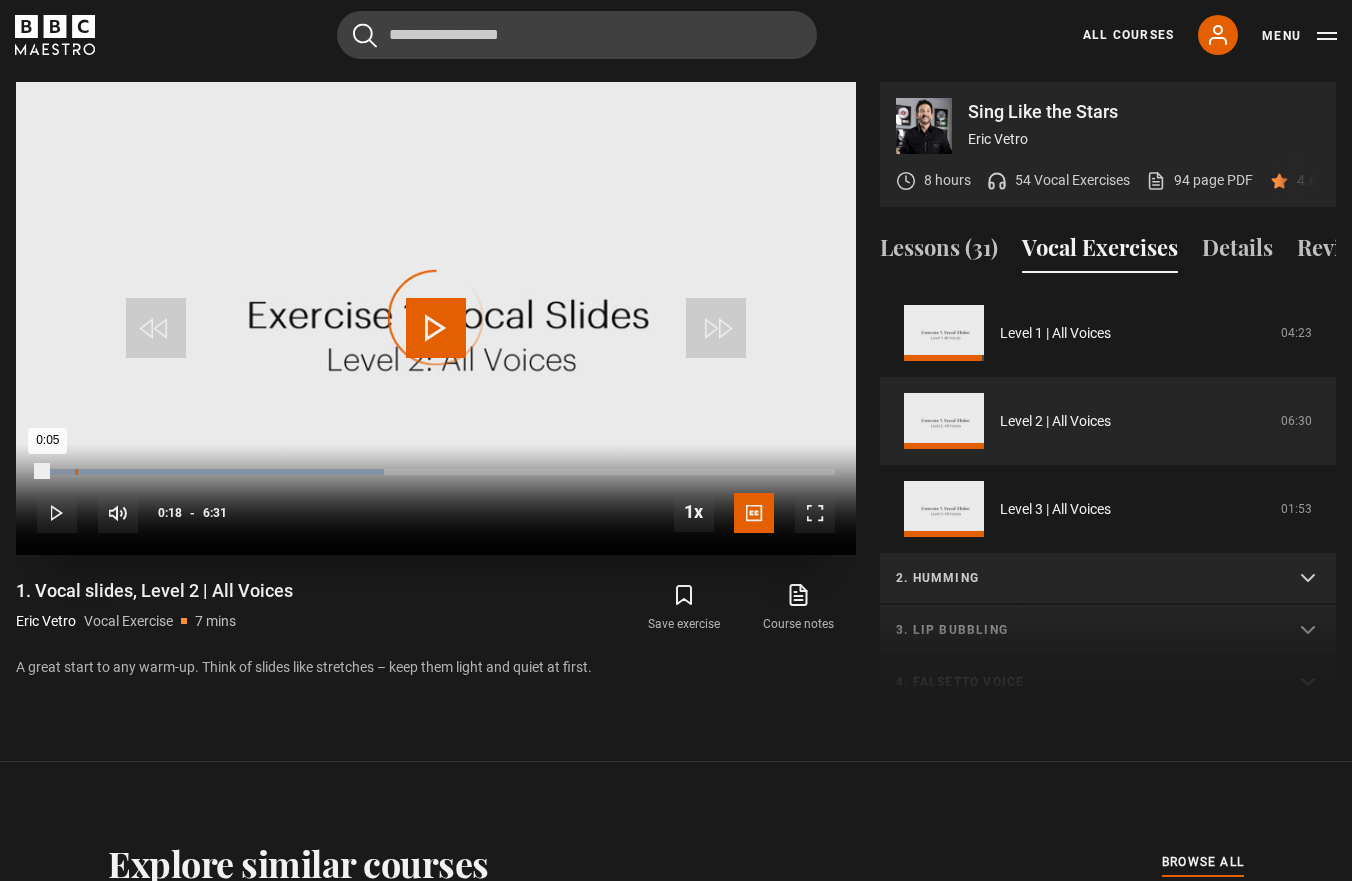 click on "0:18" at bounding box center [76, 472] 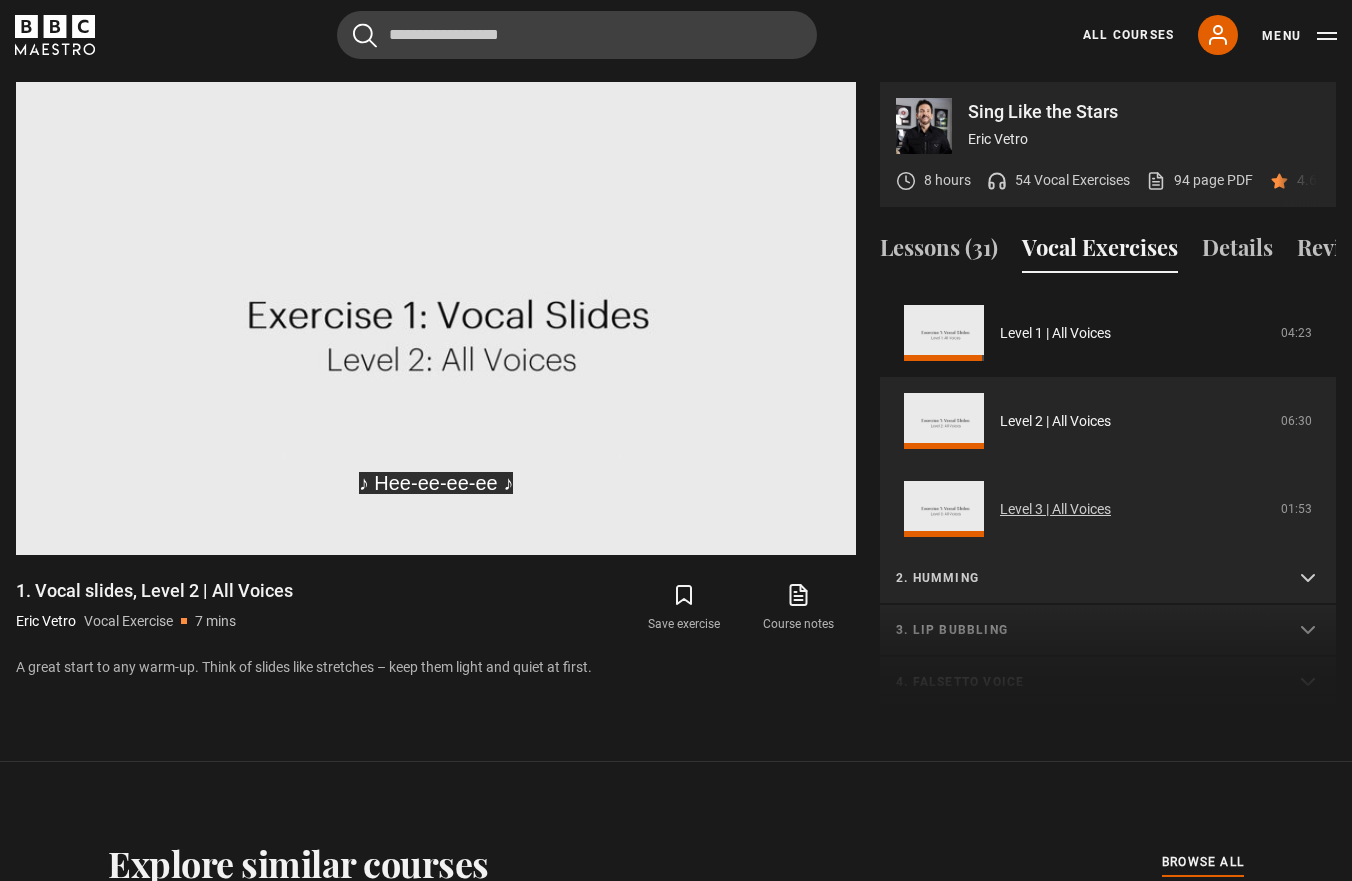 click on "Level 3 | All Voices" at bounding box center (1055, 509) 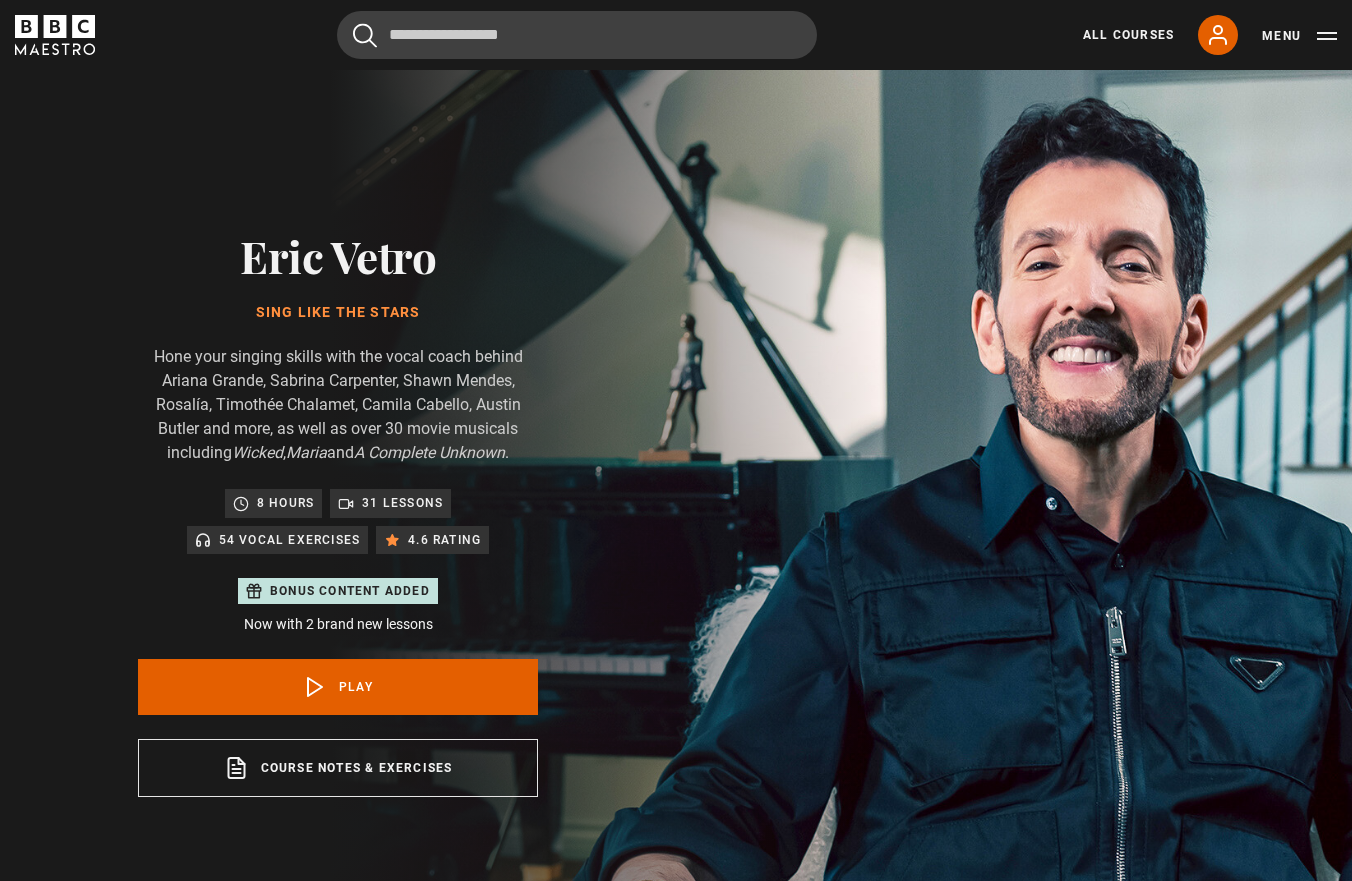 scroll, scrollTop: 955, scrollLeft: 0, axis: vertical 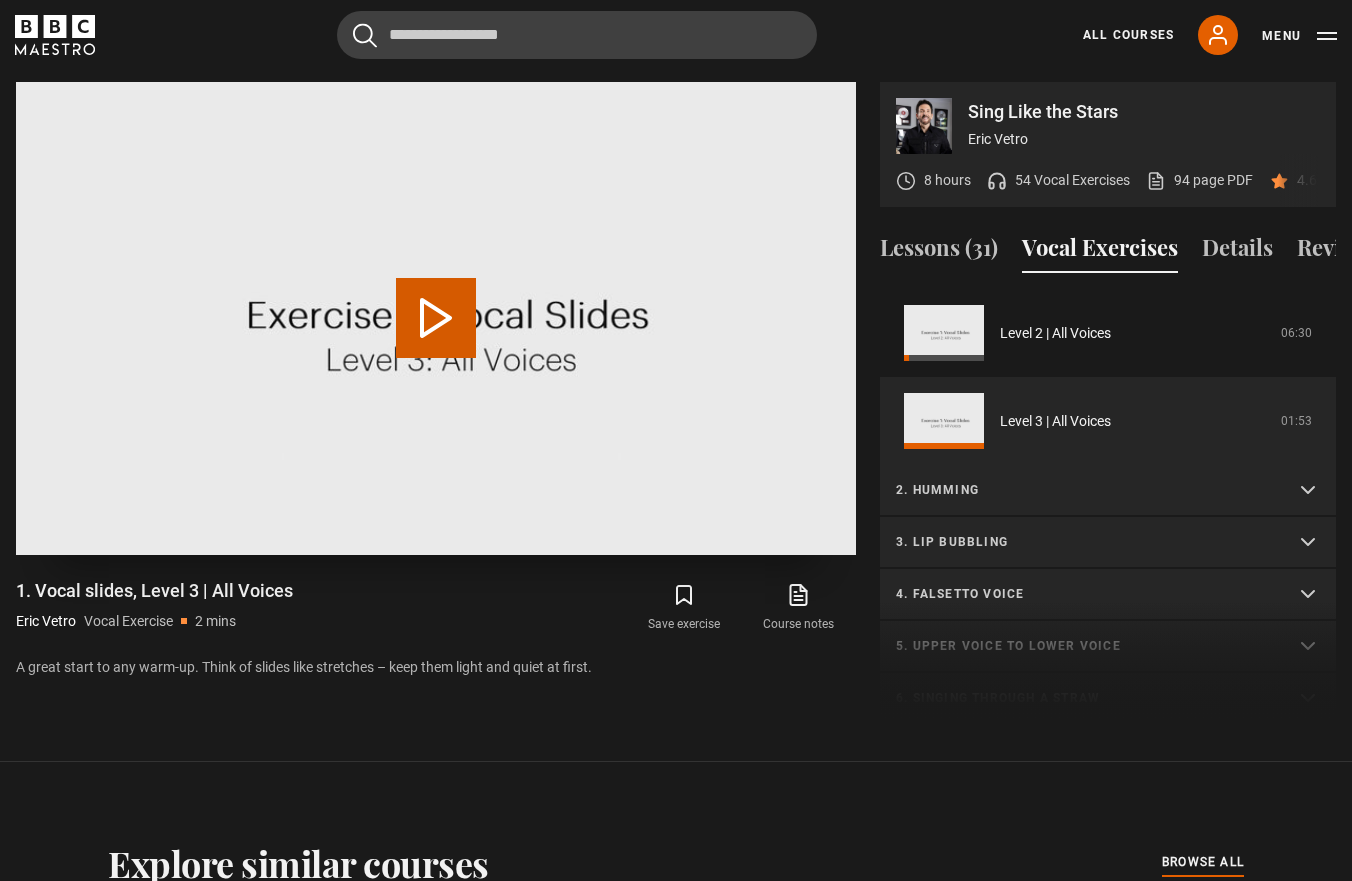 click on "Play Video" at bounding box center [436, 318] 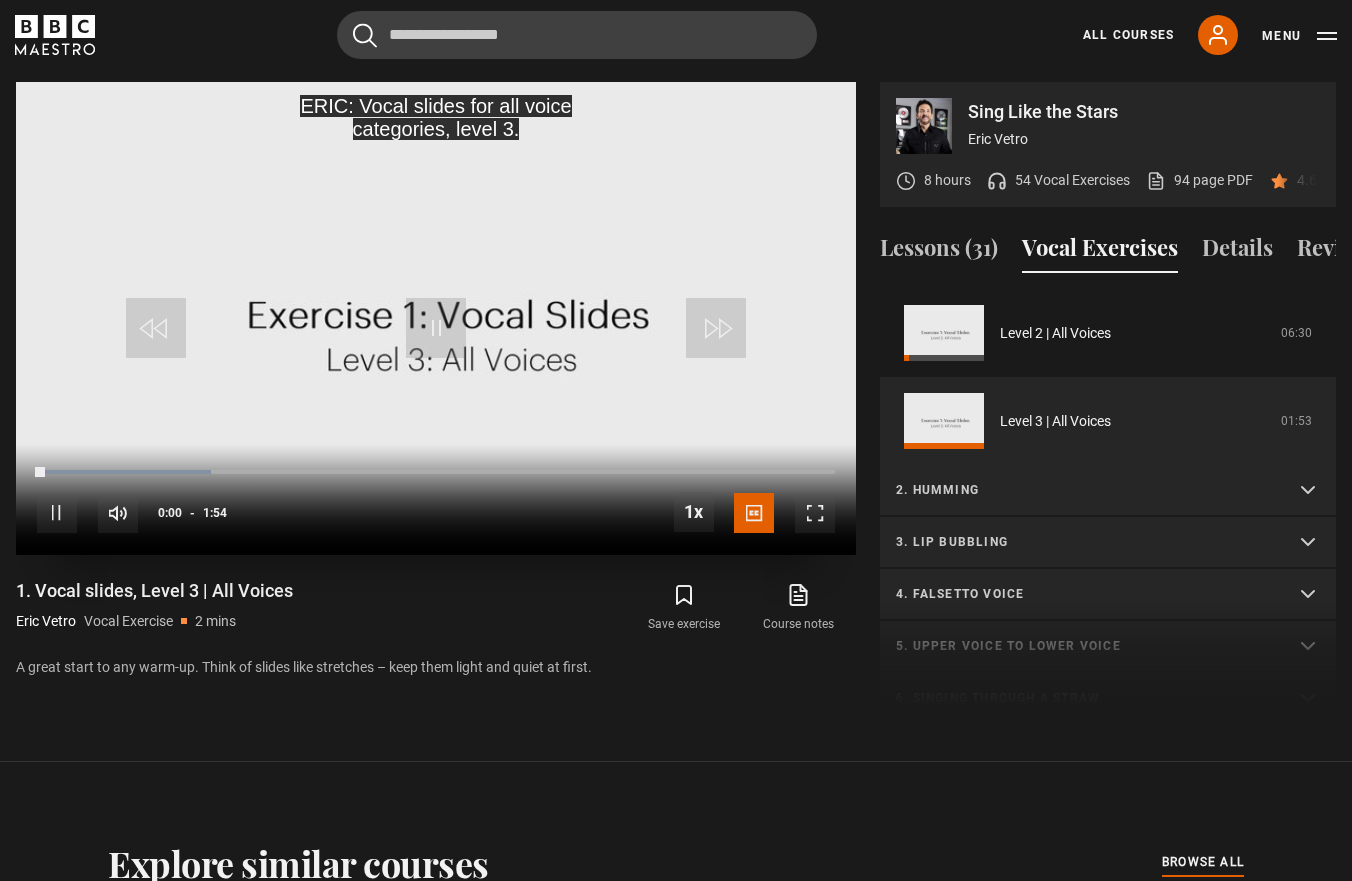 click on "10s Skip Back 10 seconds Pause 10s Skip Forward 10 seconds Loaded :  21.86% 0:30 0:01 Pause Mute 65% Current Time  0:00 - Duration  1:54 1x Playback Rate 2x 1.5x 1x , selected 0.5x Captions captions off English  Captions , selected" at bounding box center (436, 499) 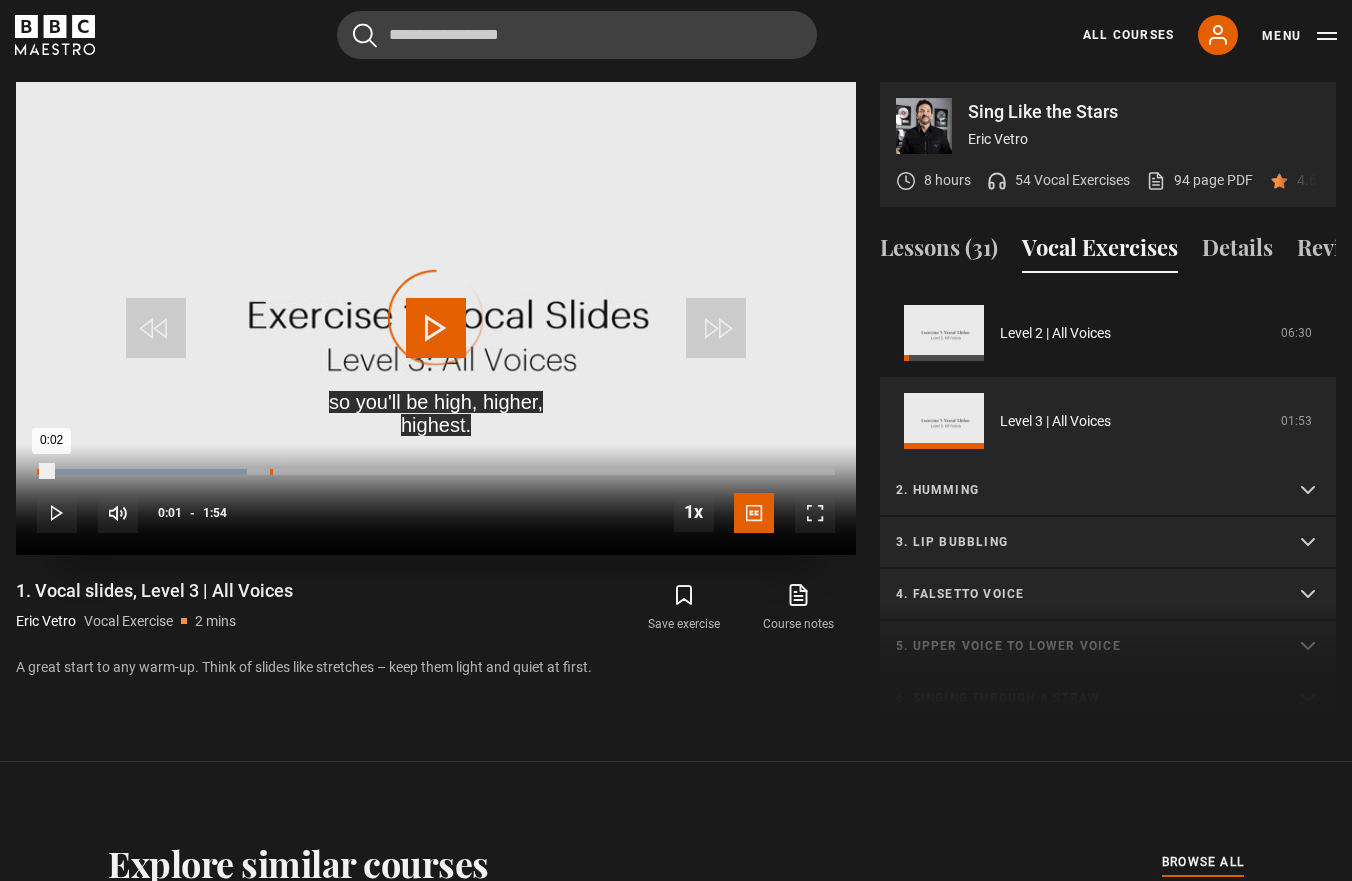 click on "Loaded :  26.28% 0:33 0:02" at bounding box center [436, 472] 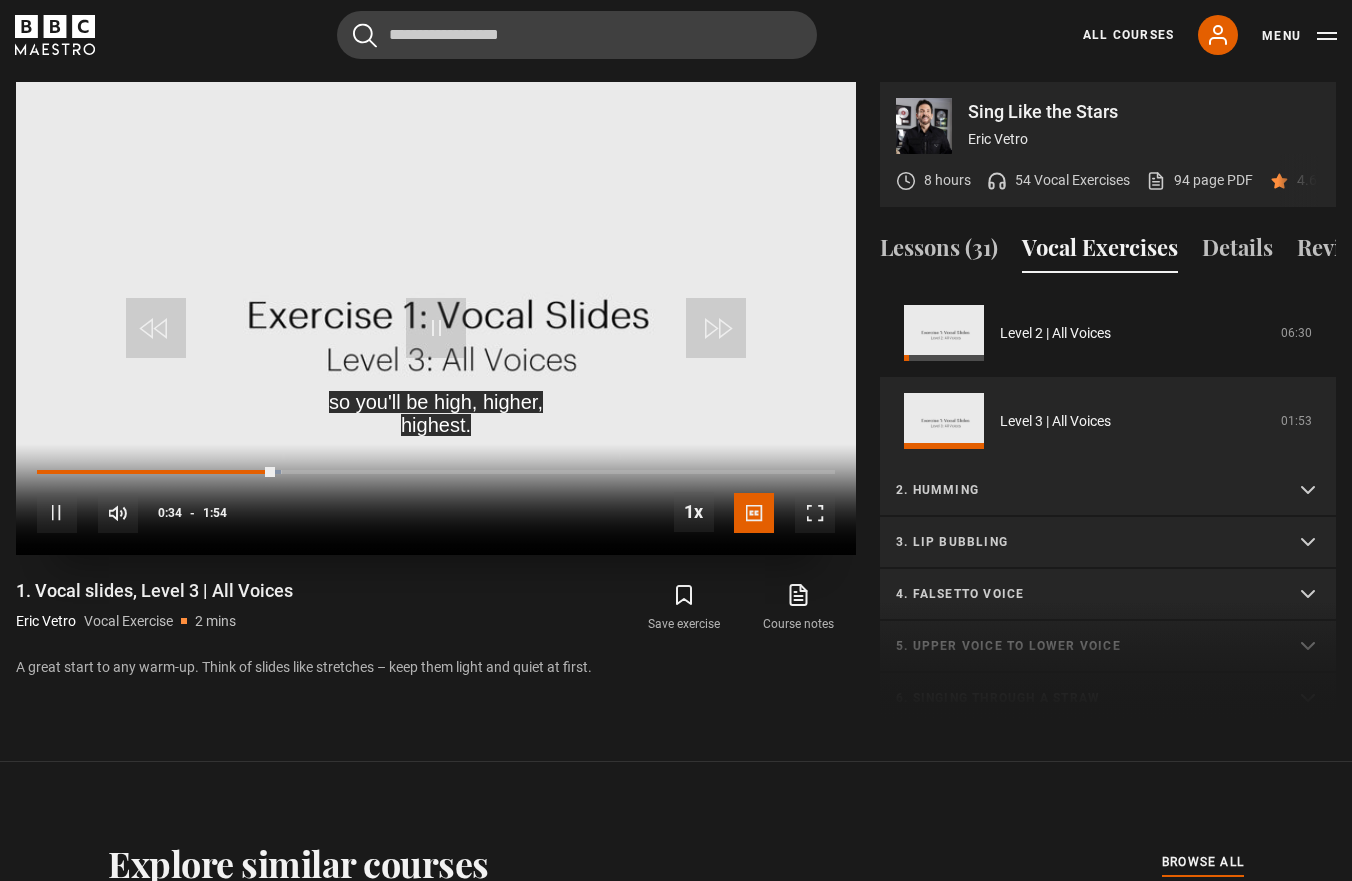 click on "10s Skip Back 10 seconds Pause 10s Skip Forward 10 seconds Loaded :  30.65% 0:35 0:33 Pause Mute 65% Current Time  0:34 - Duration  1:54 1x Playback Rate 2x 1.5x 1x , selected 0.5x Captions captions off English  Captions , selected" at bounding box center [436, 499] 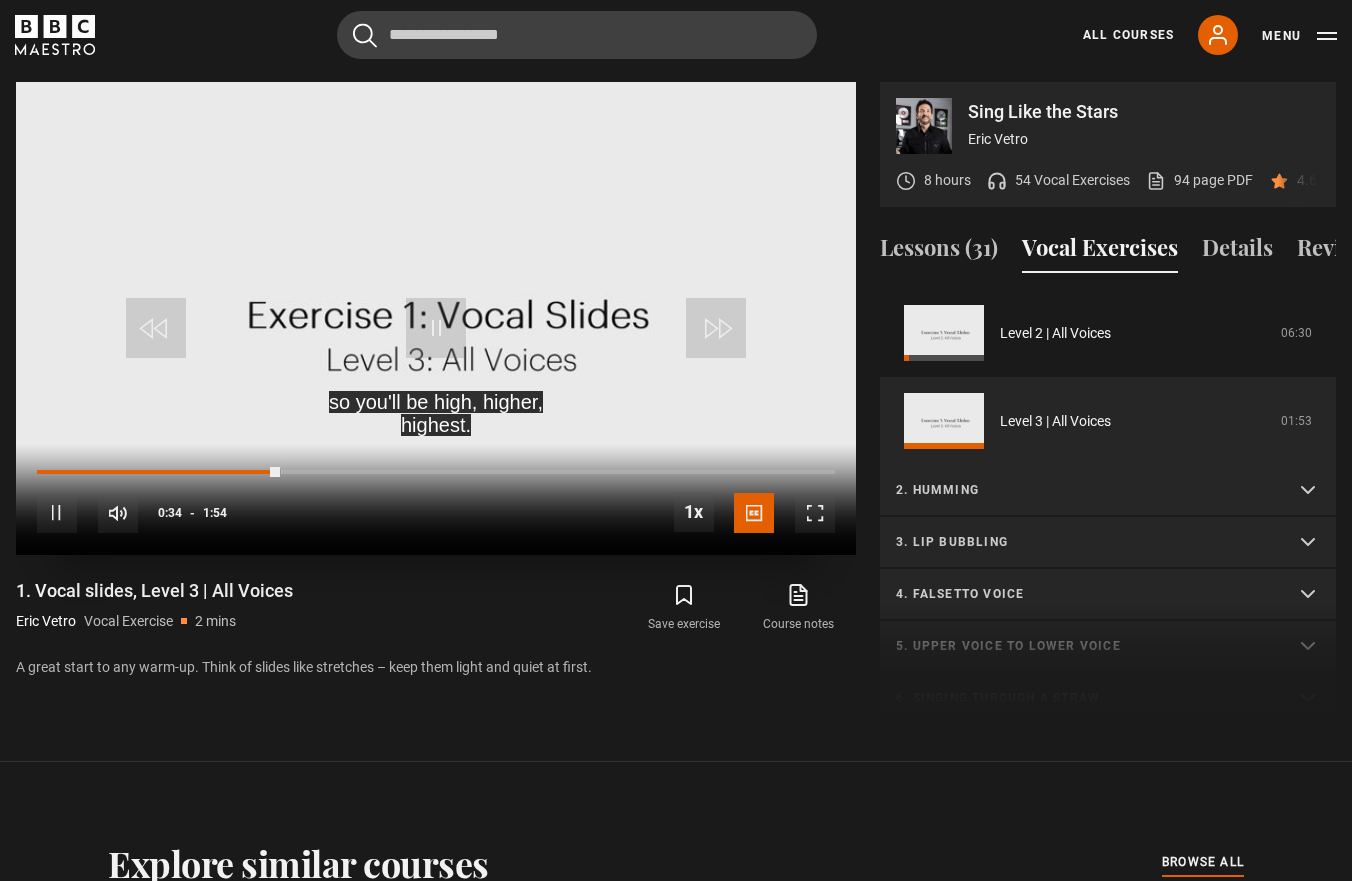 click on "10s Skip Back 10 seconds Pause 10s Skip Forward 10 seconds Loaded :  30.65% 0:35 0:34 Pause Mute 65% Current Time  0:34 - Duration  1:54 1x Playback Rate 2x 1.5x 1x , selected 0.5x Captions captions off English  Captions , selected" at bounding box center [436, 499] 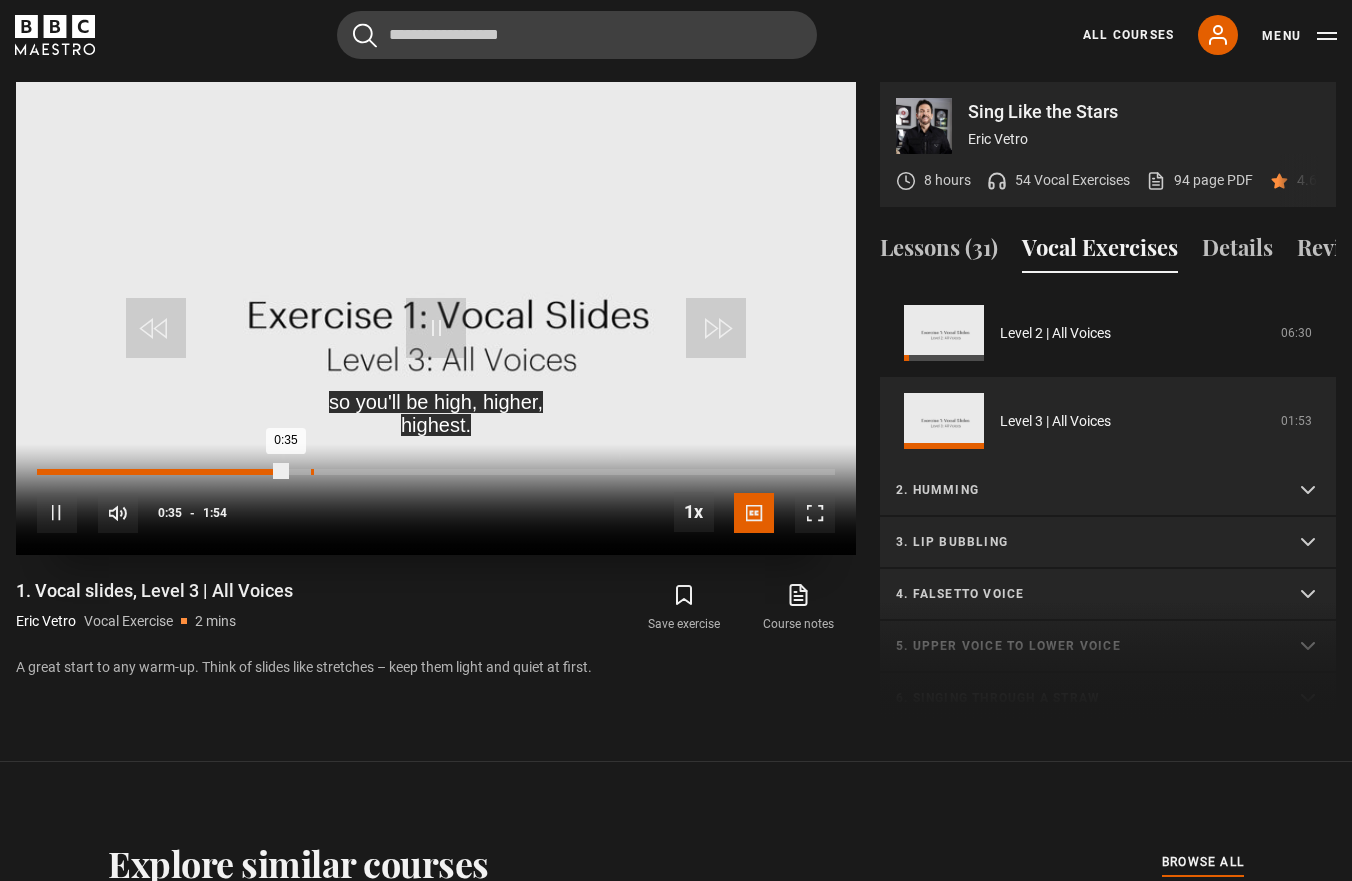 click on "Loaded :  30.65% 0:39 0:35" at bounding box center [436, 472] 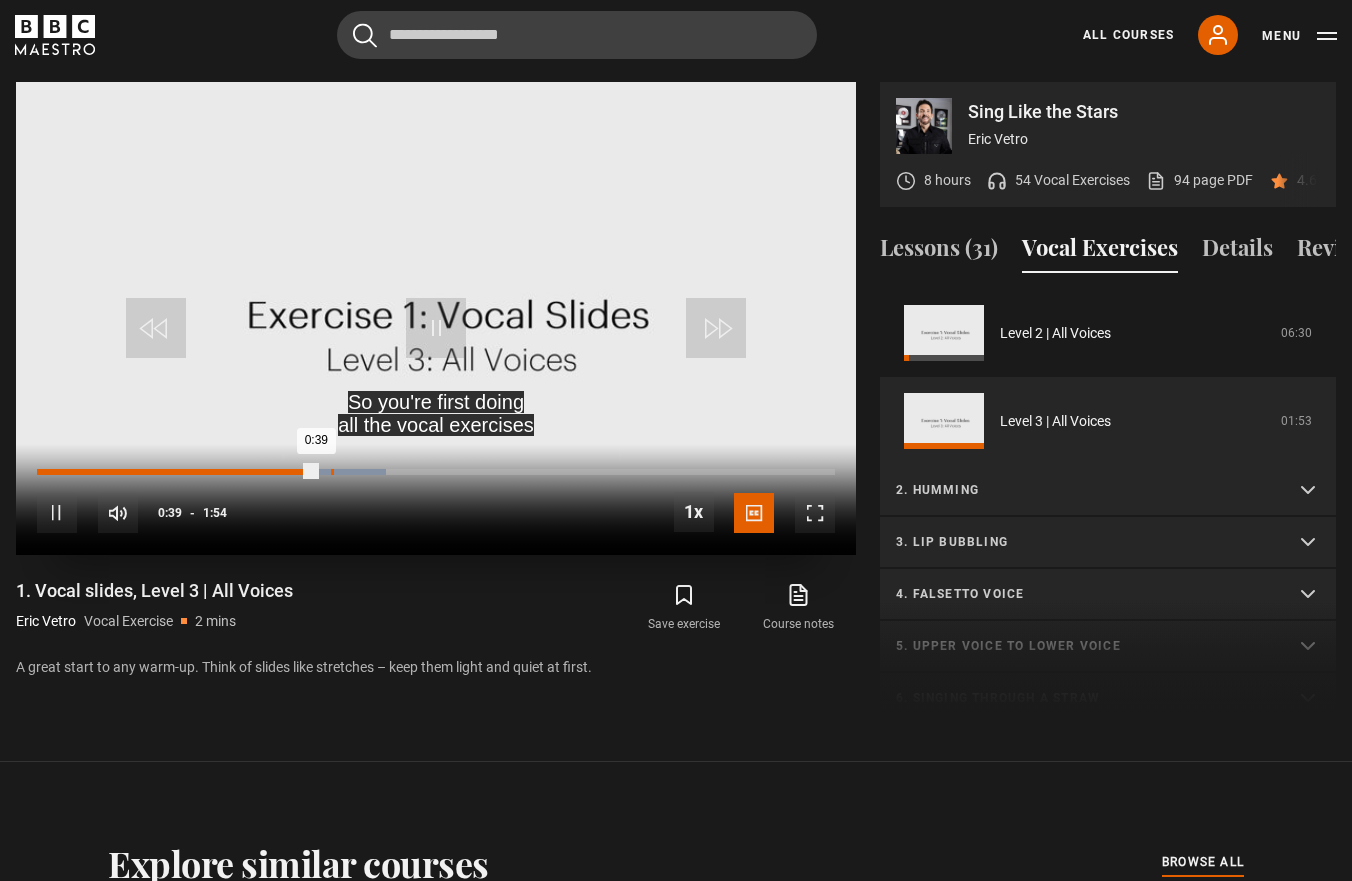 click on "0:42" at bounding box center (332, 472) 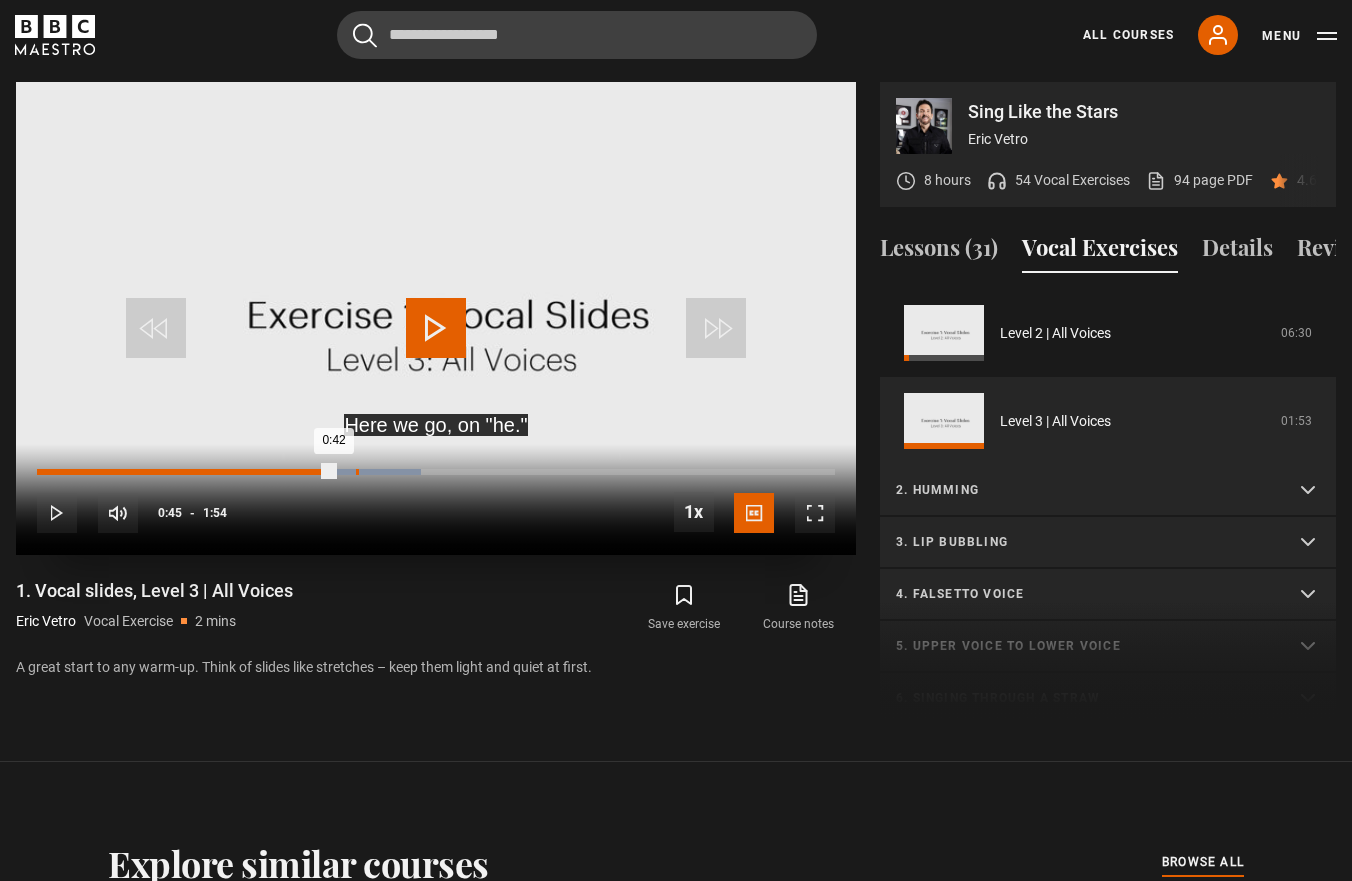 click on "0:45" at bounding box center [357, 472] 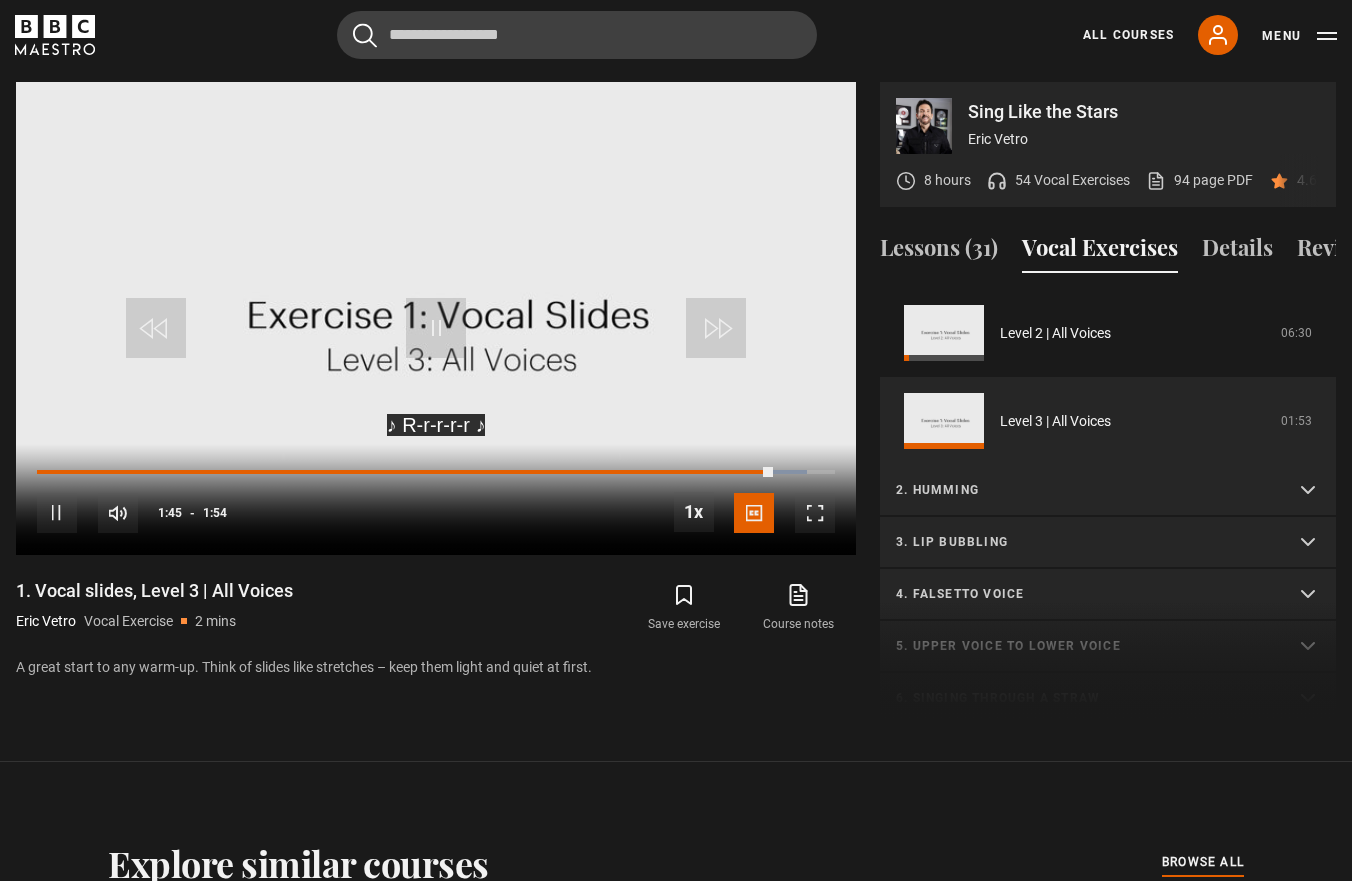 click on "2. Humming" at bounding box center [1084, 490] 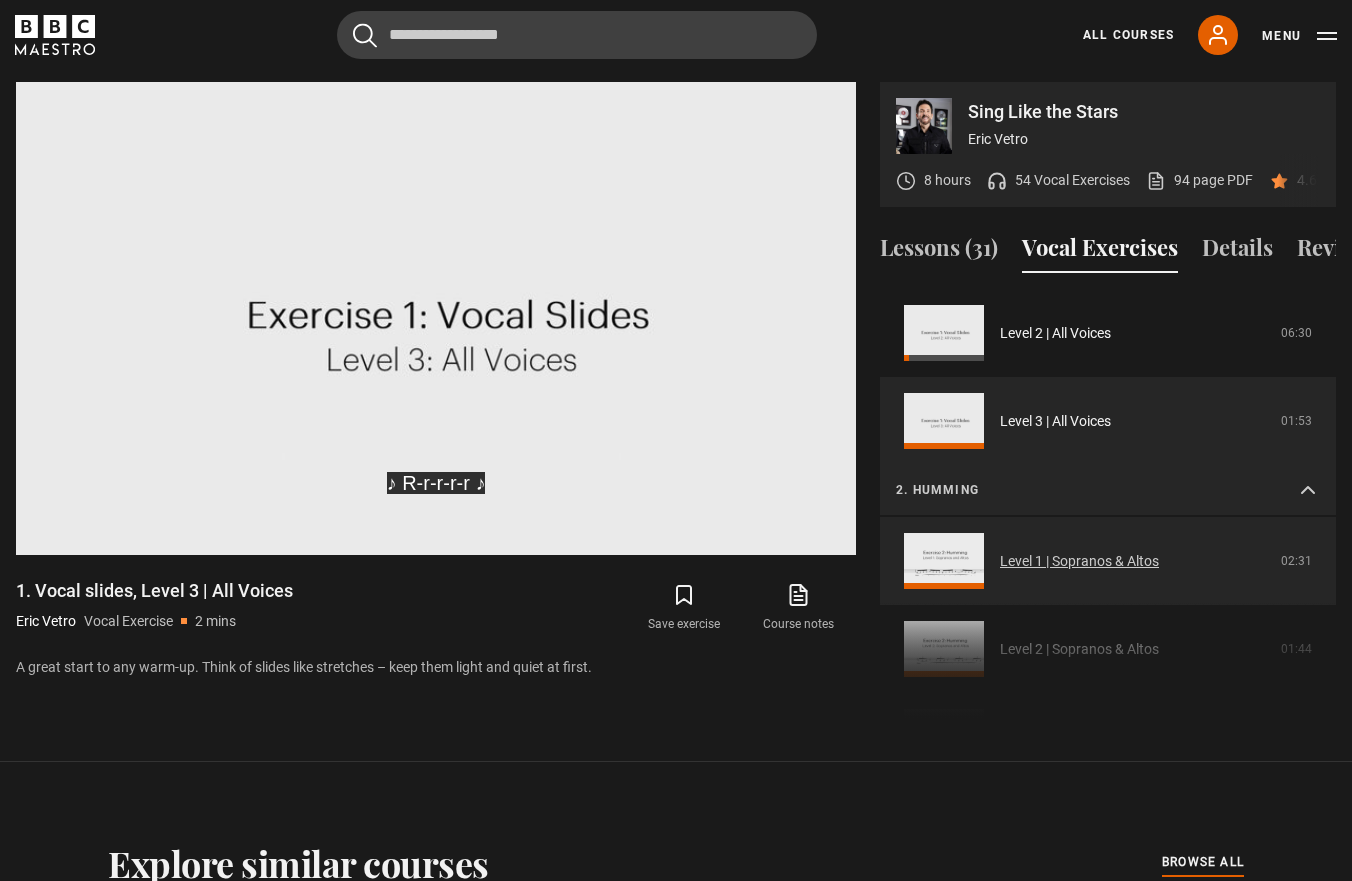 click on "Level 1 | Sopranos & Altos" at bounding box center [1079, 561] 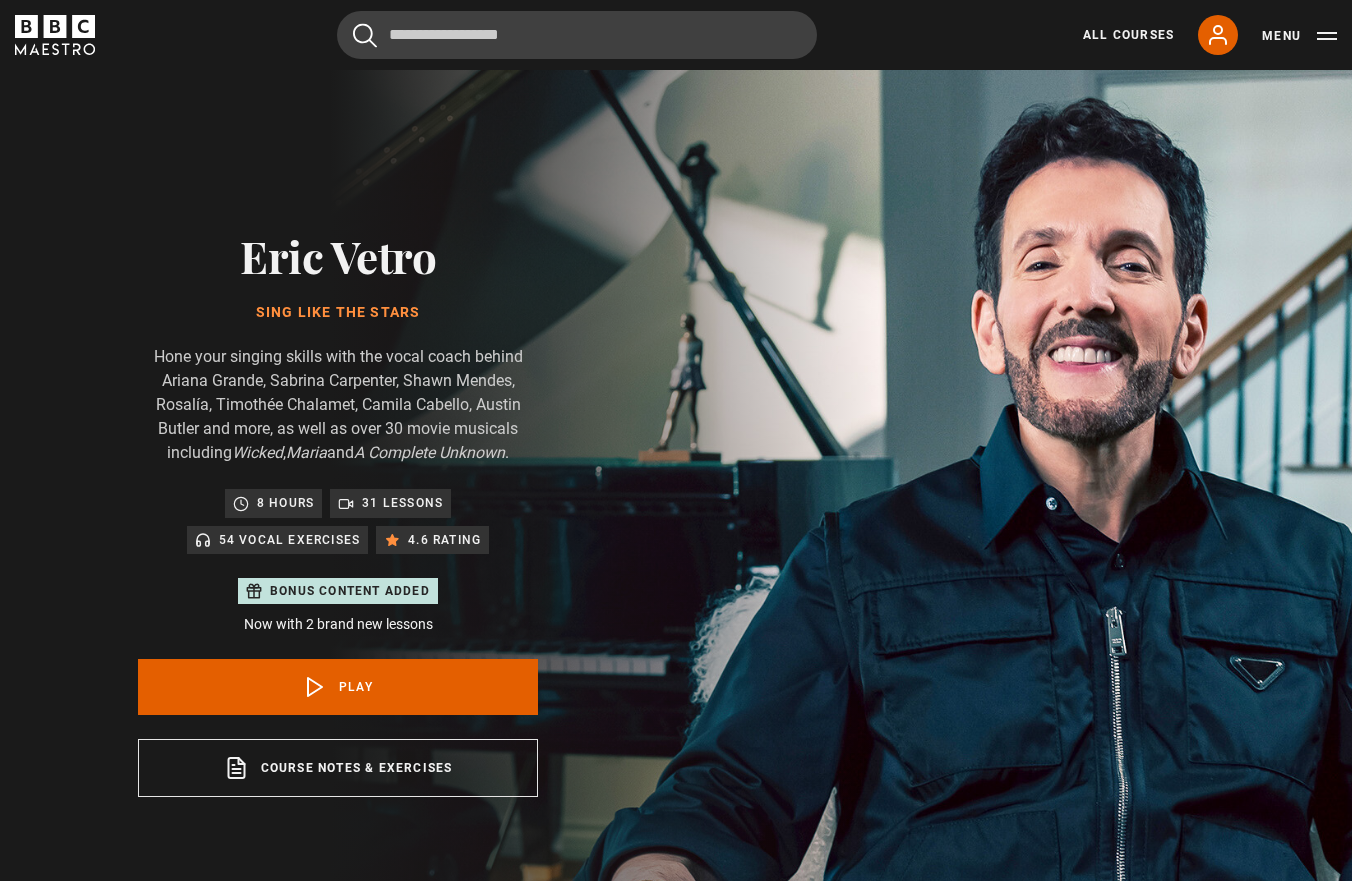 scroll, scrollTop: 955, scrollLeft: 0, axis: vertical 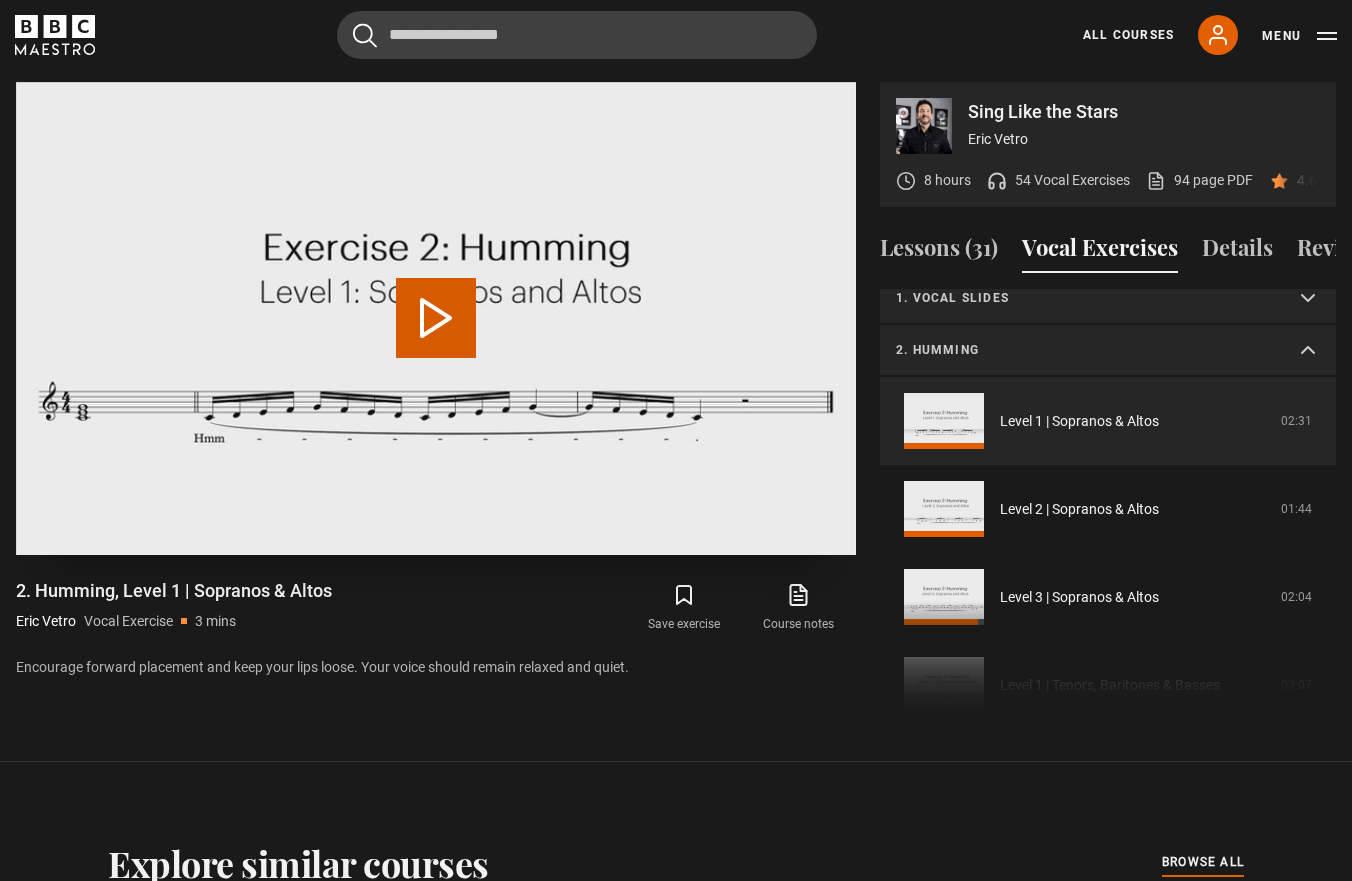 click on "Play Video" at bounding box center [436, 318] 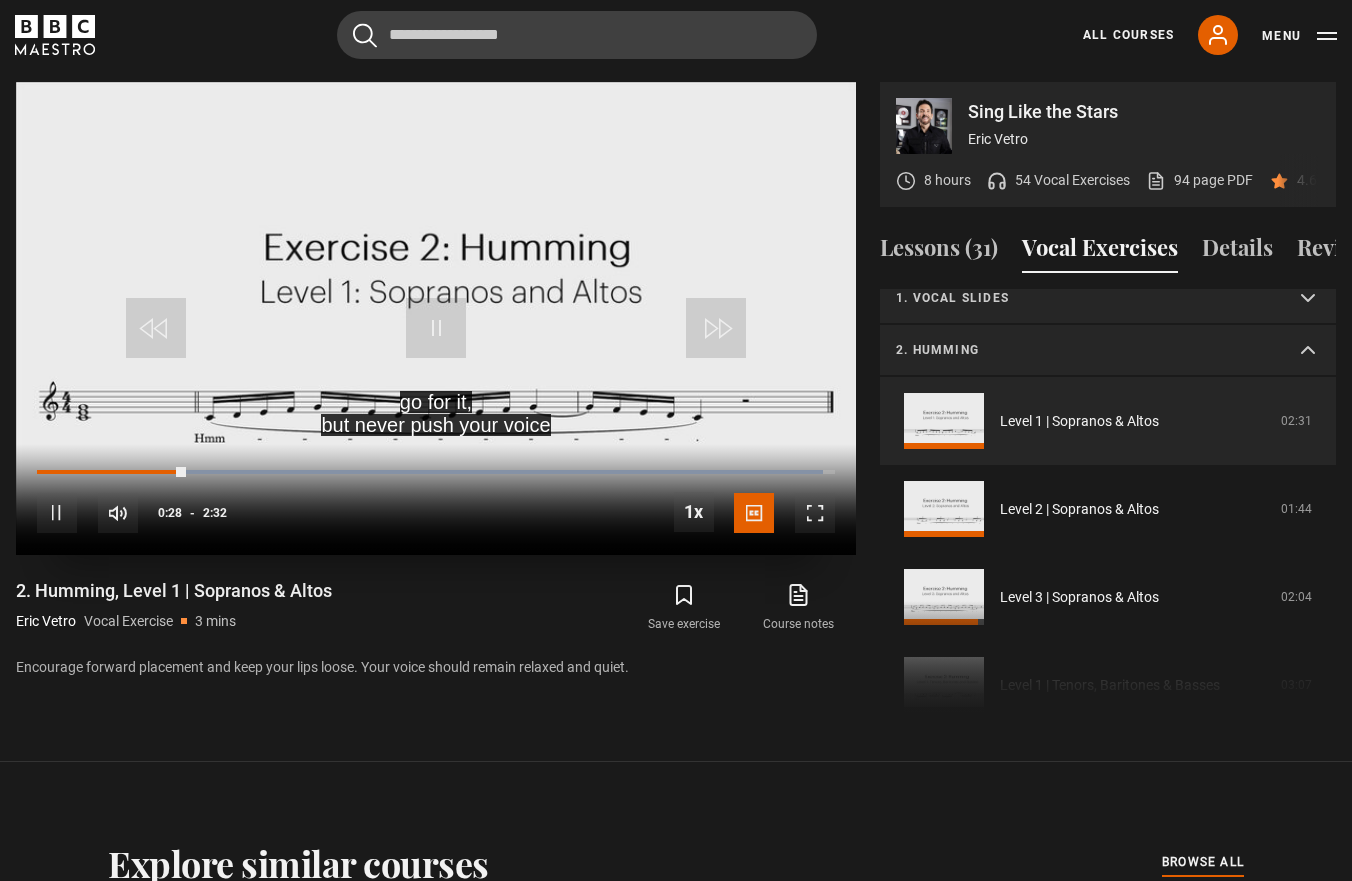 click on "10s Skip Back 10 seconds Pause 10s Skip Forward 10 seconds Loaded :  98.52% 0:34 0:28 Pause Mute 100% Current Time  0:28 - Duration  2:32 1x Playback Rate 2x 1.5x 1x , selected 0.5x Captions captions off English  Captions , selected" at bounding box center (436, 499) 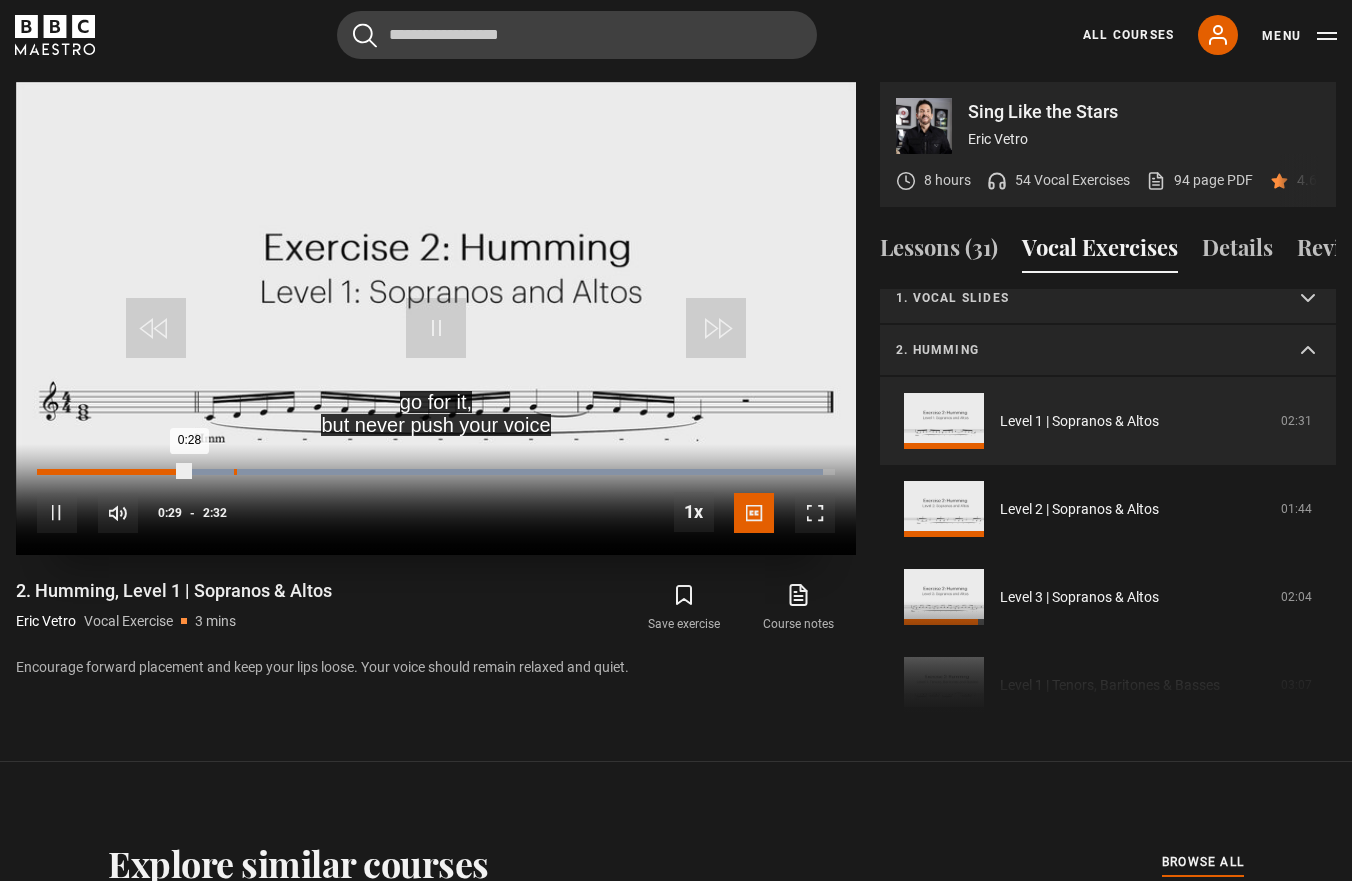 click on "0:37" at bounding box center (235, 472) 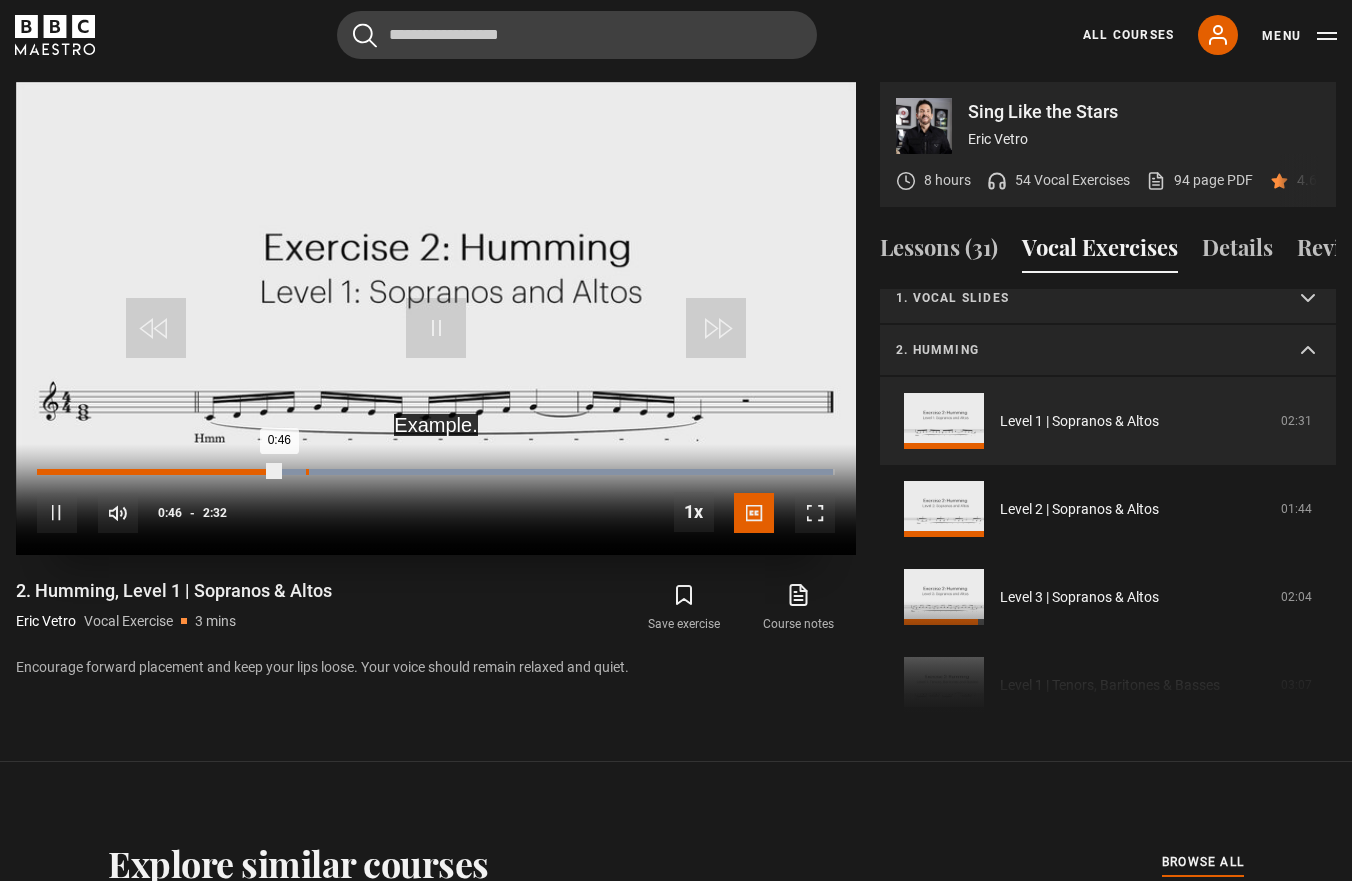 click on "0:51" at bounding box center (307, 472) 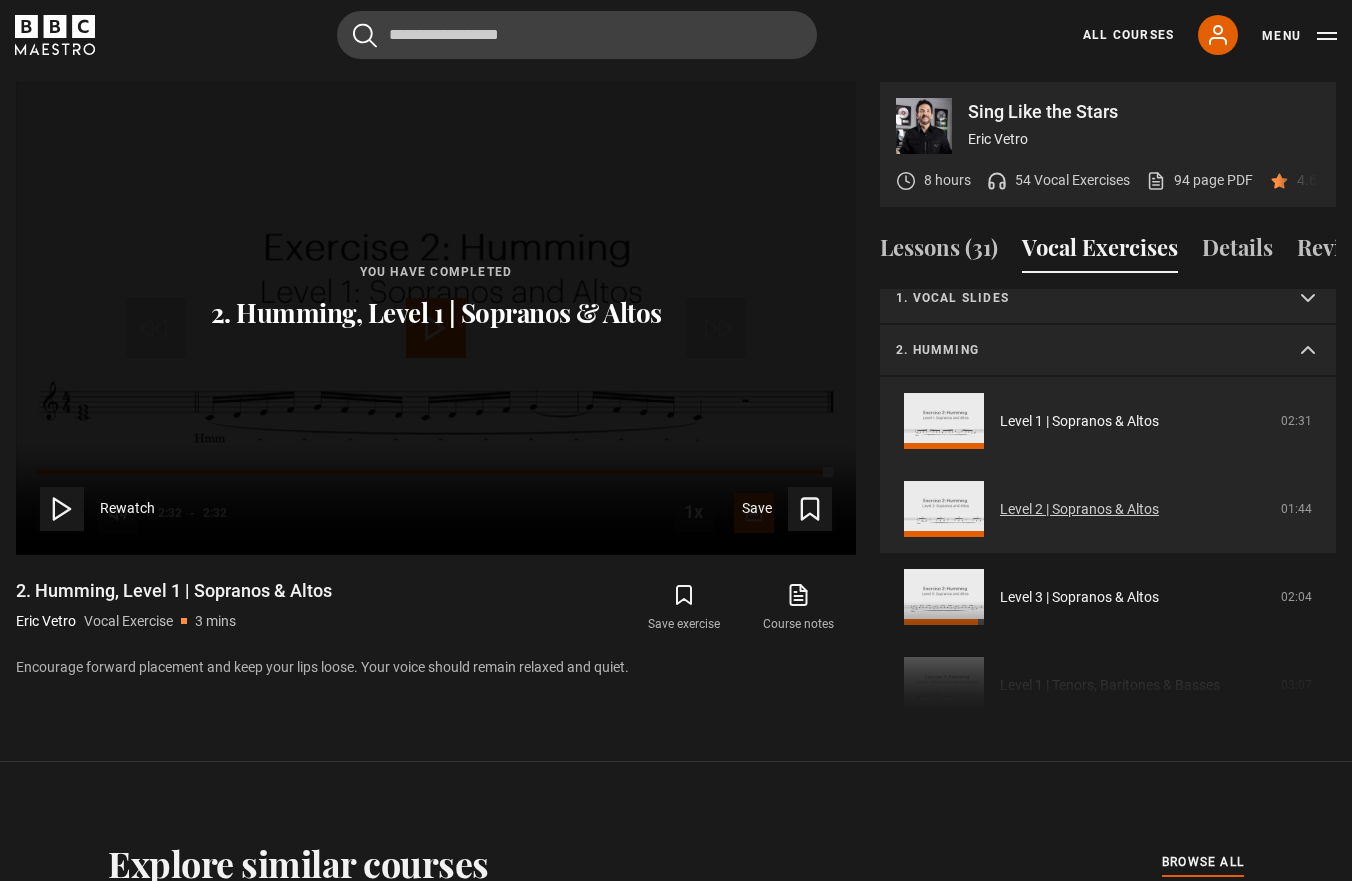 click on "Level 2 | Sopranos & Altos" at bounding box center [1079, 509] 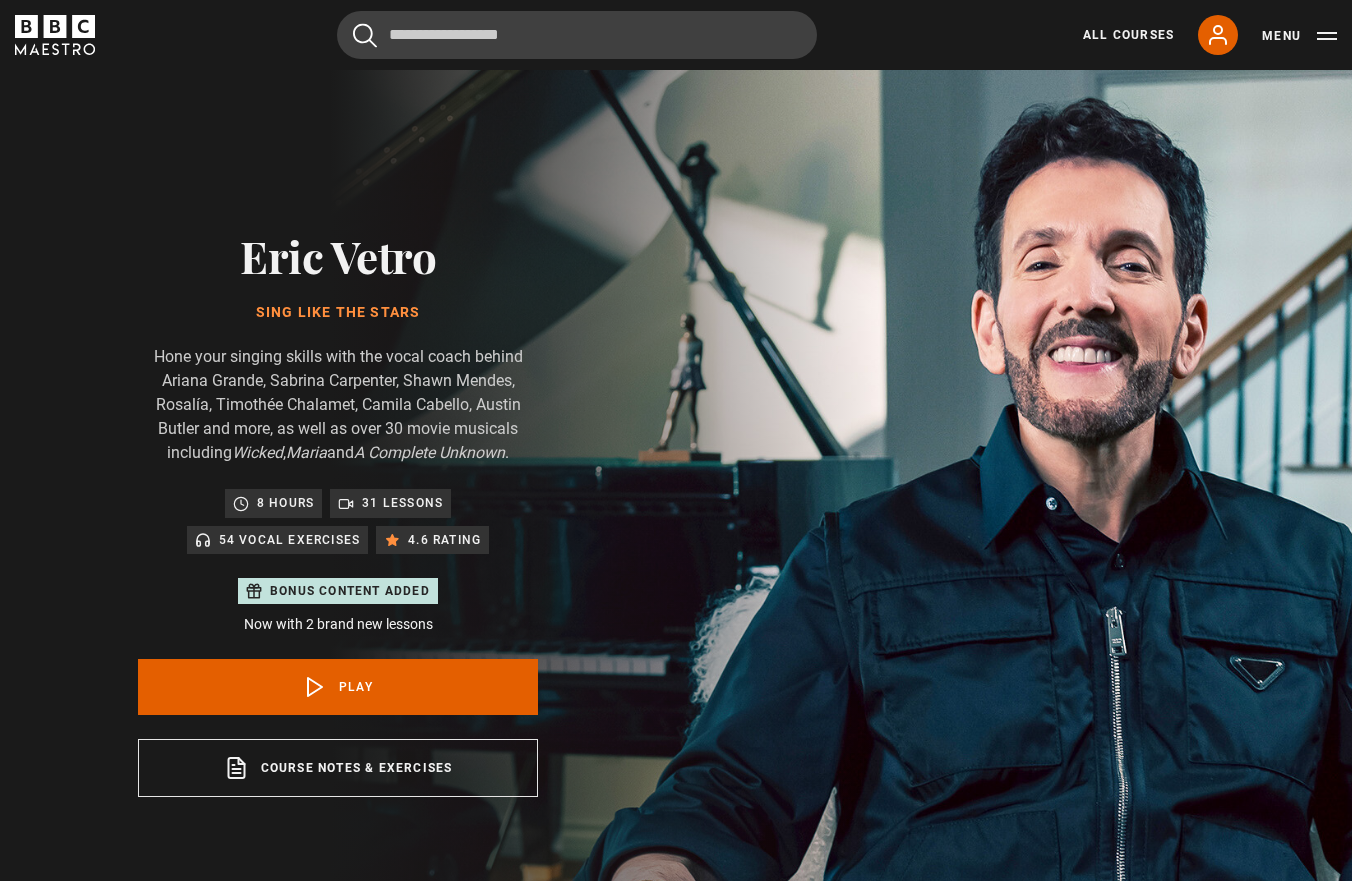 scroll, scrollTop: 955, scrollLeft: 0, axis: vertical 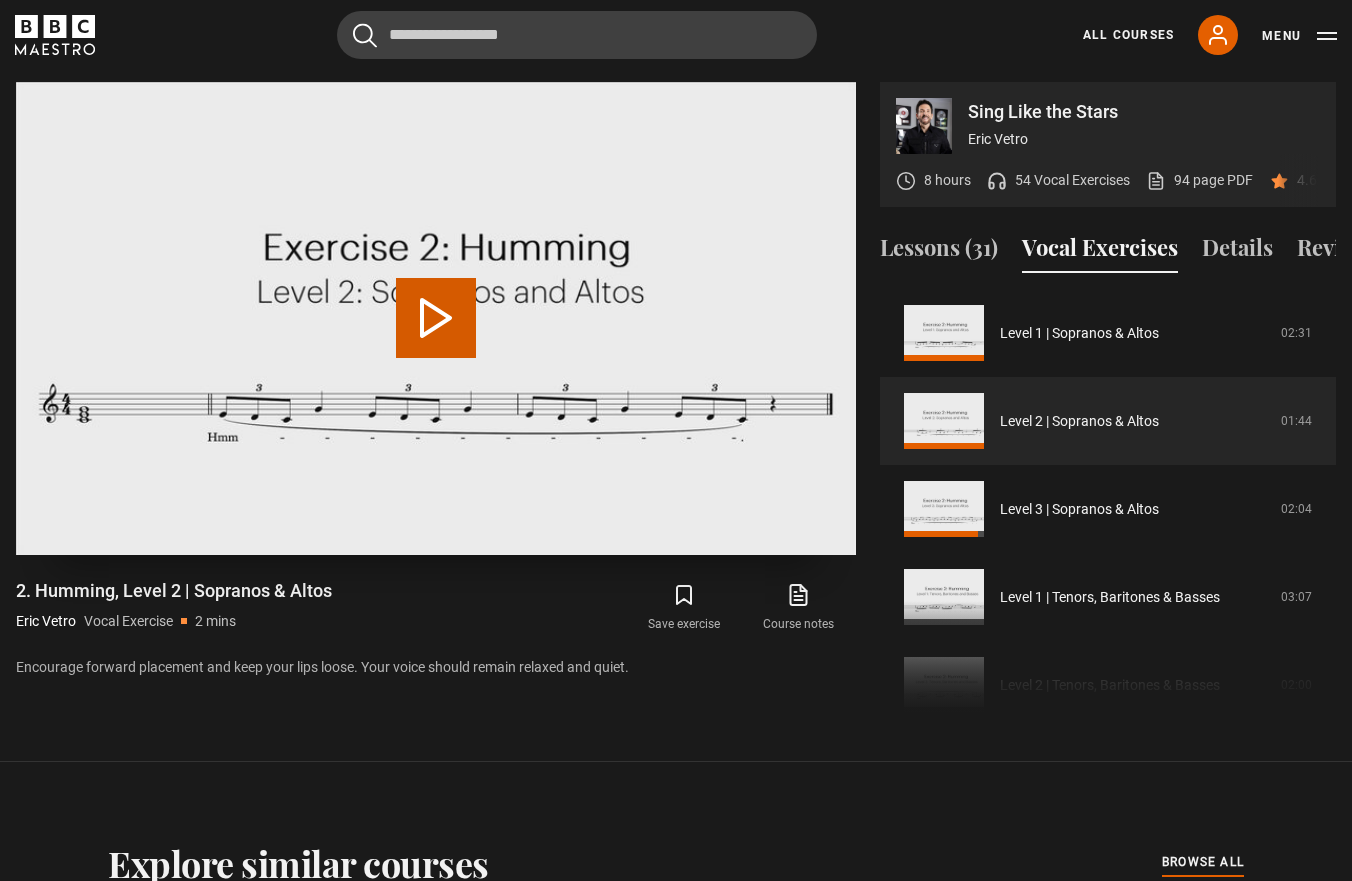 click on "Play Video" at bounding box center (436, 318) 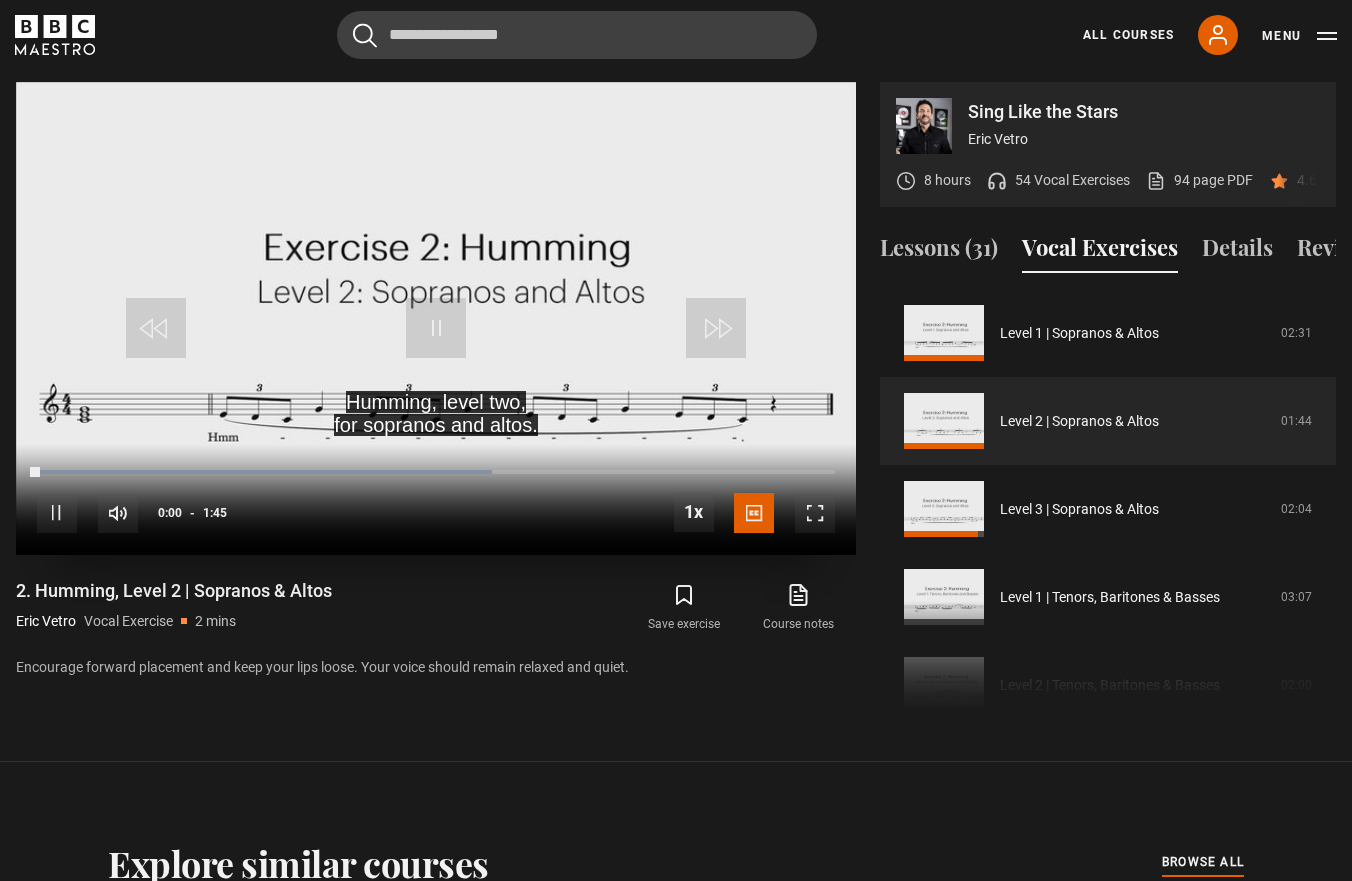 click on "10s Skip Back 10 seconds Pause 10s Skip Forward 10 seconds Loaded :  57.07% 0:00 Pause Mute Current Time  0:00 - Duration  1:45 1x Playback Rate 2x 1.5x 1x , selected 0.5x Captions captions off English  Captions , selected" at bounding box center (436, 499) 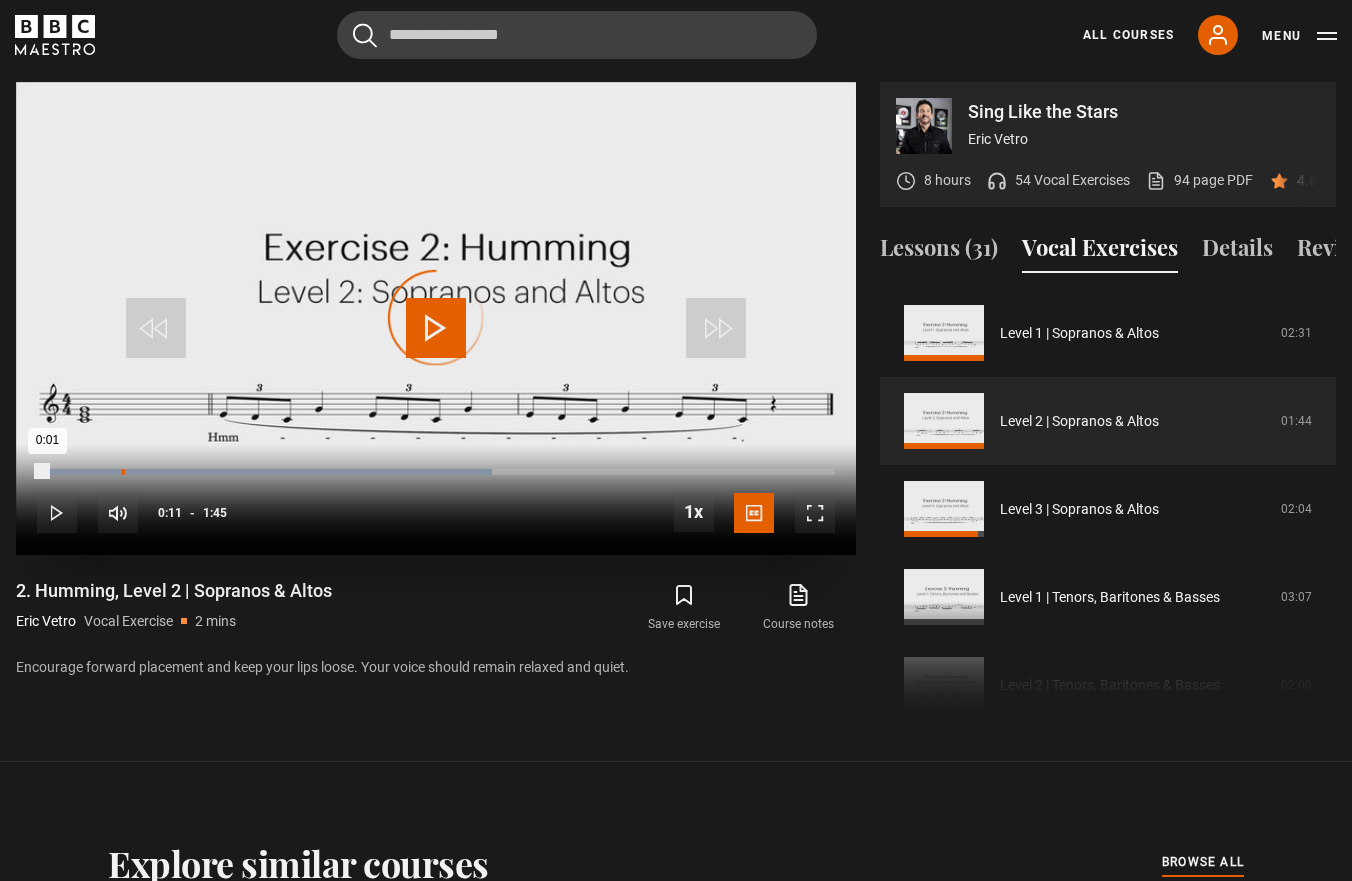 click on "Loaded :  57.07% 0:11 0:01" at bounding box center (436, 472) 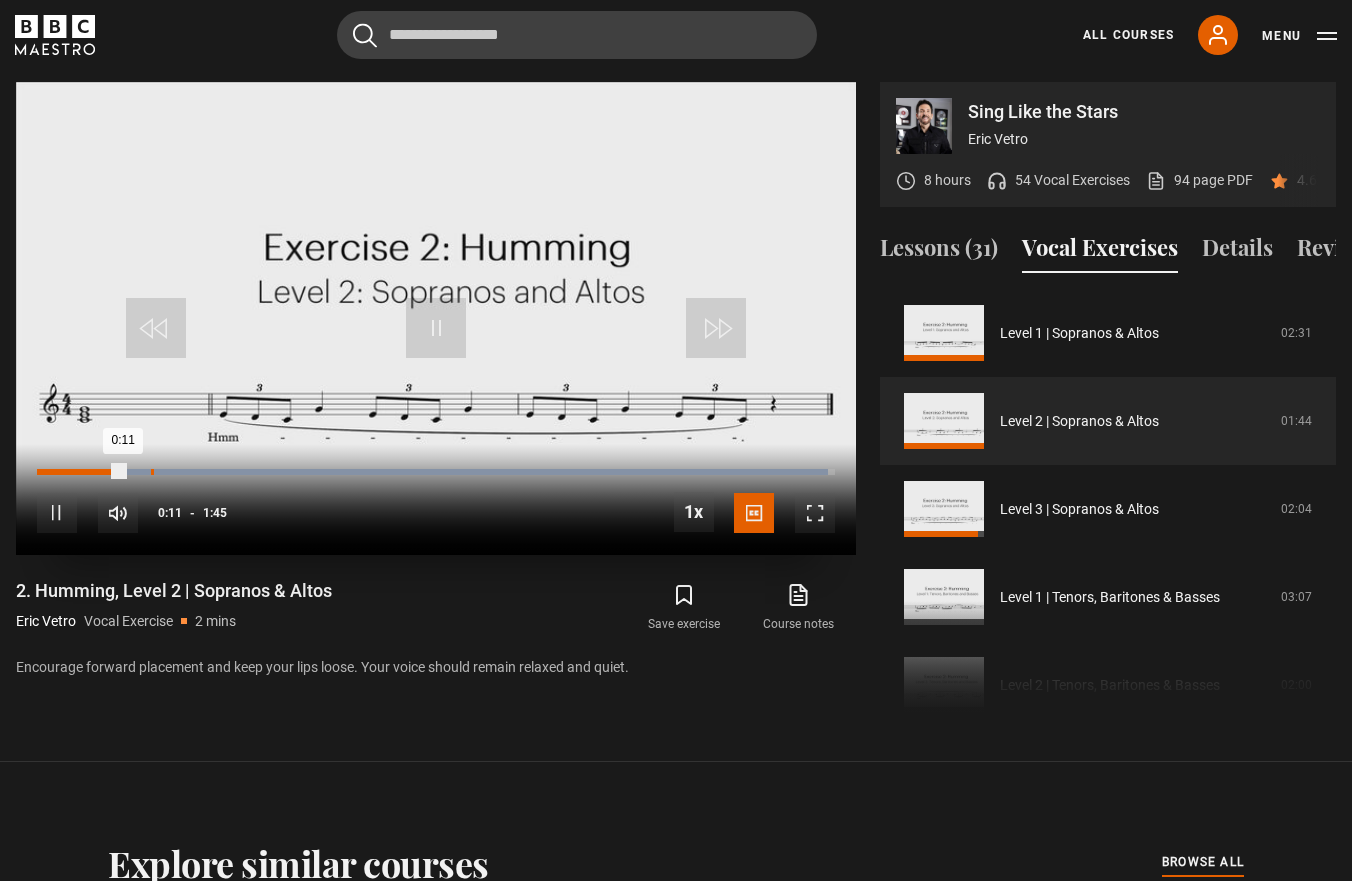 click on "Loaded :  99.05% 0:15 0:11" at bounding box center (436, 472) 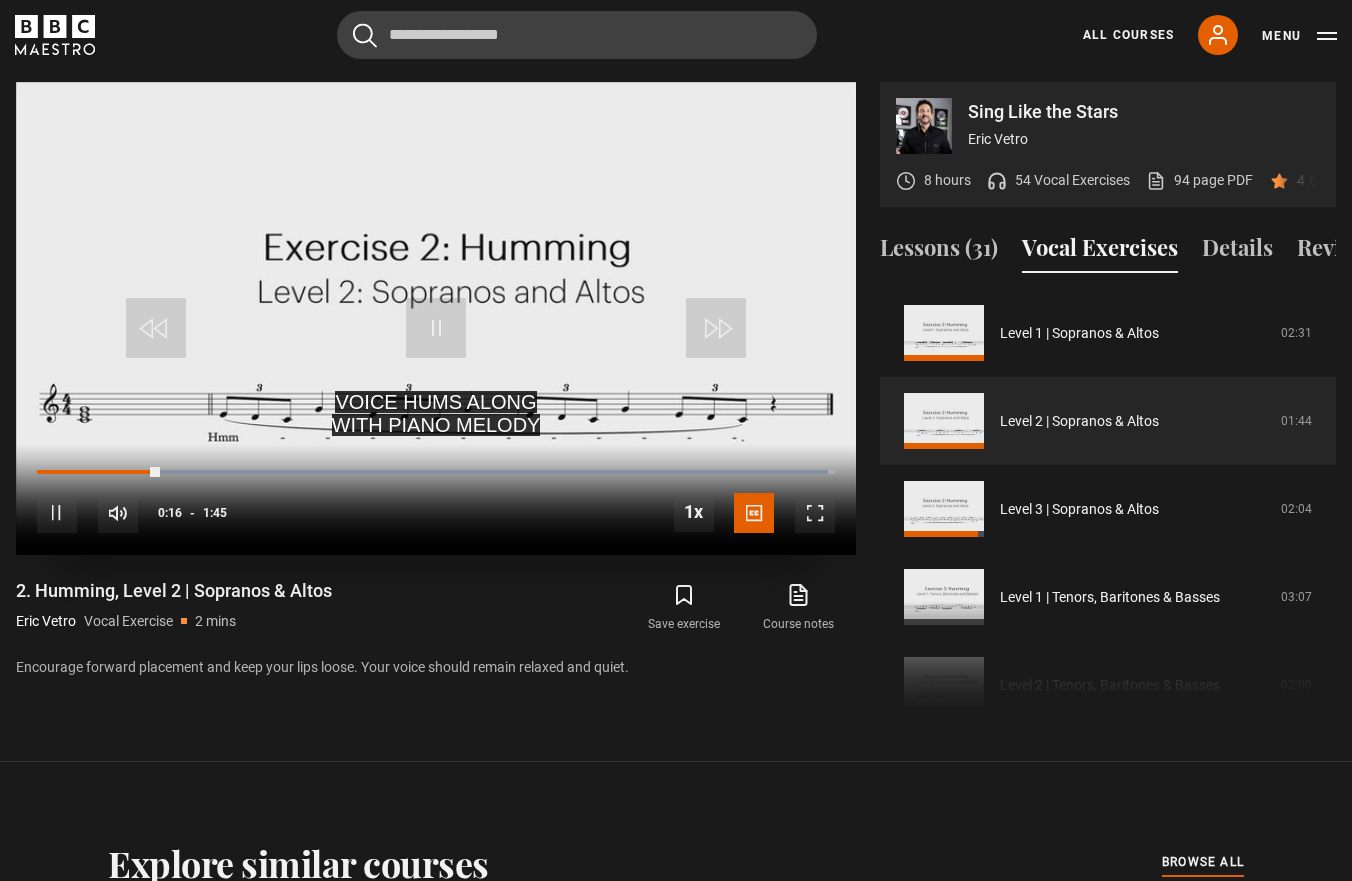 click on "10s Skip Back 10 seconds Pause 10s Skip Forward 10 seconds Loaded :  99.05% 0:16 0:16 Pause Mute Current Time  0:16 - Duration  1:45 1x Playback Rate 2x 1.5x 1x , selected 0.5x Captions captions off English  Captions , selected" at bounding box center (436, 499) 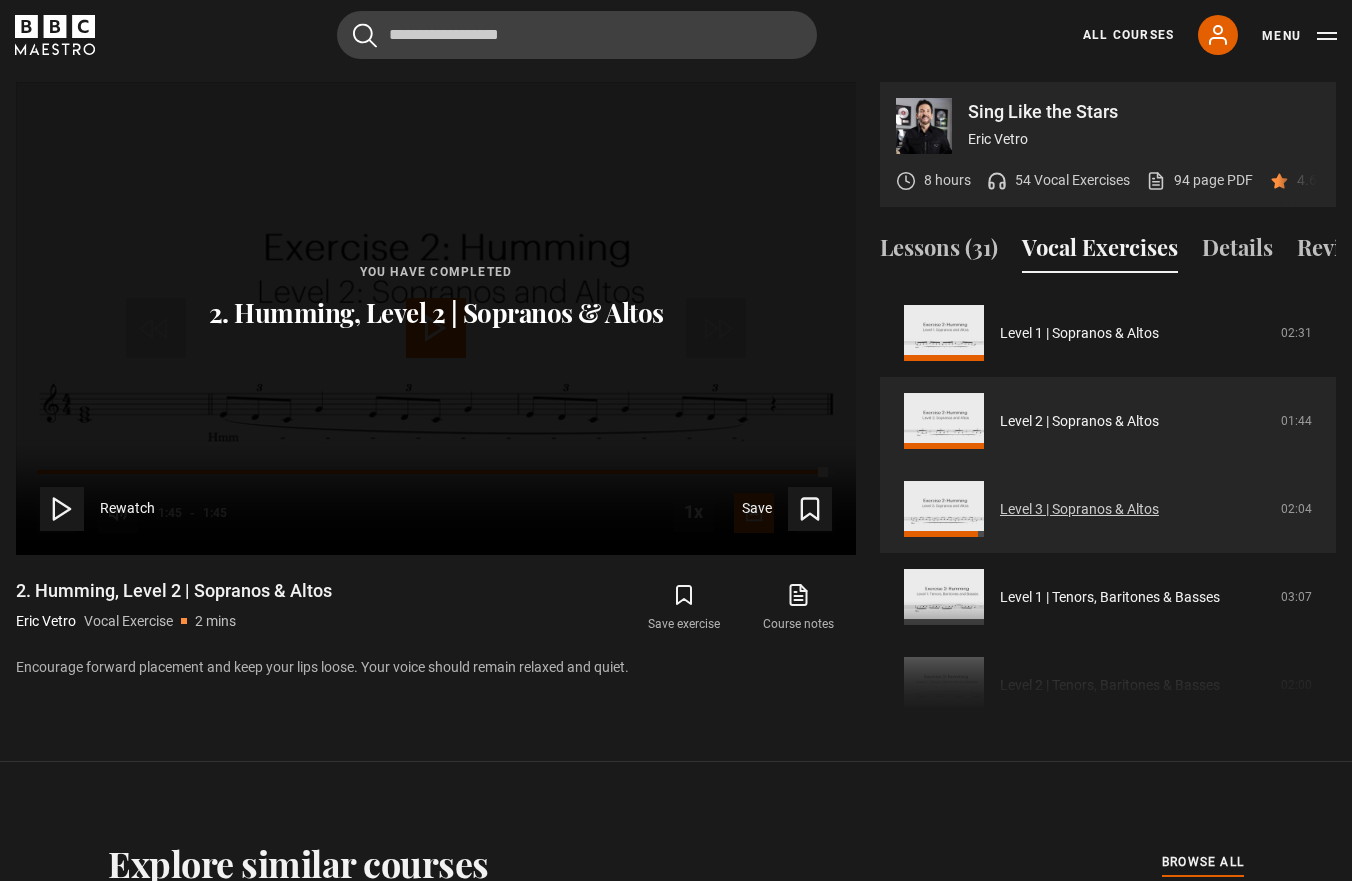click on "Level 3 | Sopranos & Altos" at bounding box center [1079, 509] 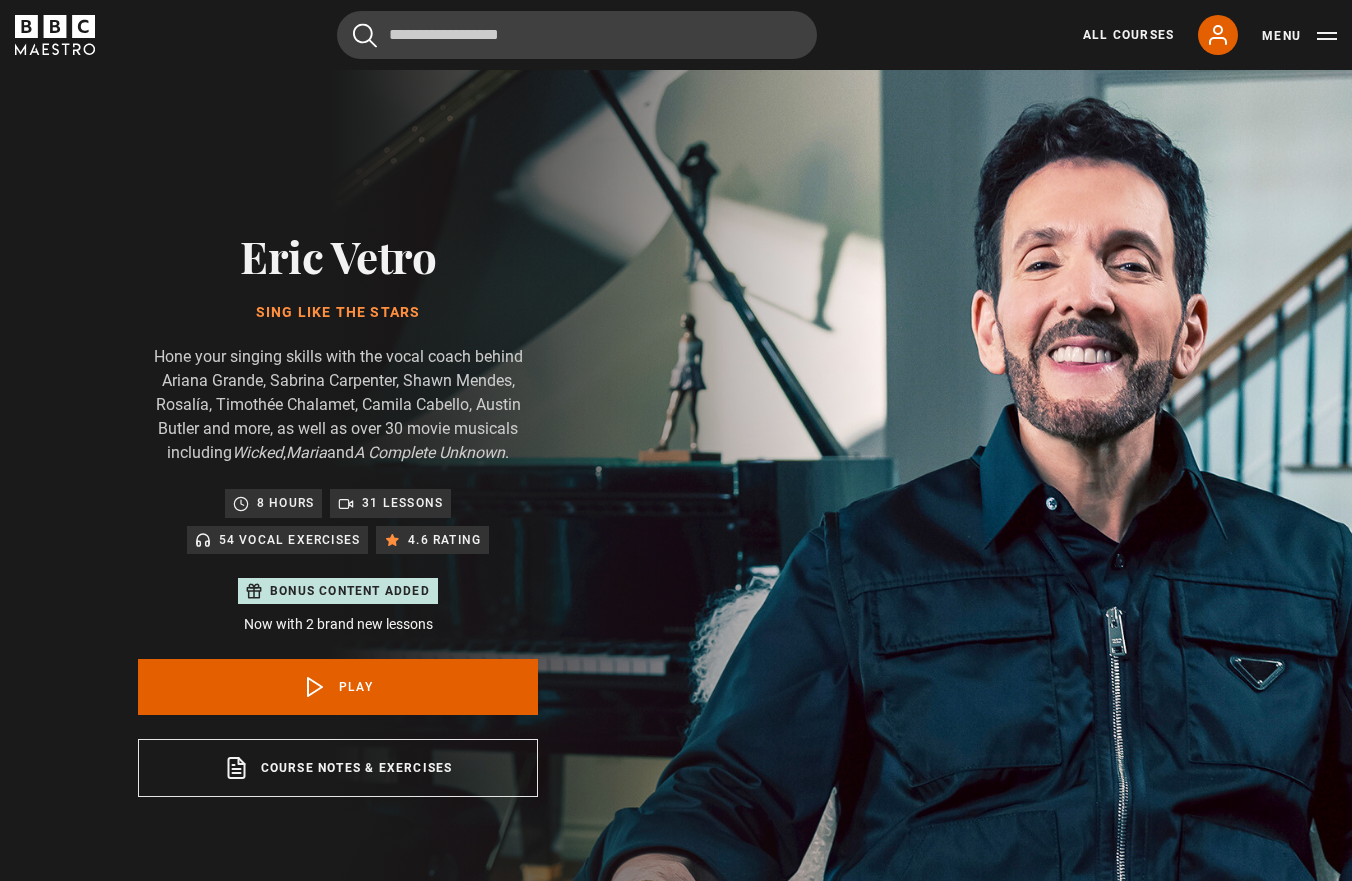 scroll, scrollTop: 955, scrollLeft: 0, axis: vertical 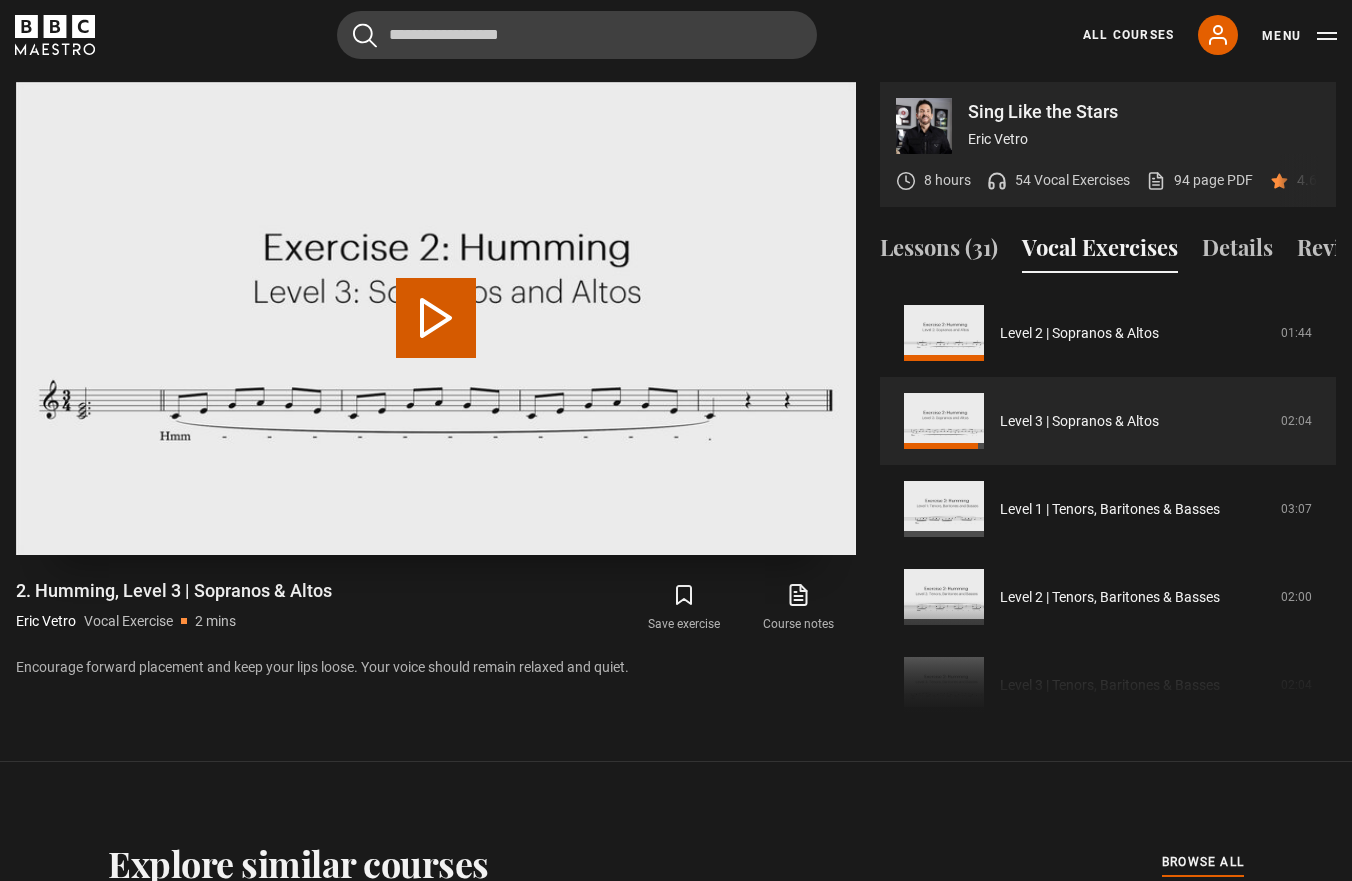 click on "Play Video" at bounding box center (436, 318) 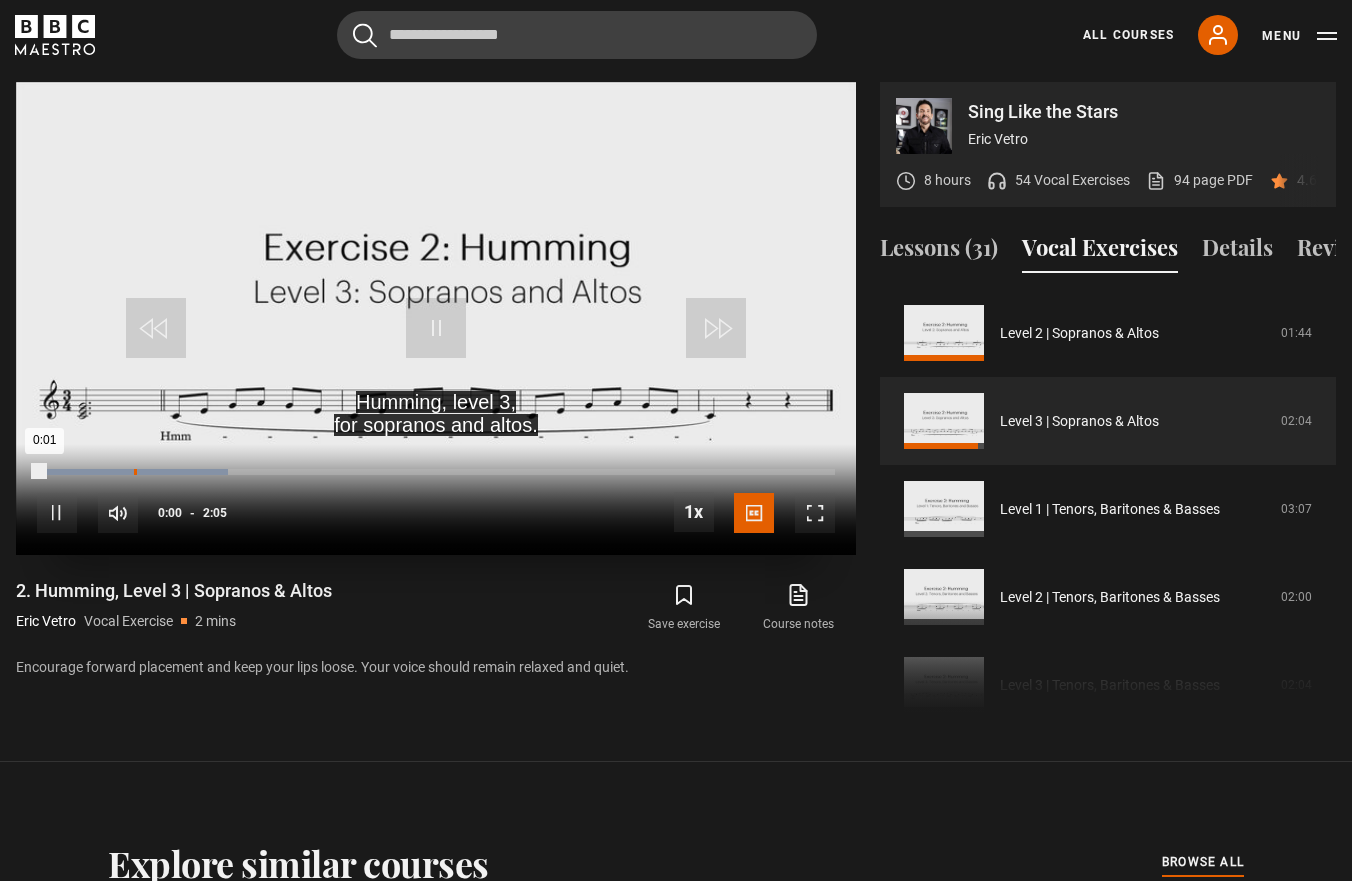 click on "Loaded :  23.94% 0:15 0:01" at bounding box center (436, 472) 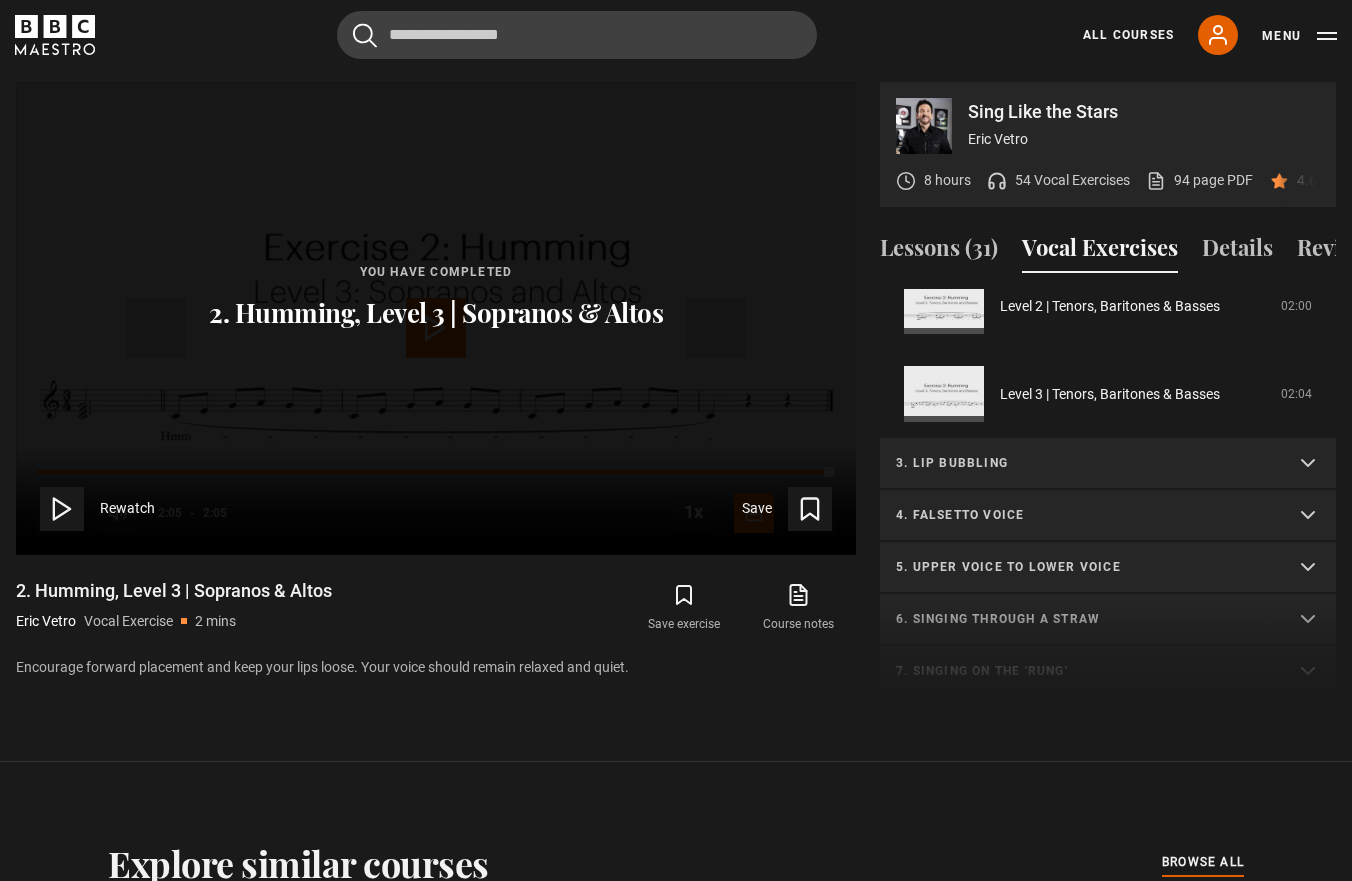 scroll, scrollTop: 485, scrollLeft: 0, axis: vertical 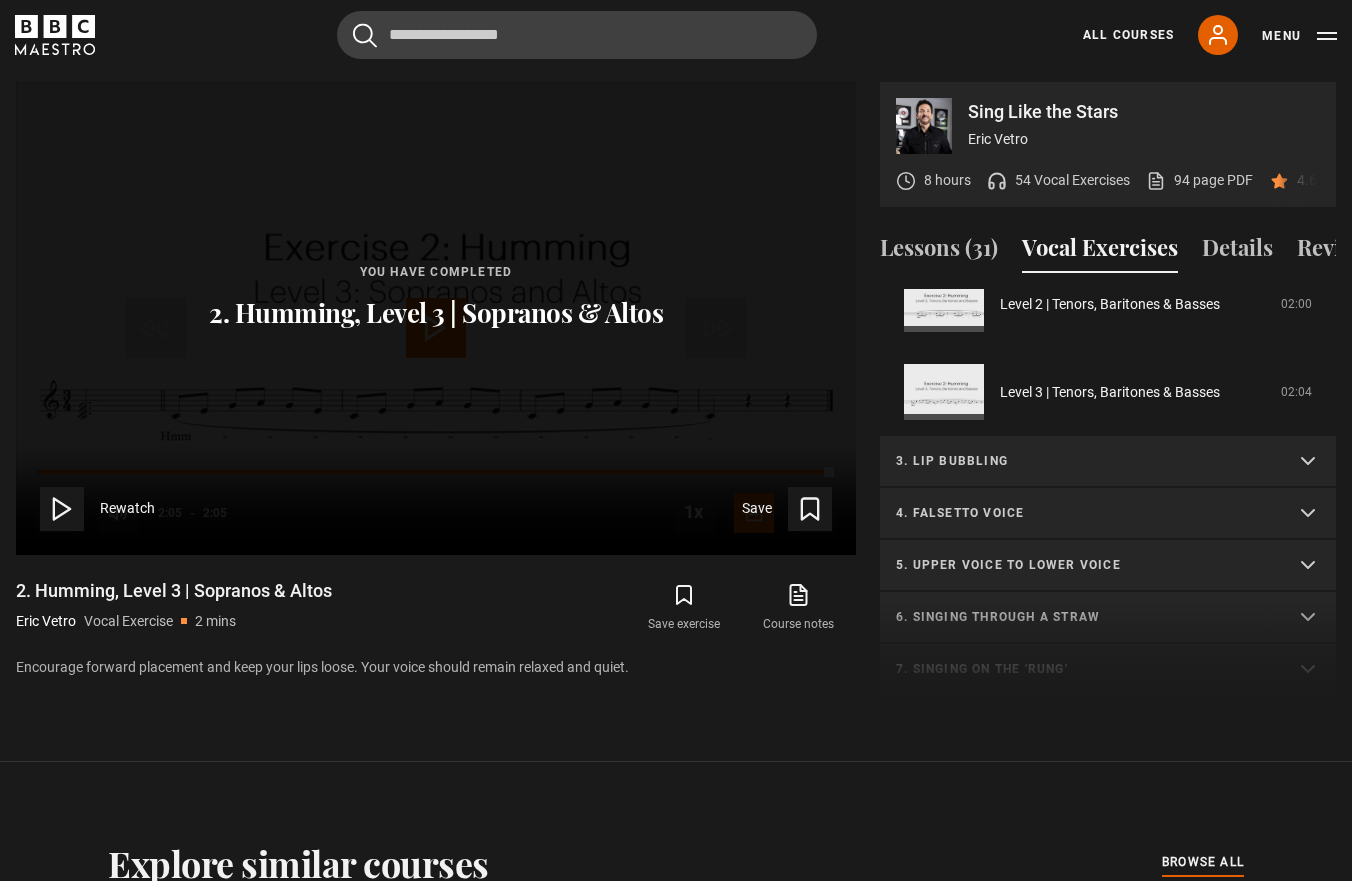 click on "3. Lip bubbling" at bounding box center [1084, 461] 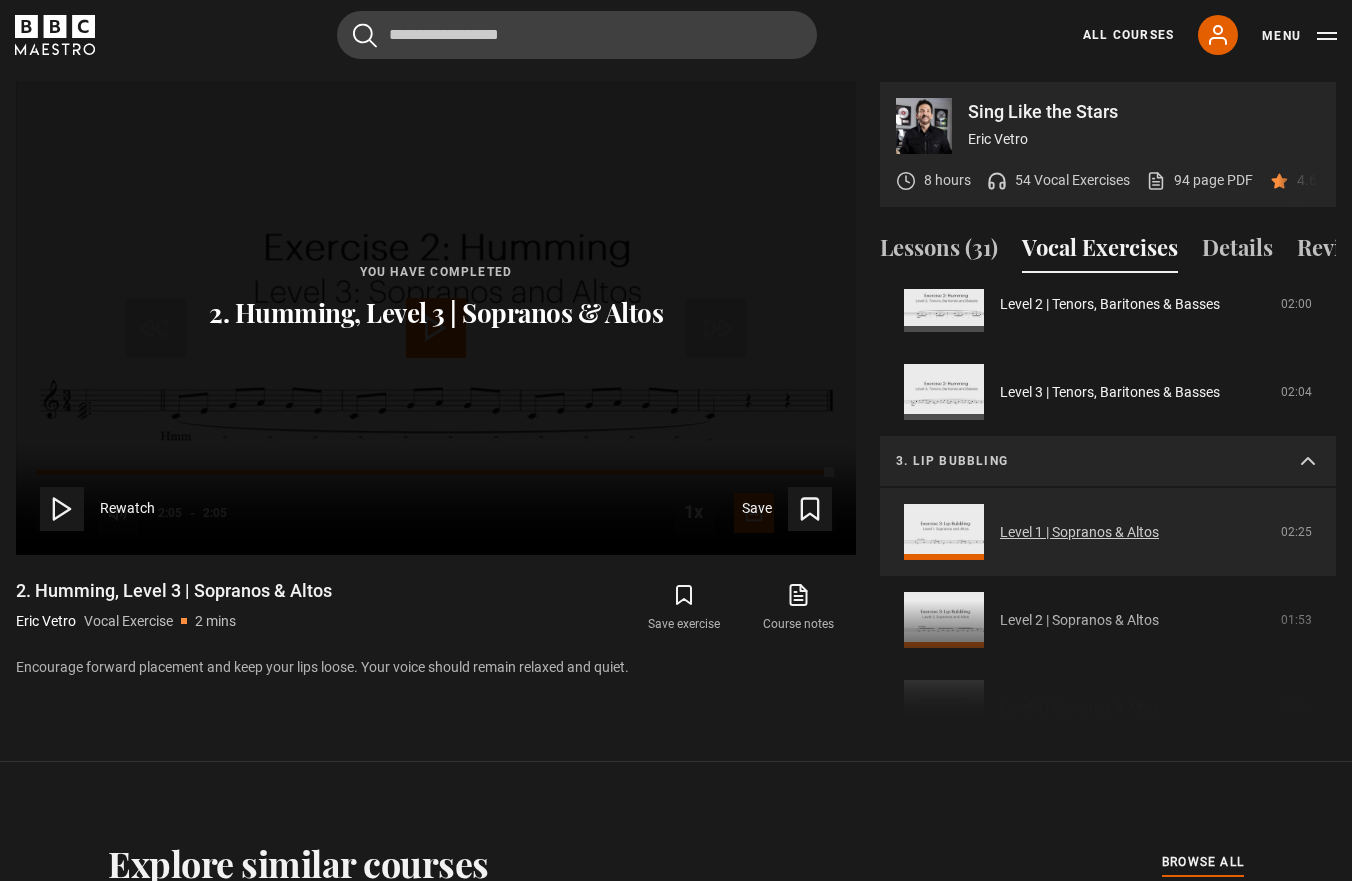 click on "Level 1 | Sopranos & Altos" at bounding box center (1079, 532) 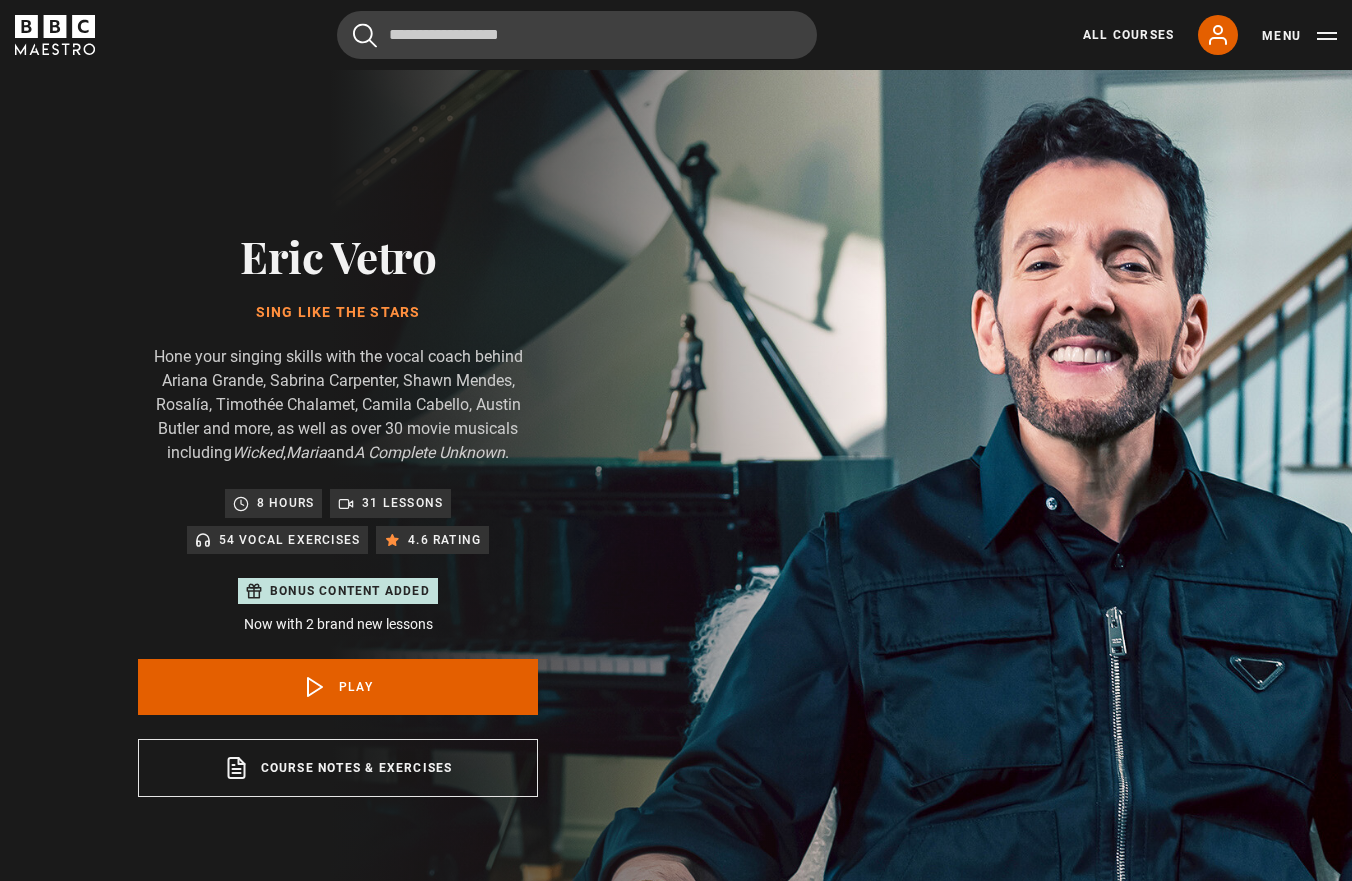 scroll, scrollTop: 955, scrollLeft: 0, axis: vertical 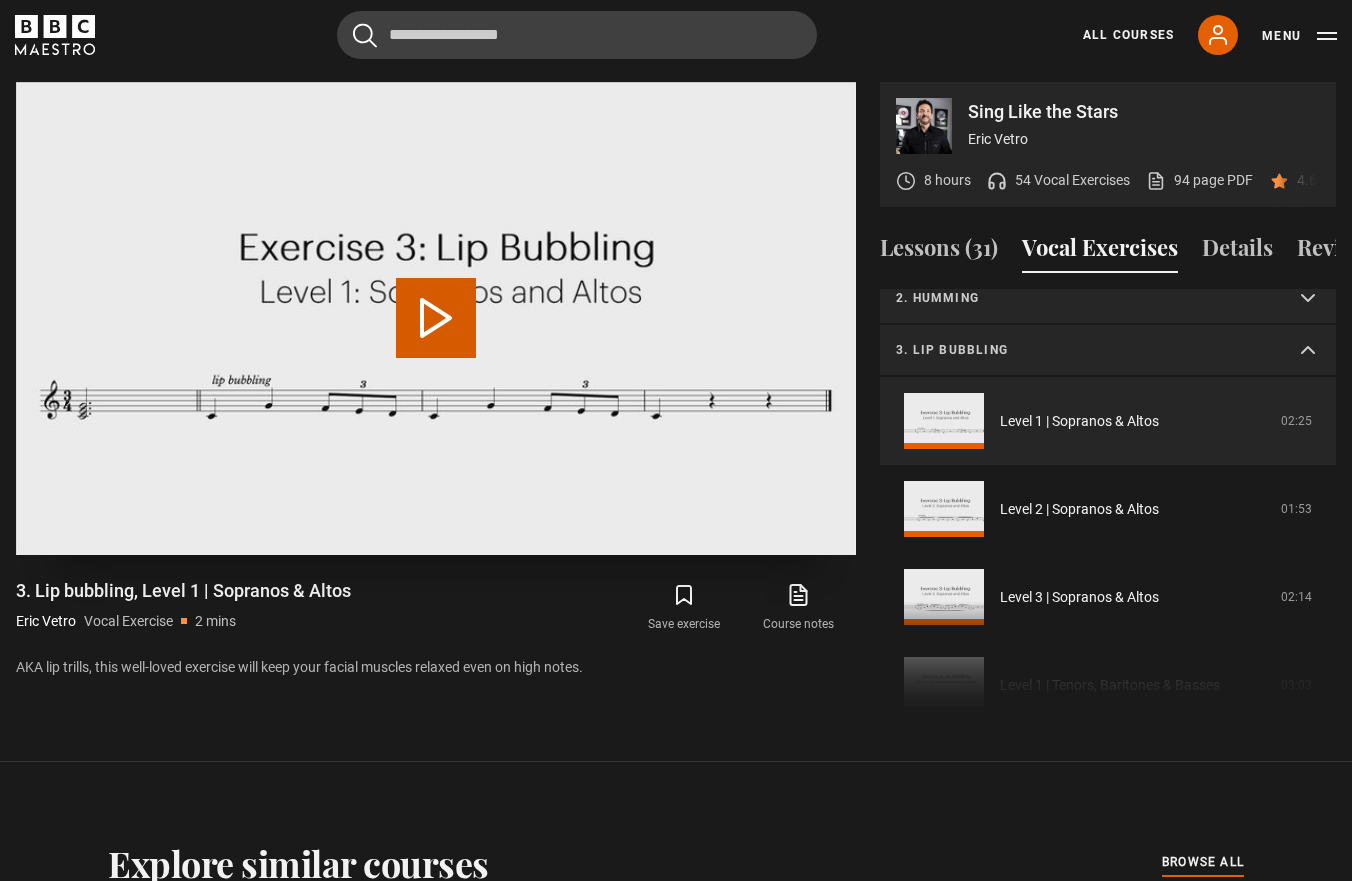 click at bounding box center [436, 318] 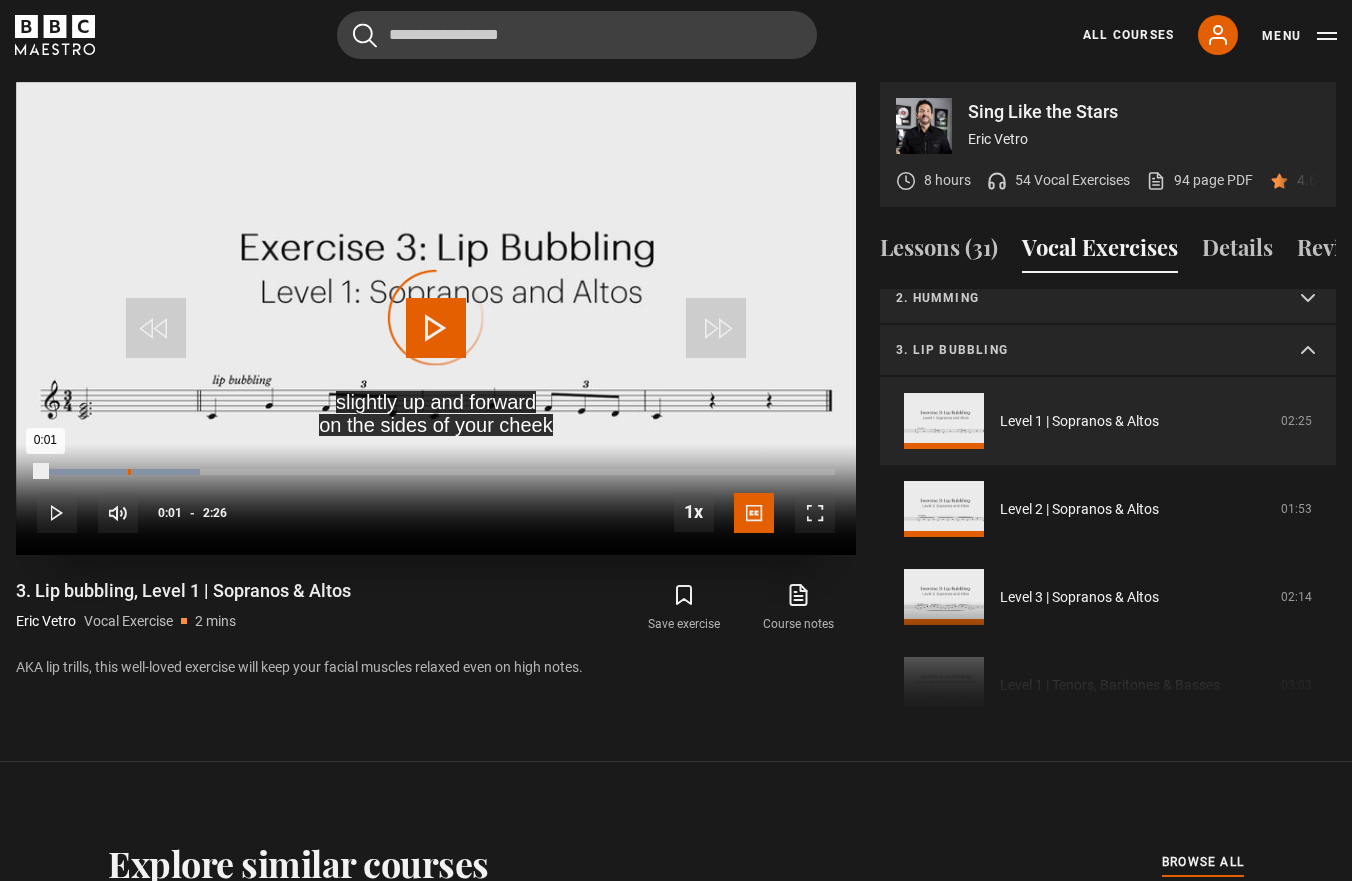 click on "Loaded :  20.49% 0:16 0:01" at bounding box center [436, 472] 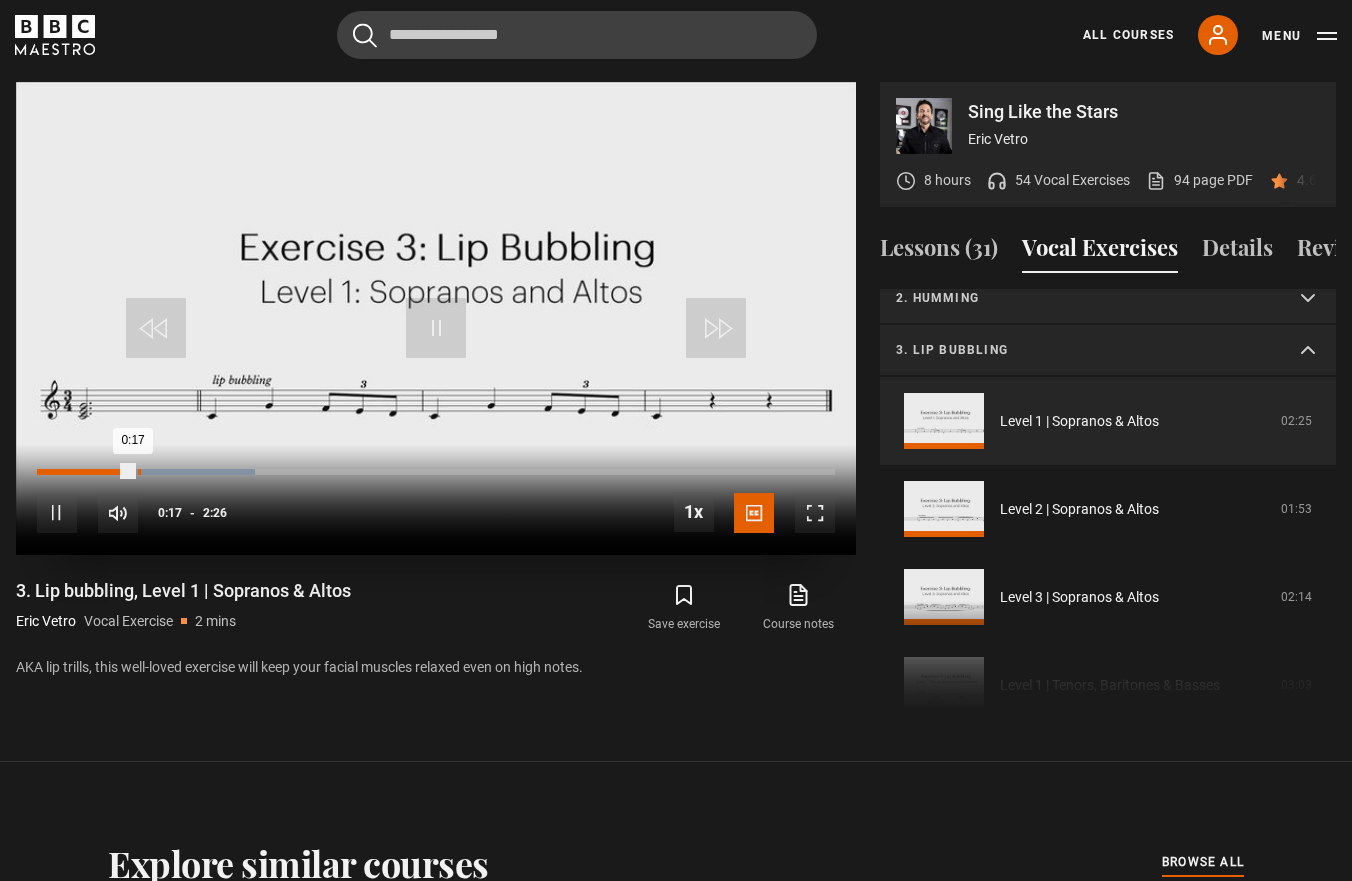 click on "0:18" at bounding box center (139, 472) 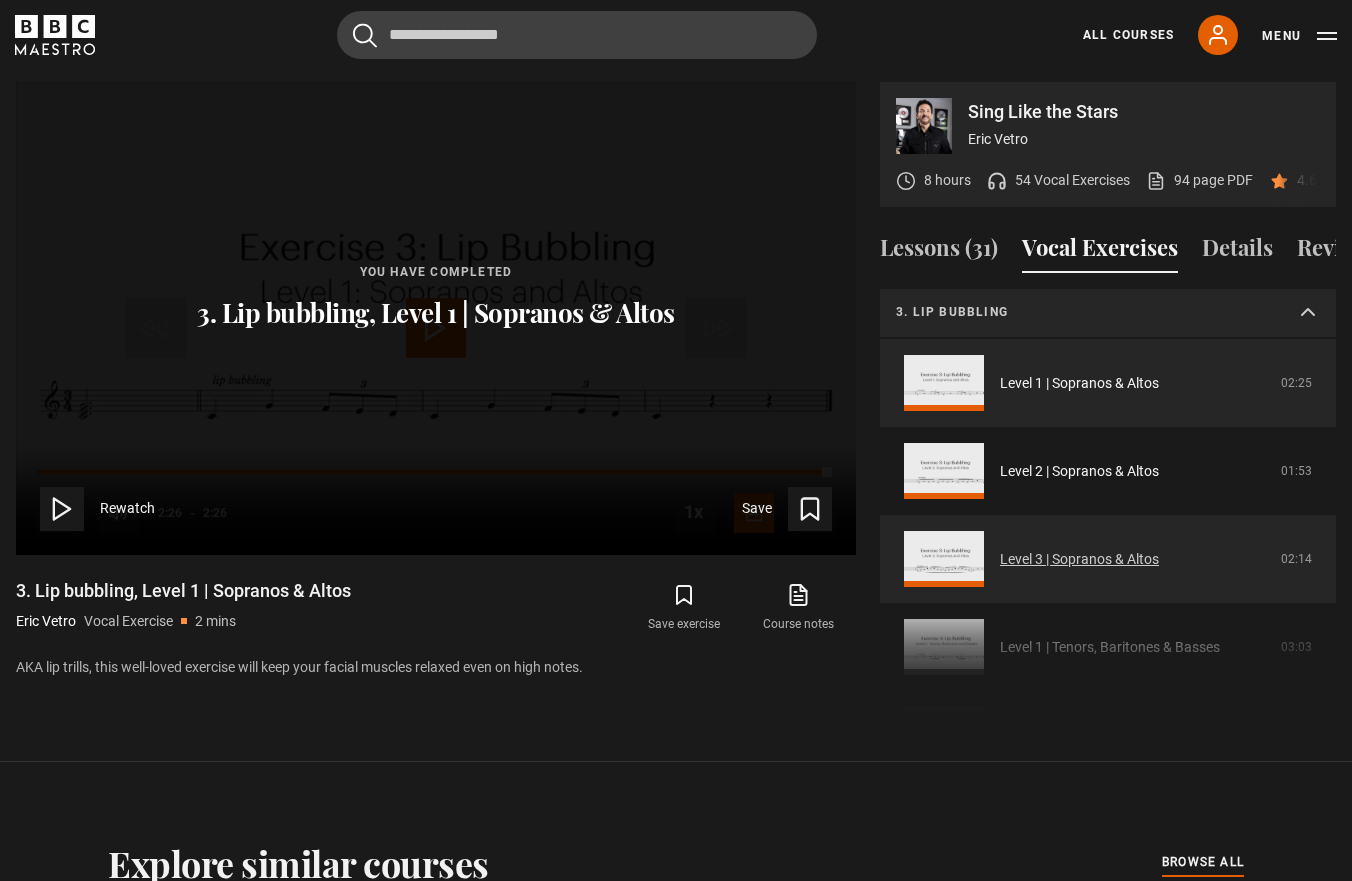 scroll, scrollTop: 104, scrollLeft: 0, axis: vertical 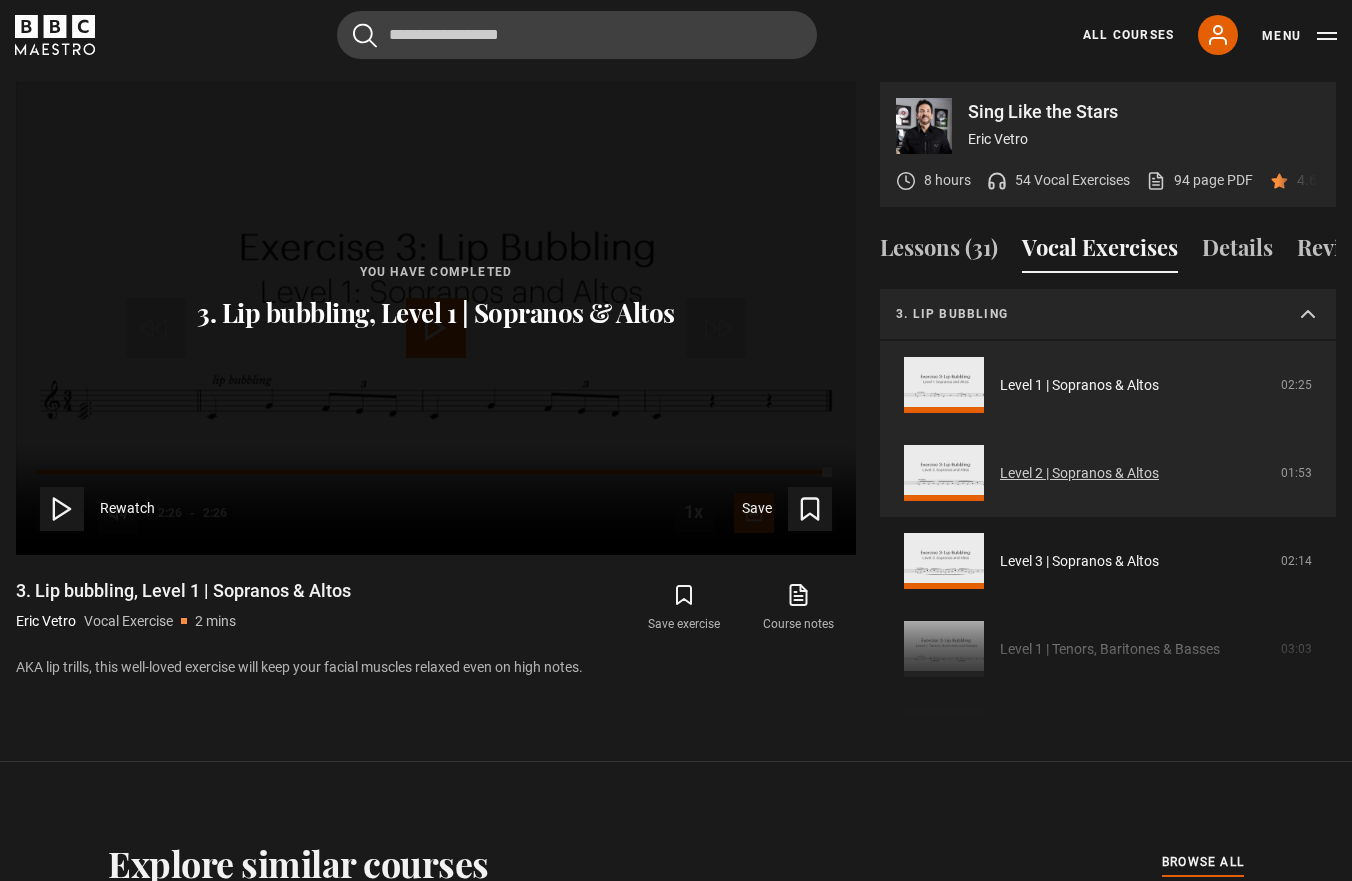 click on "Level 2 | Sopranos & Altos" at bounding box center (1079, 473) 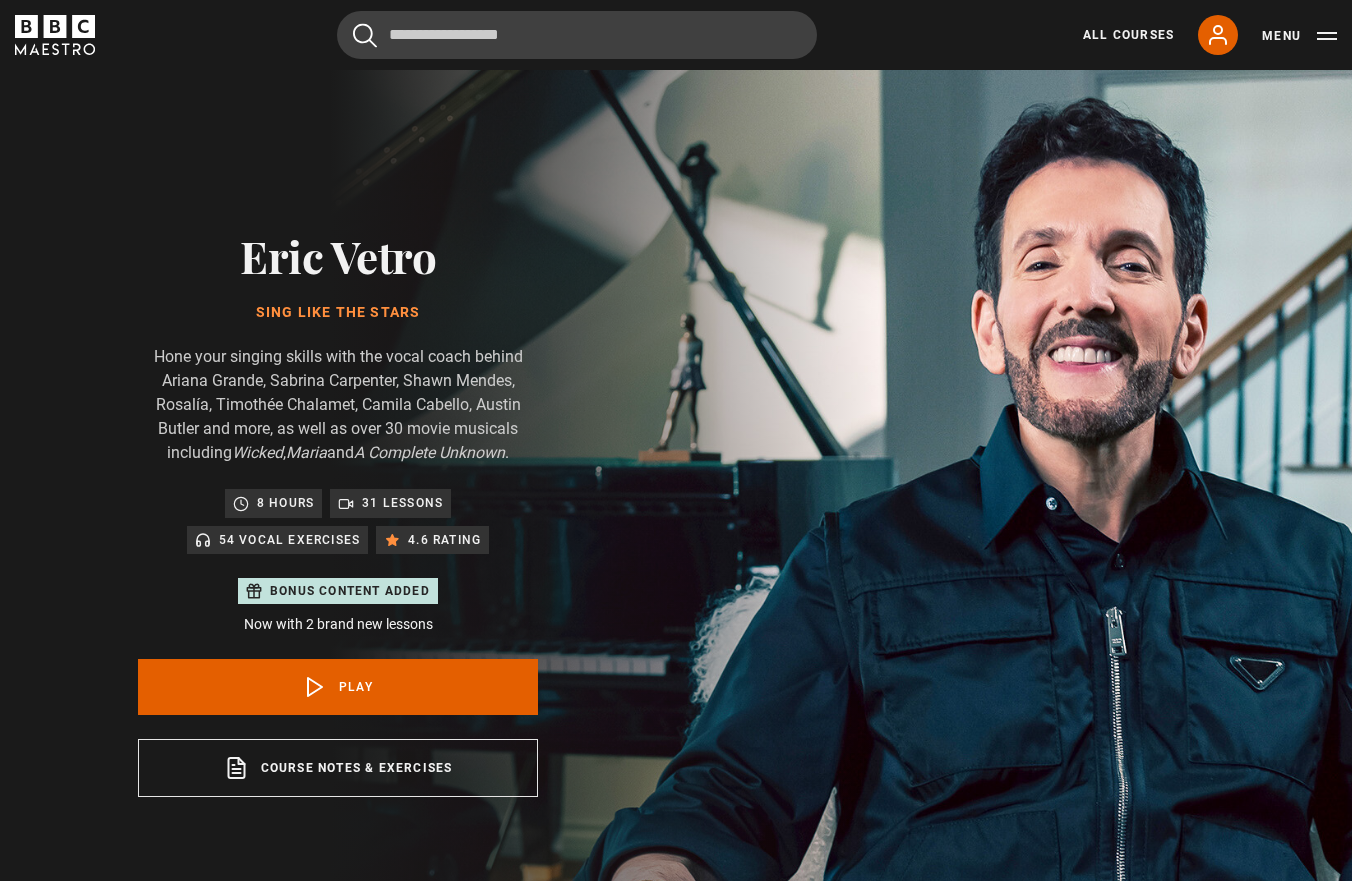scroll, scrollTop: 955, scrollLeft: 0, axis: vertical 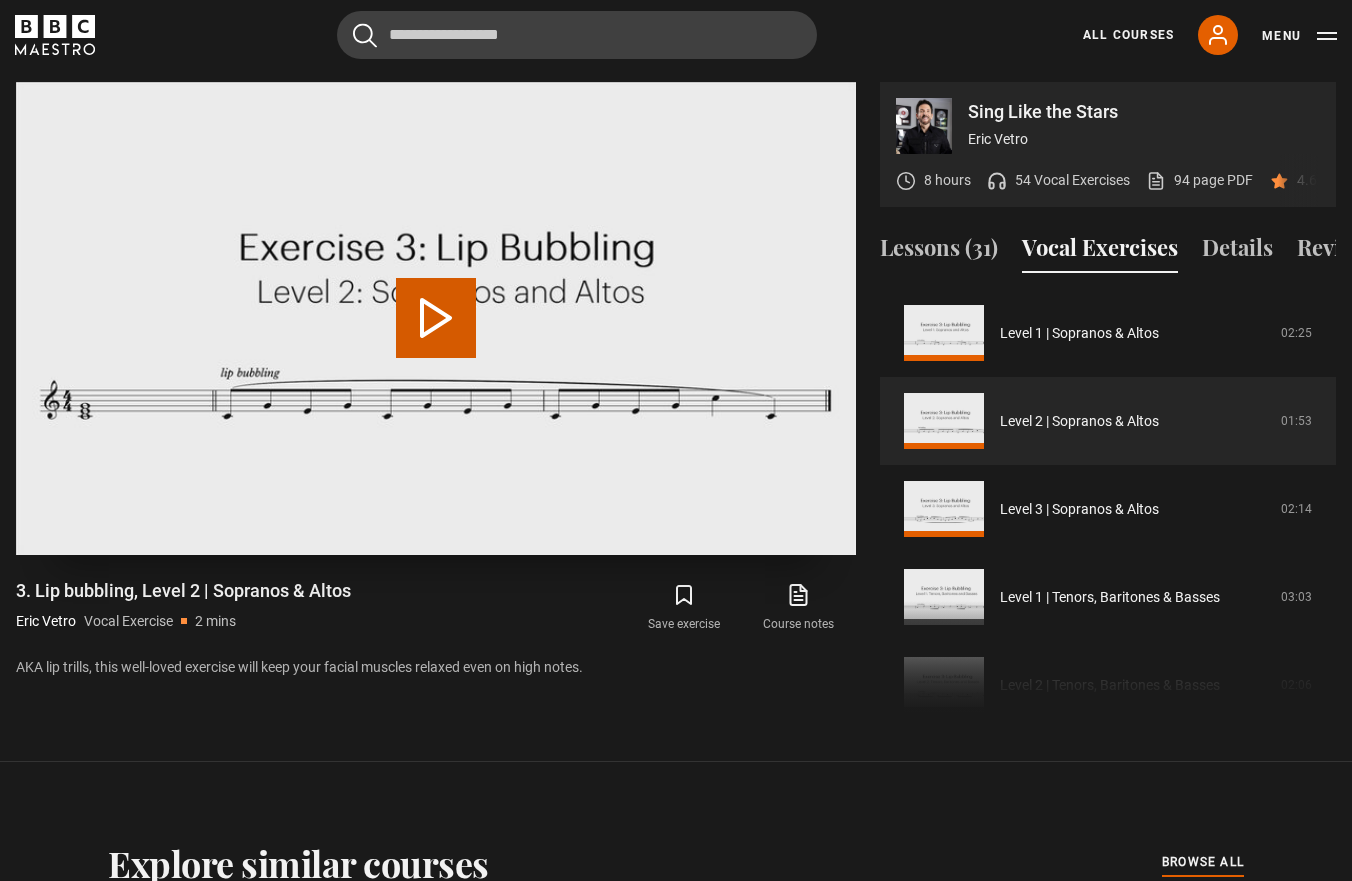 click on "Play Video" at bounding box center [436, 318] 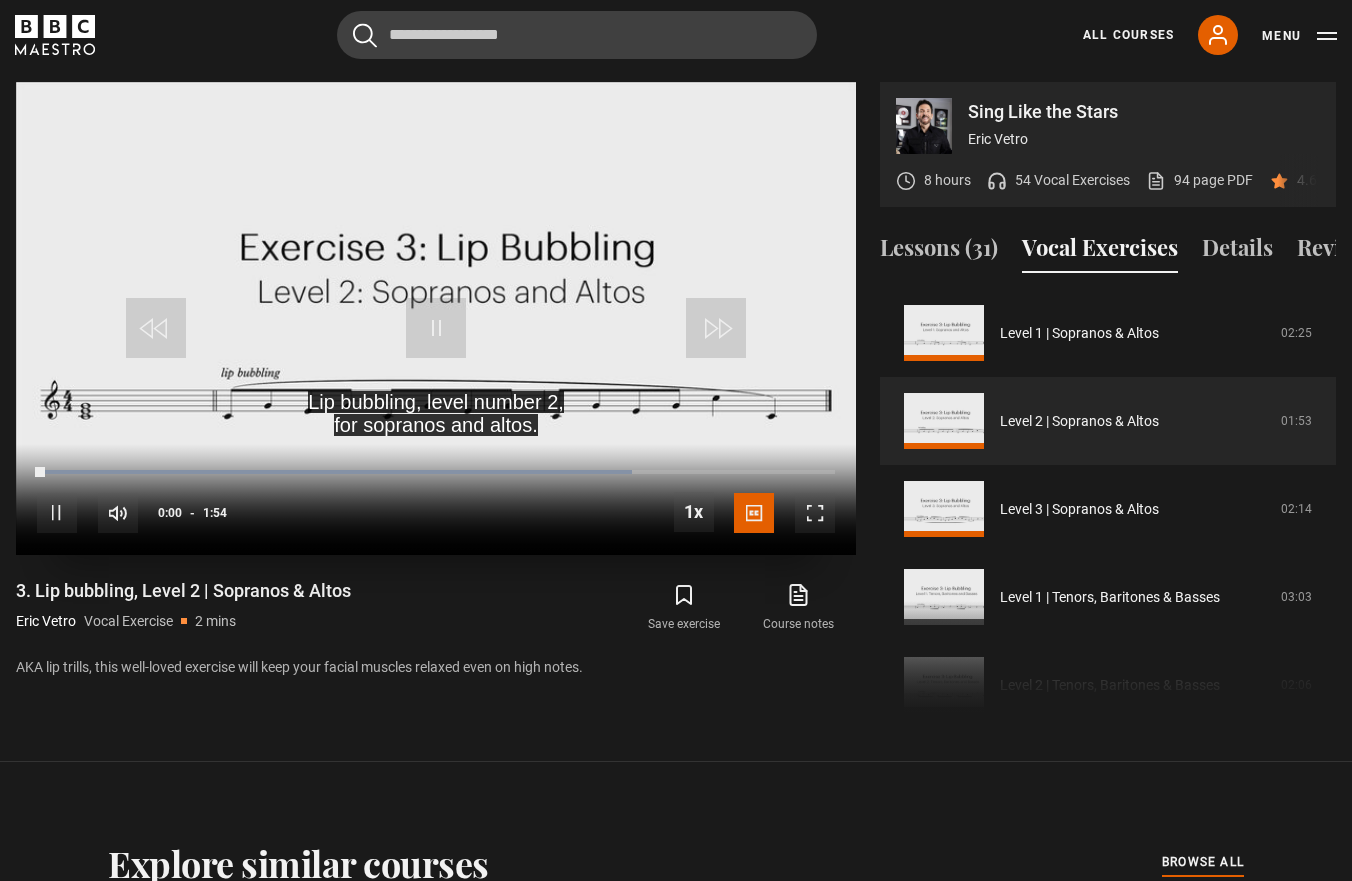 click on "10s Skip Back 10 seconds Pause 10s Skip Forward 10 seconds Loaded :  74.49% 0:12 0:01 Pause Mute Current Time  0:00 - Duration  1:54 1x Playback Rate 2x 1.5x 1x , selected 0.5x Captions captions off English  Captions , selected" at bounding box center [436, 499] 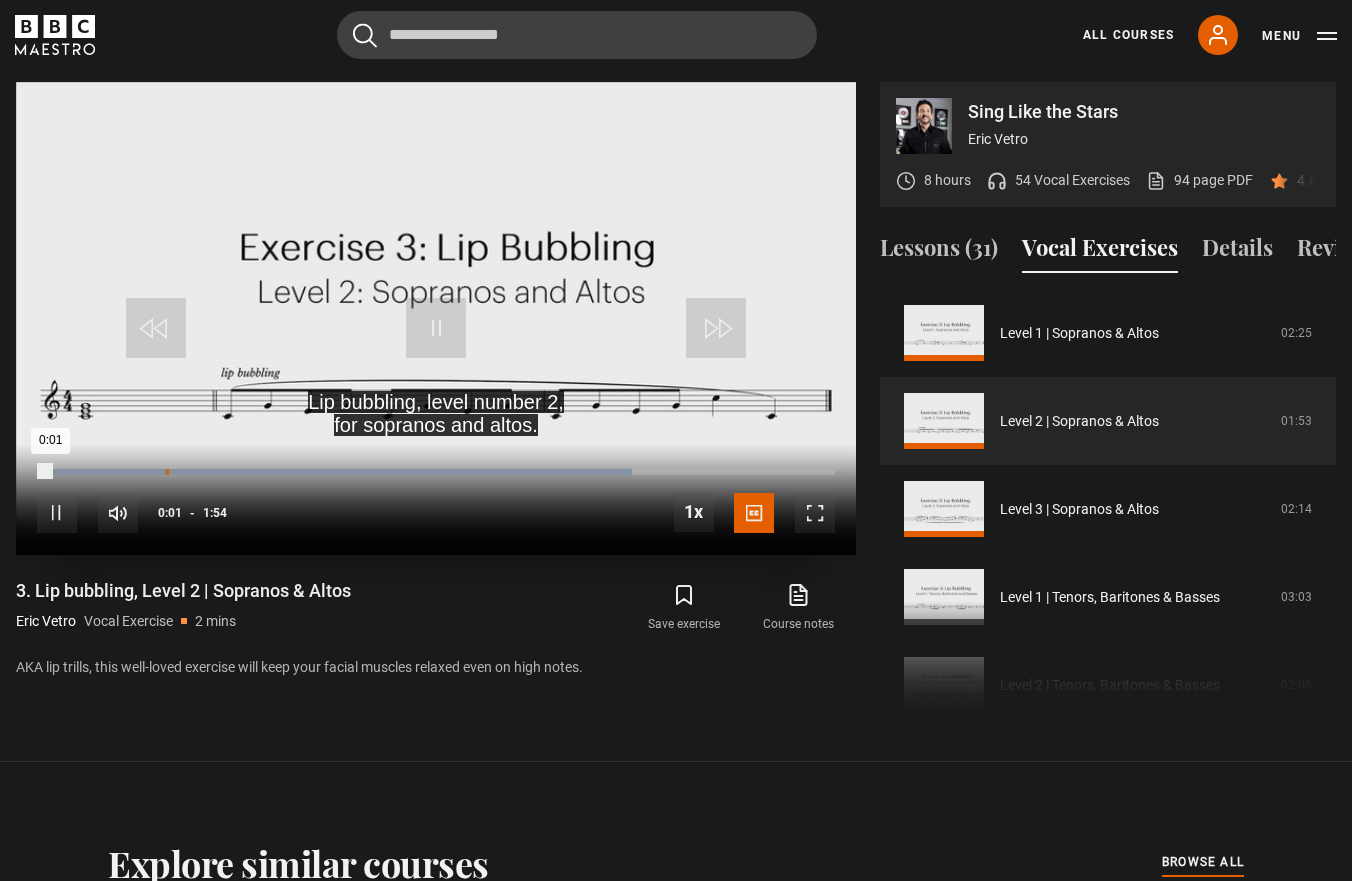 click on "Loaded :  74.49% 0:18 0:01" at bounding box center [436, 472] 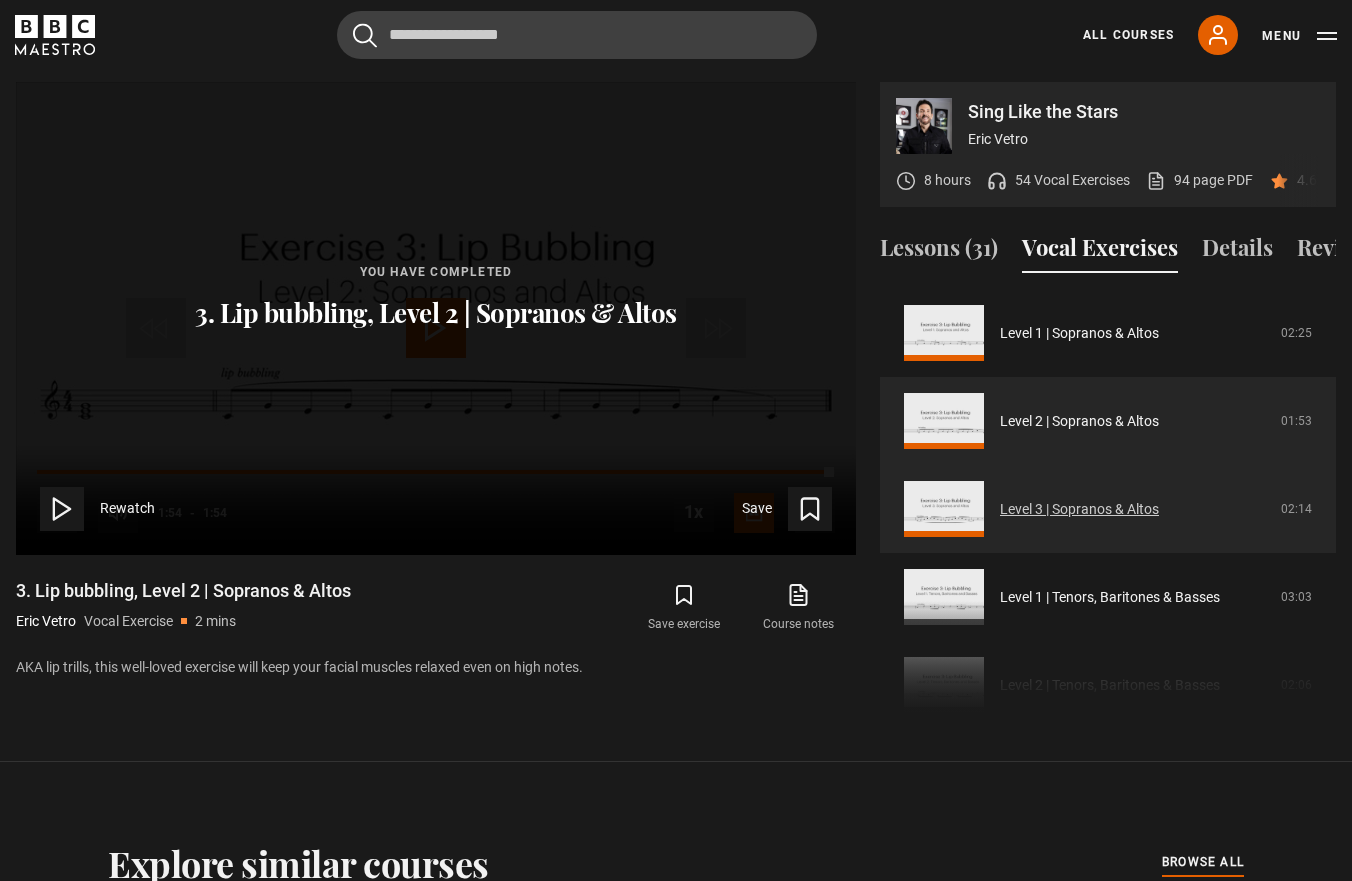 click on "Level 3 | Sopranos & Altos" at bounding box center [1079, 509] 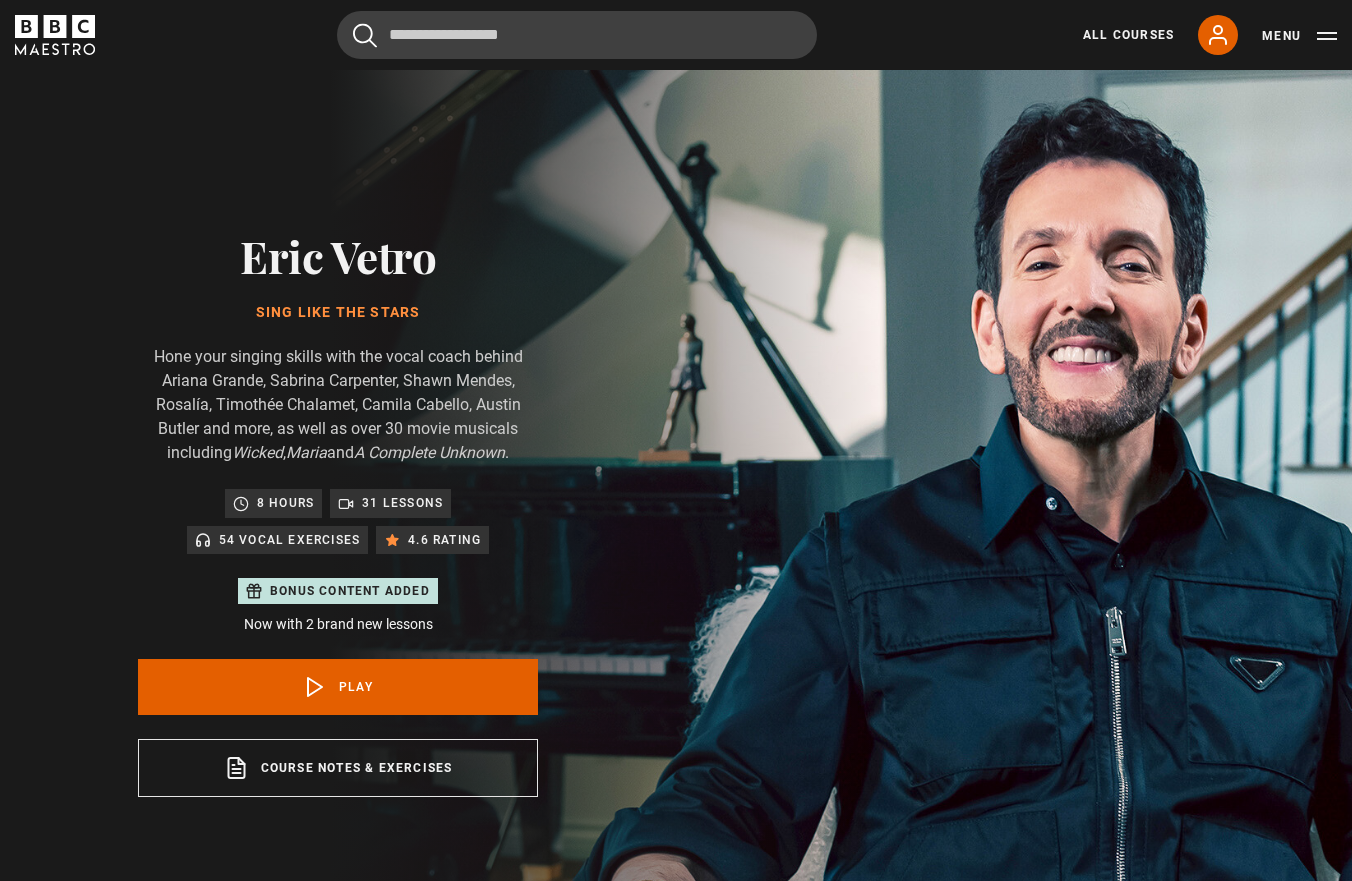 scroll, scrollTop: 955, scrollLeft: 0, axis: vertical 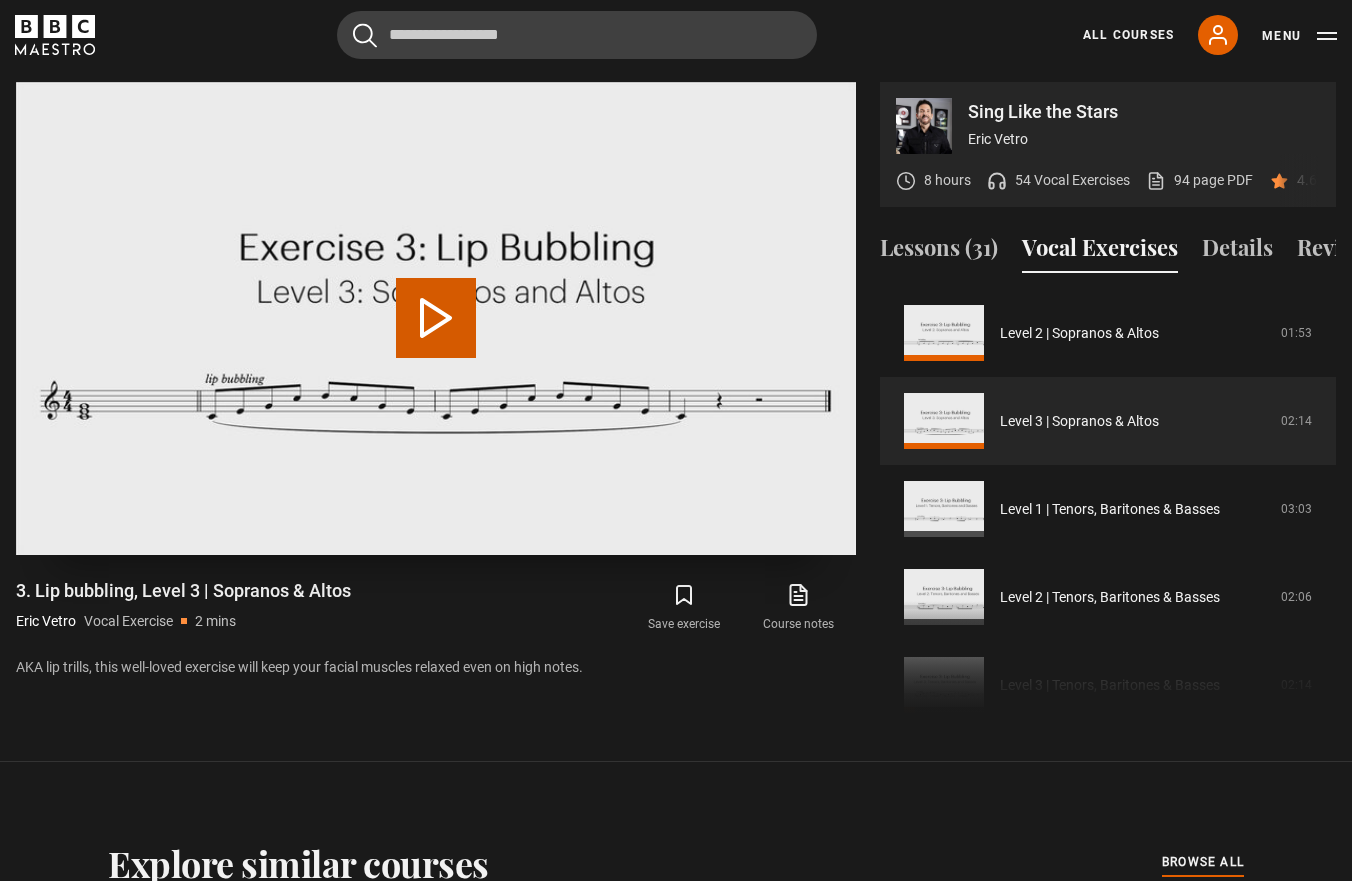 click on "Play Video" at bounding box center (436, 318) 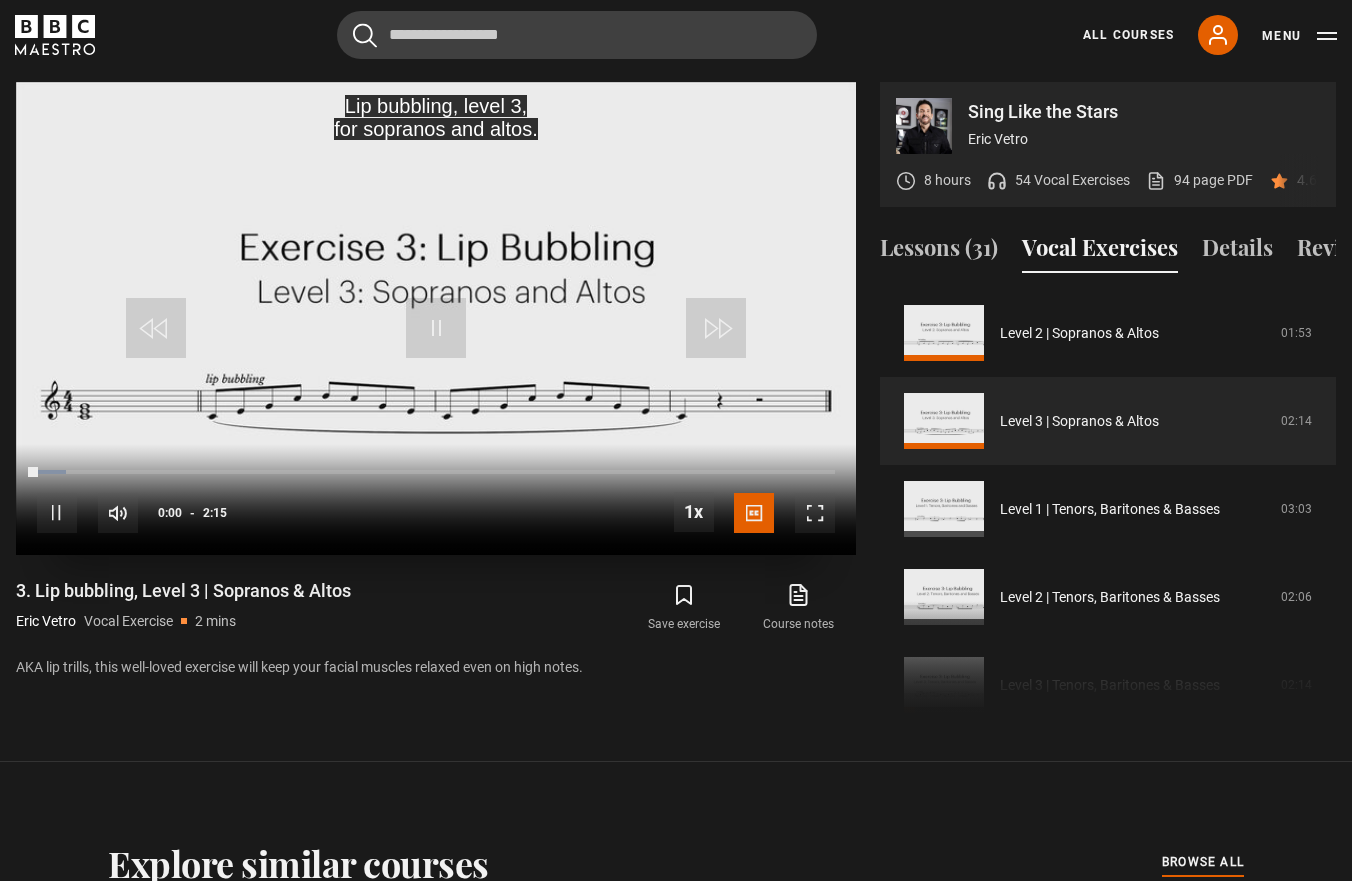click on "10s Skip Back 10 seconds Pause 10s Skip Forward 10 seconds Loaded :  3.64% 0:20 0:00 Pause Mute Current Time  0:00 - Duration  2:15 1x Playback Rate 2x 1.5x 1x , selected 0.5x Captions captions off English  Captions , selected" at bounding box center (436, 499) 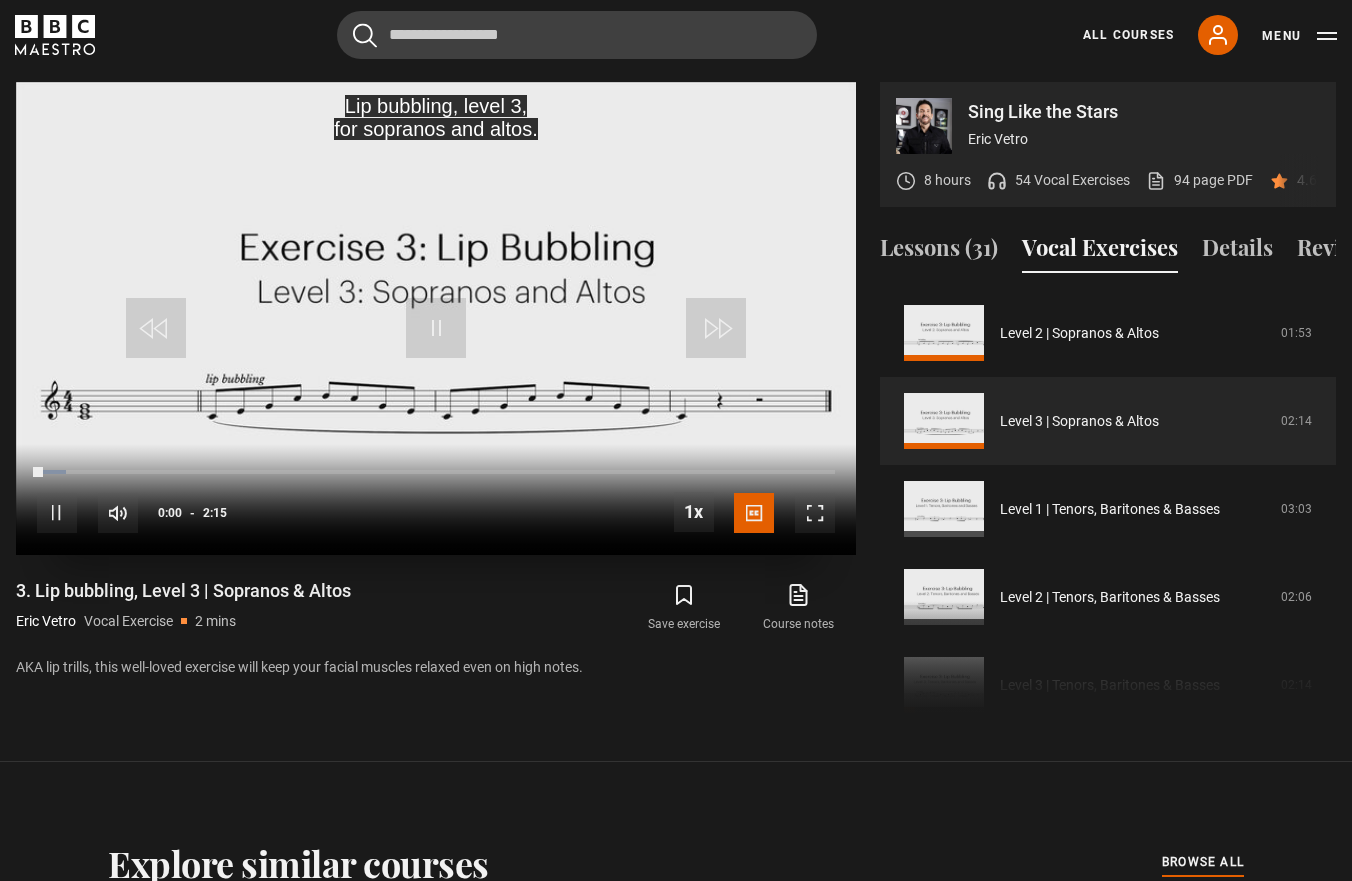 click on "10s Skip Back 10 seconds Pause 10s Skip Forward 10 seconds Loaded :  3.64% 0:16 0:00 Pause Mute Current Time  0:00 - Duration  2:15 1x Playback Rate 2x 1.5x 1x , selected 0.5x Captions captions off English  Captions , selected" at bounding box center [436, 499] 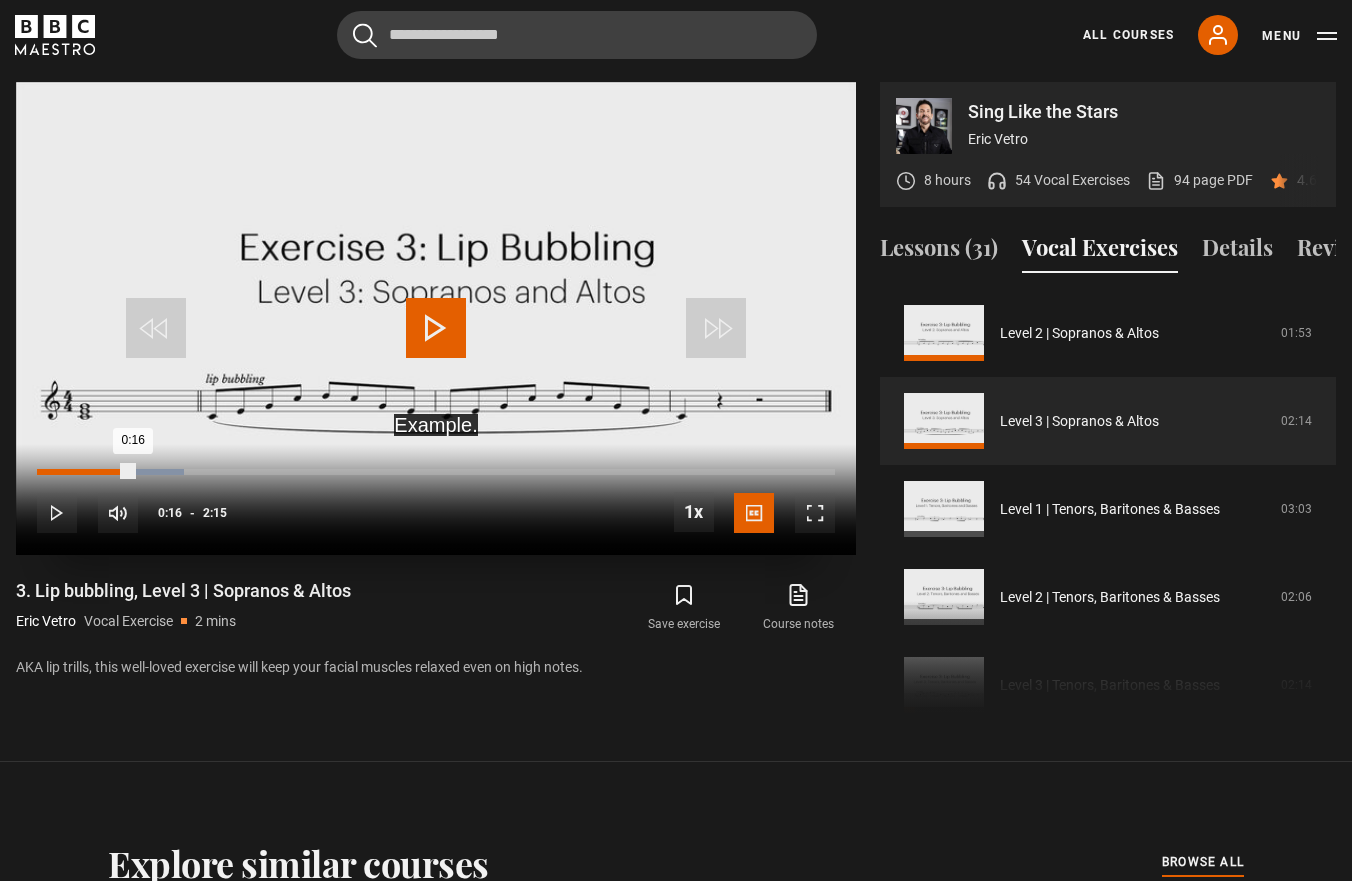click on "Loaded :  18.46% 0:16 0:16" at bounding box center [436, 472] 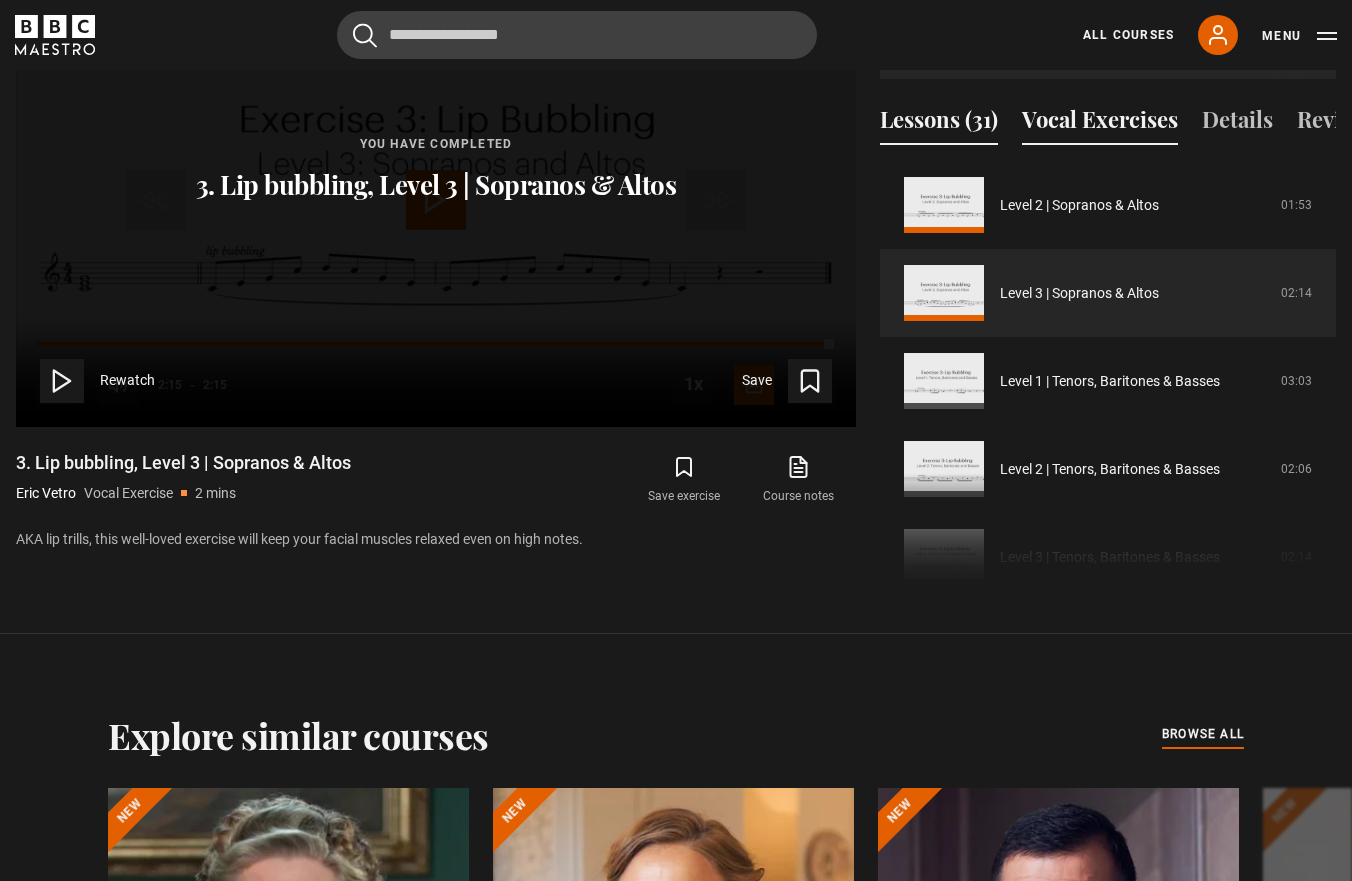 scroll, scrollTop: 1107, scrollLeft: 0, axis: vertical 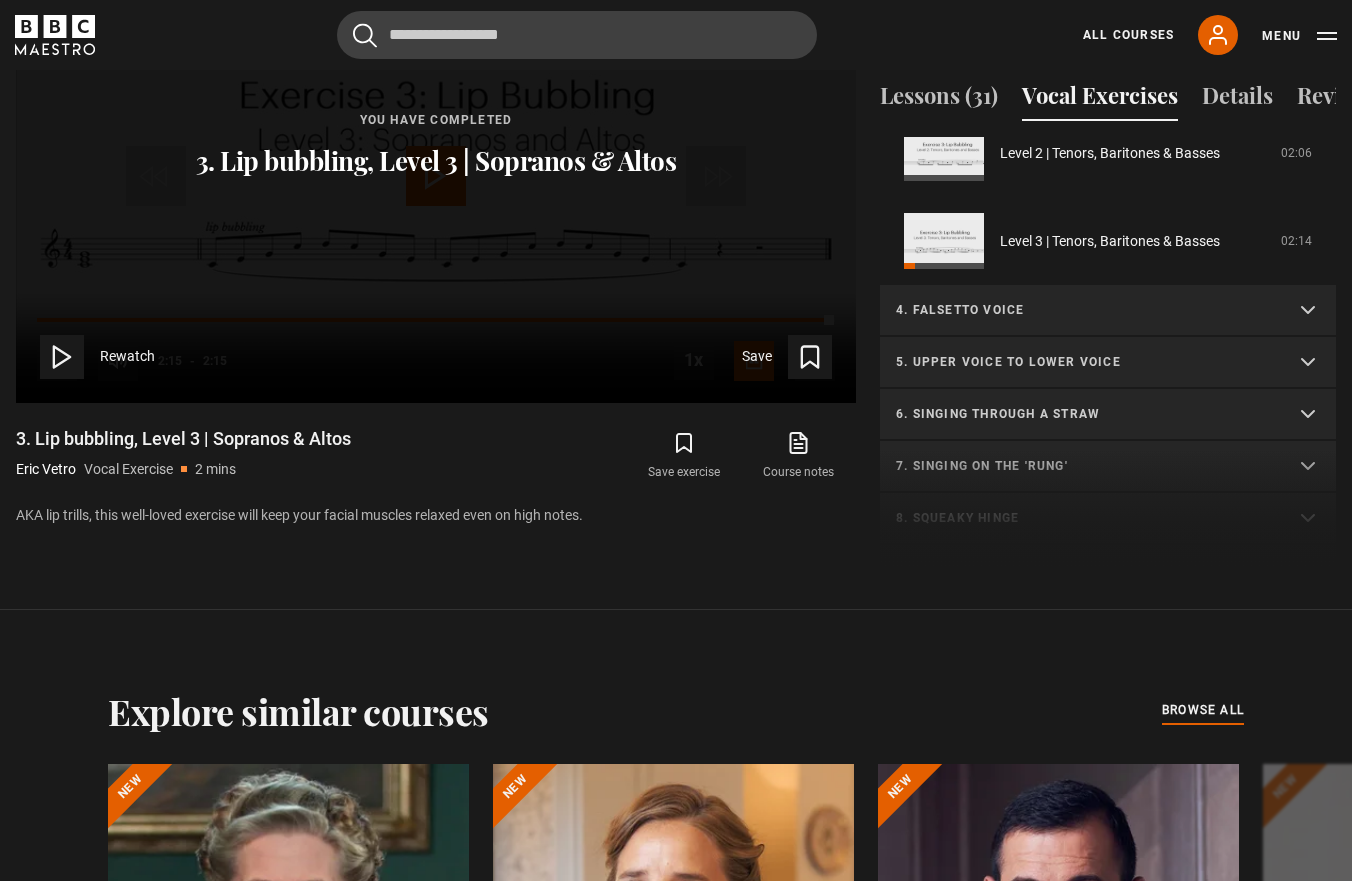 click on "4. Falsetto voice" at bounding box center [1084, 310] 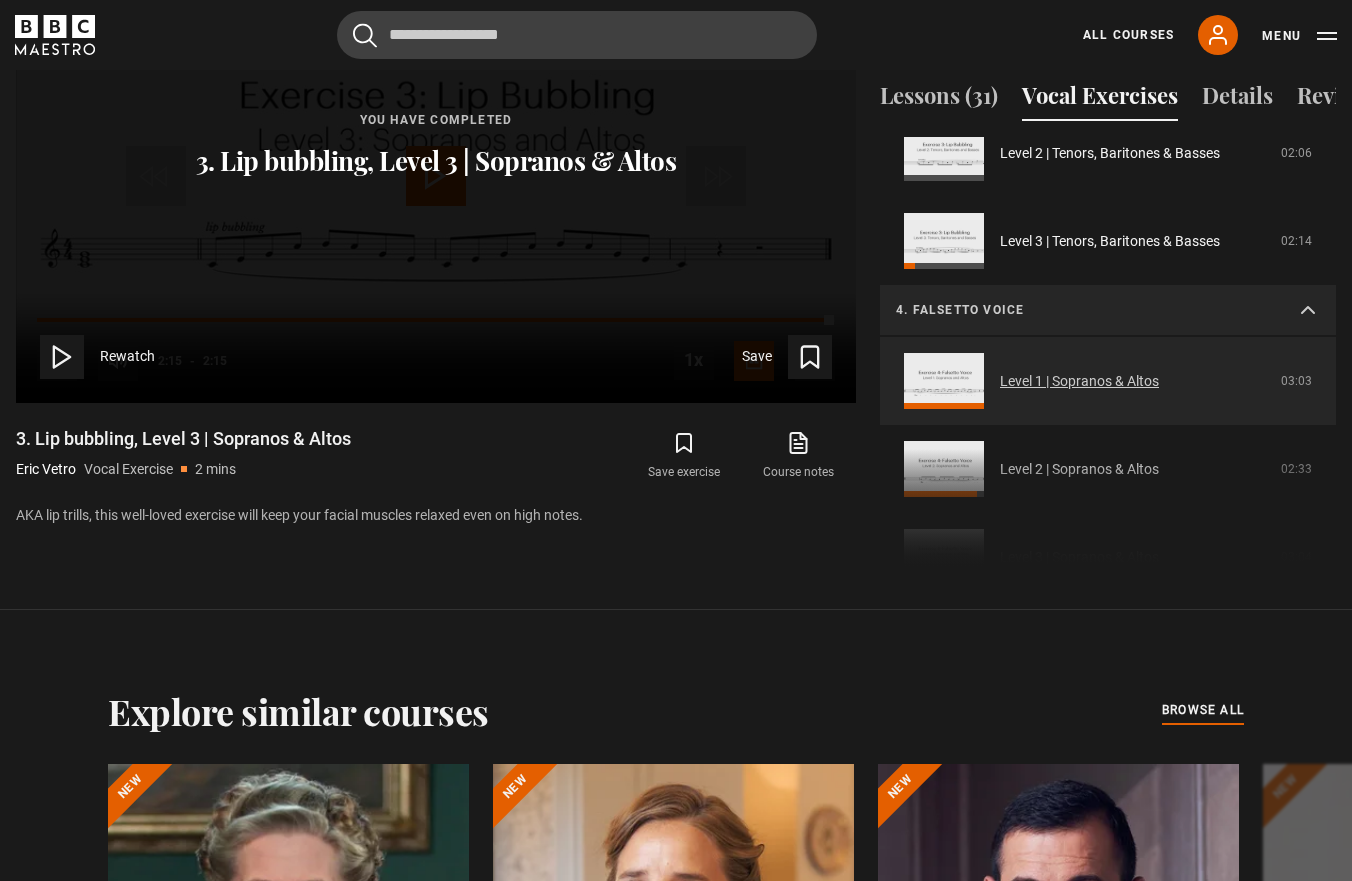 click on "Level 1 | Sopranos & Altos" at bounding box center [1079, 381] 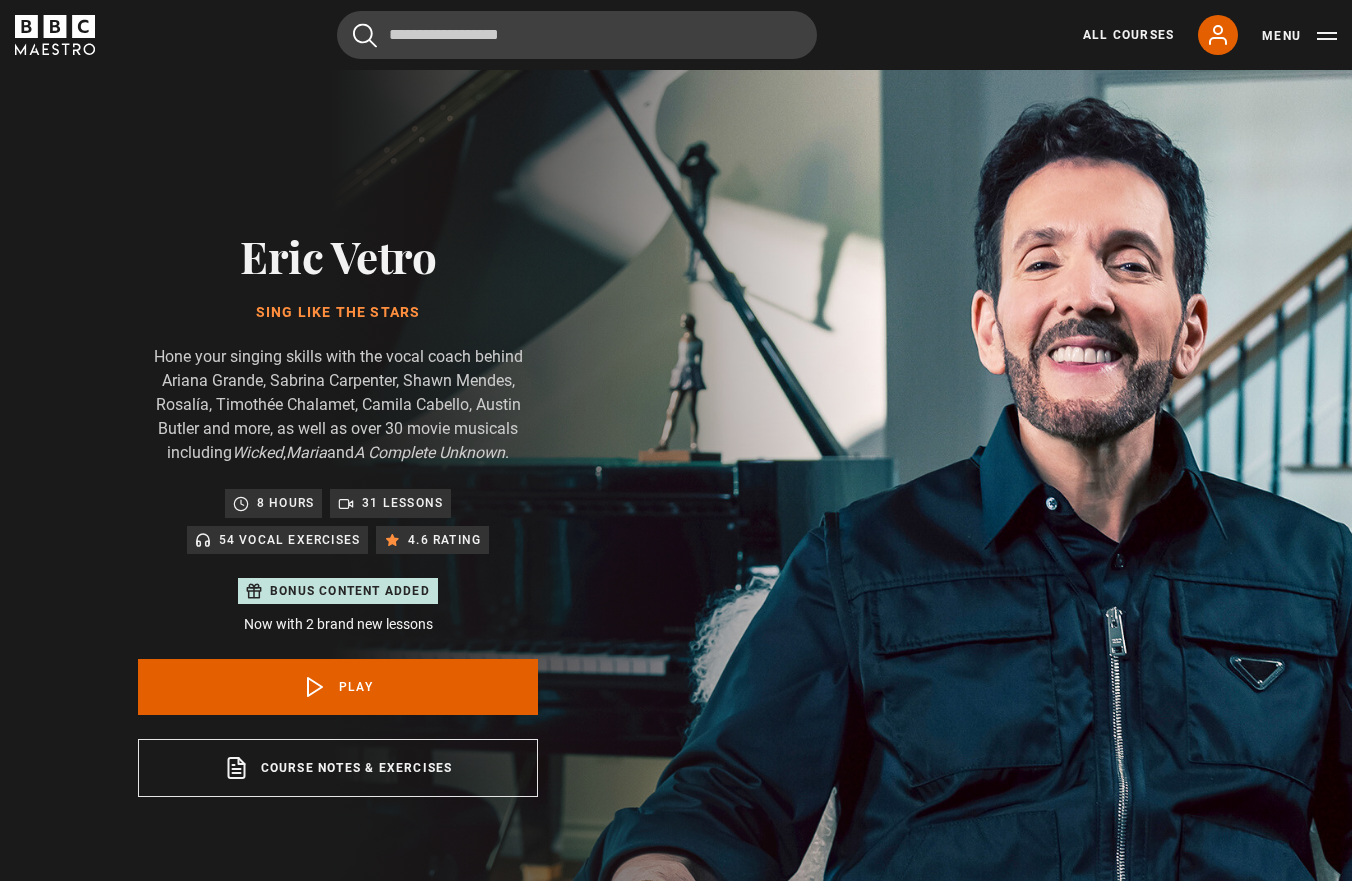 scroll, scrollTop: 843, scrollLeft: 0, axis: vertical 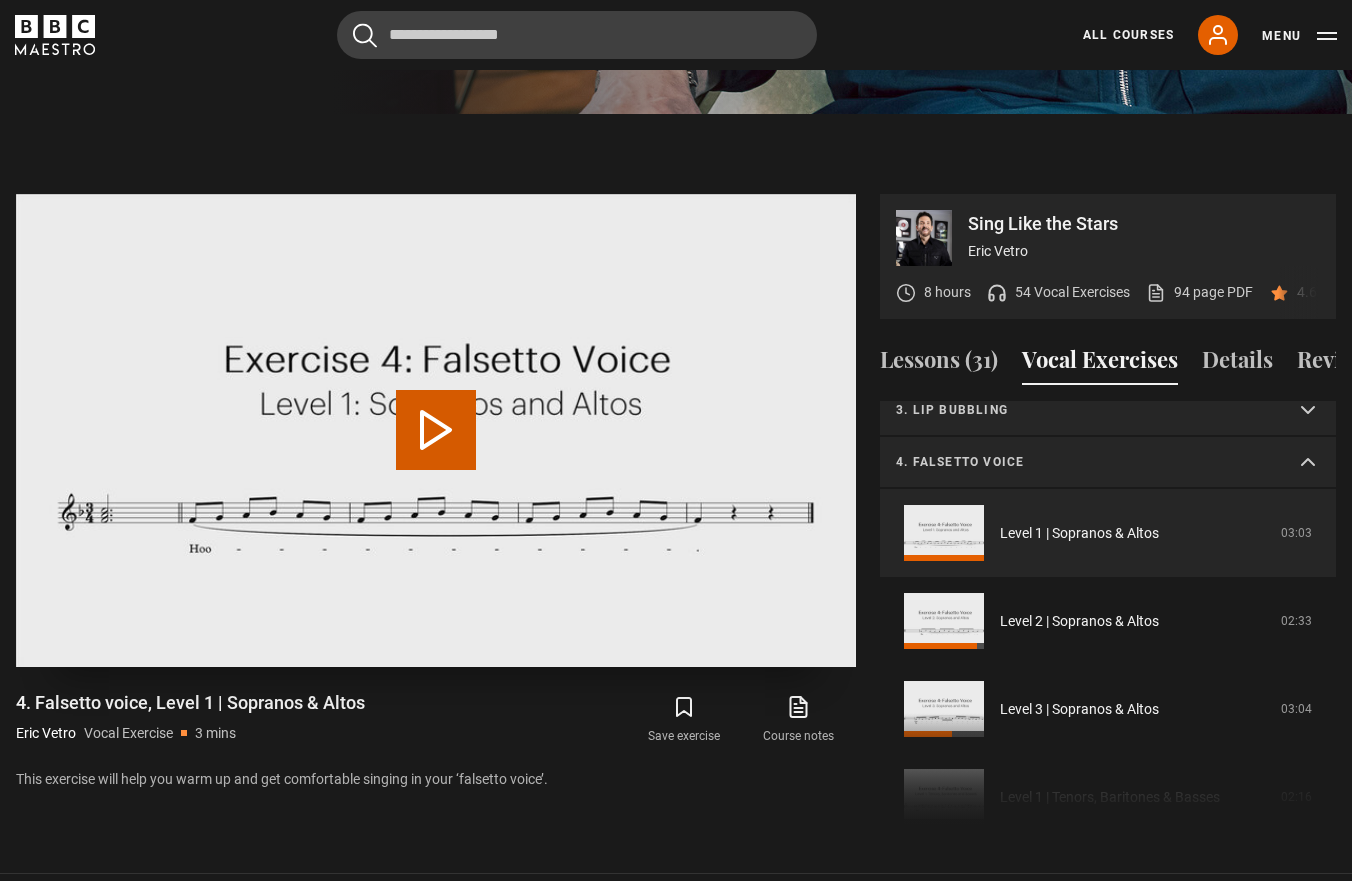 click on "Video Player is loading. Play Video 10s Skip Back 10 seconds 10s Skip Forward 10 seconds Loaded :  0.00% 0:00 Play Mute Current Time  0:00 - Duration  3:04 1x Playback Rate 2x 1.5x 1x , selected 0.5x Captions captions off English  Captions , selected This is a modal window." at bounding box center [436, 430] 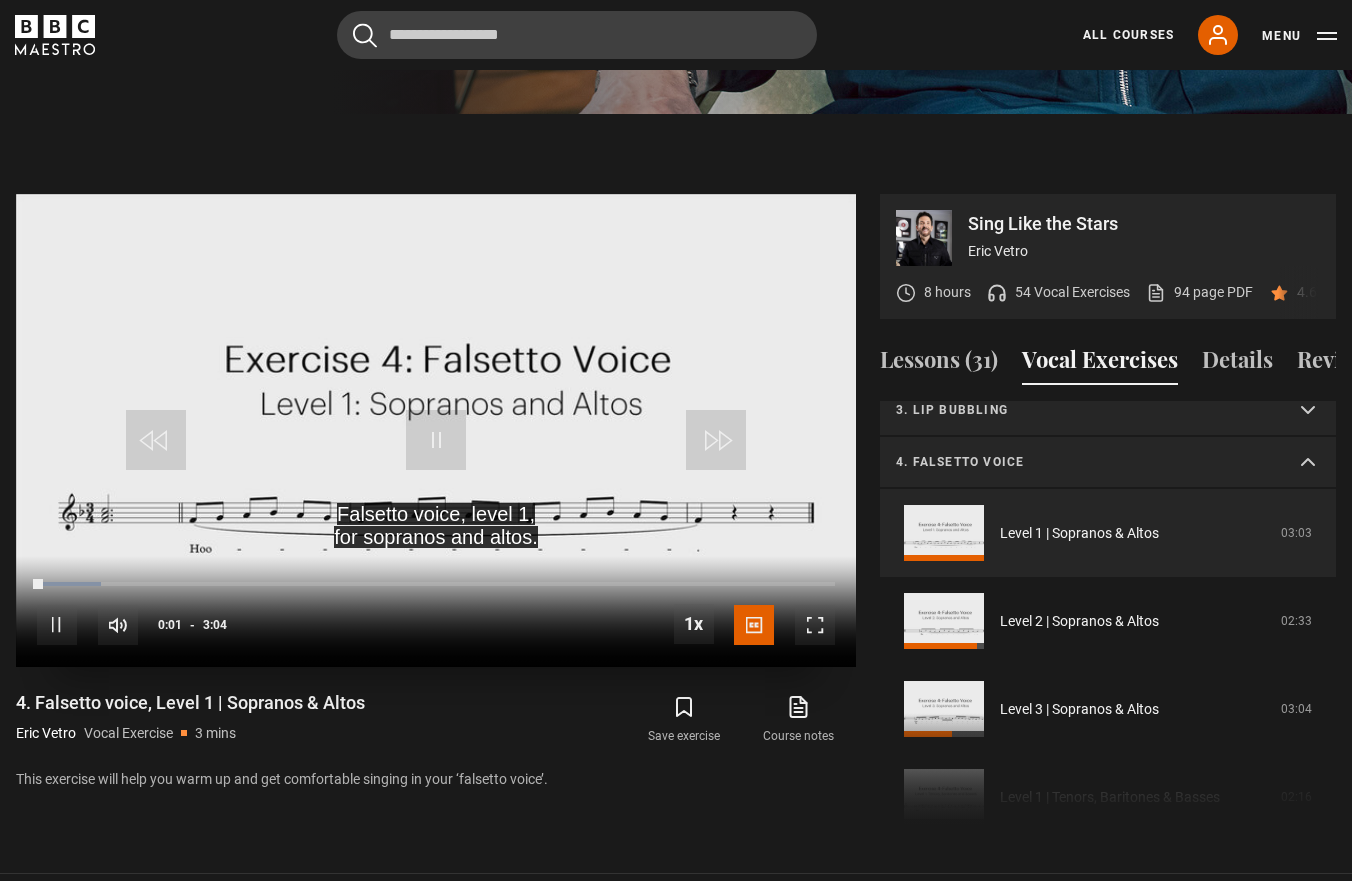 click on "10s Skip Back 10 seconds Pause 10s Skip Forward 10 seconds Loaded :  8.05% 0:02 0:01 Pause Mute Current Time  0:01 - Duration  3:04 1x Playback Rate 2x 1.5x 1x , selected 0.5x Captions captions off English  Captions , selected" at bounding box center (436, 611) 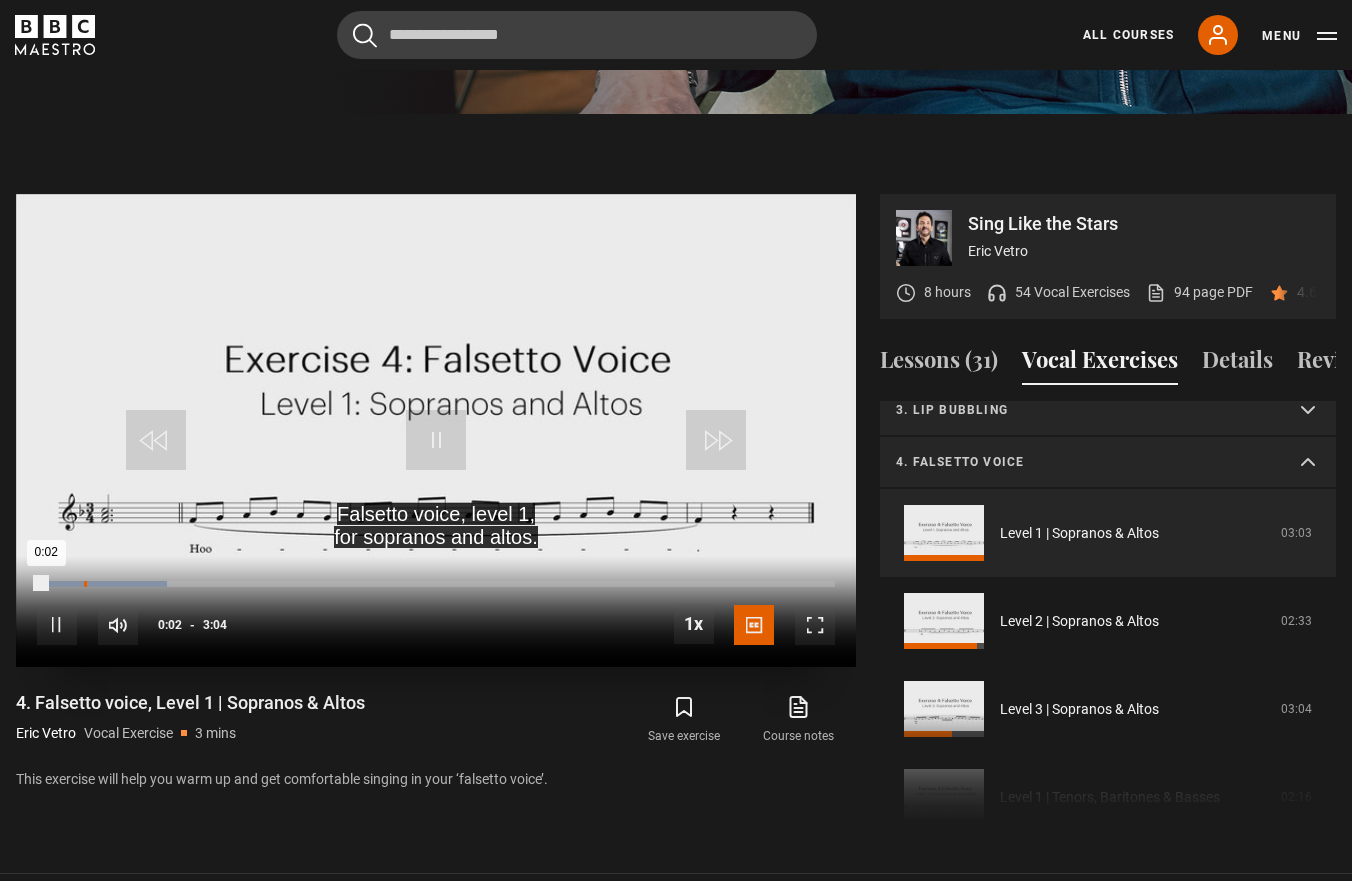 click on "Loaded :  16.26% 0:10 0:02" at bounding box center [436, 584] 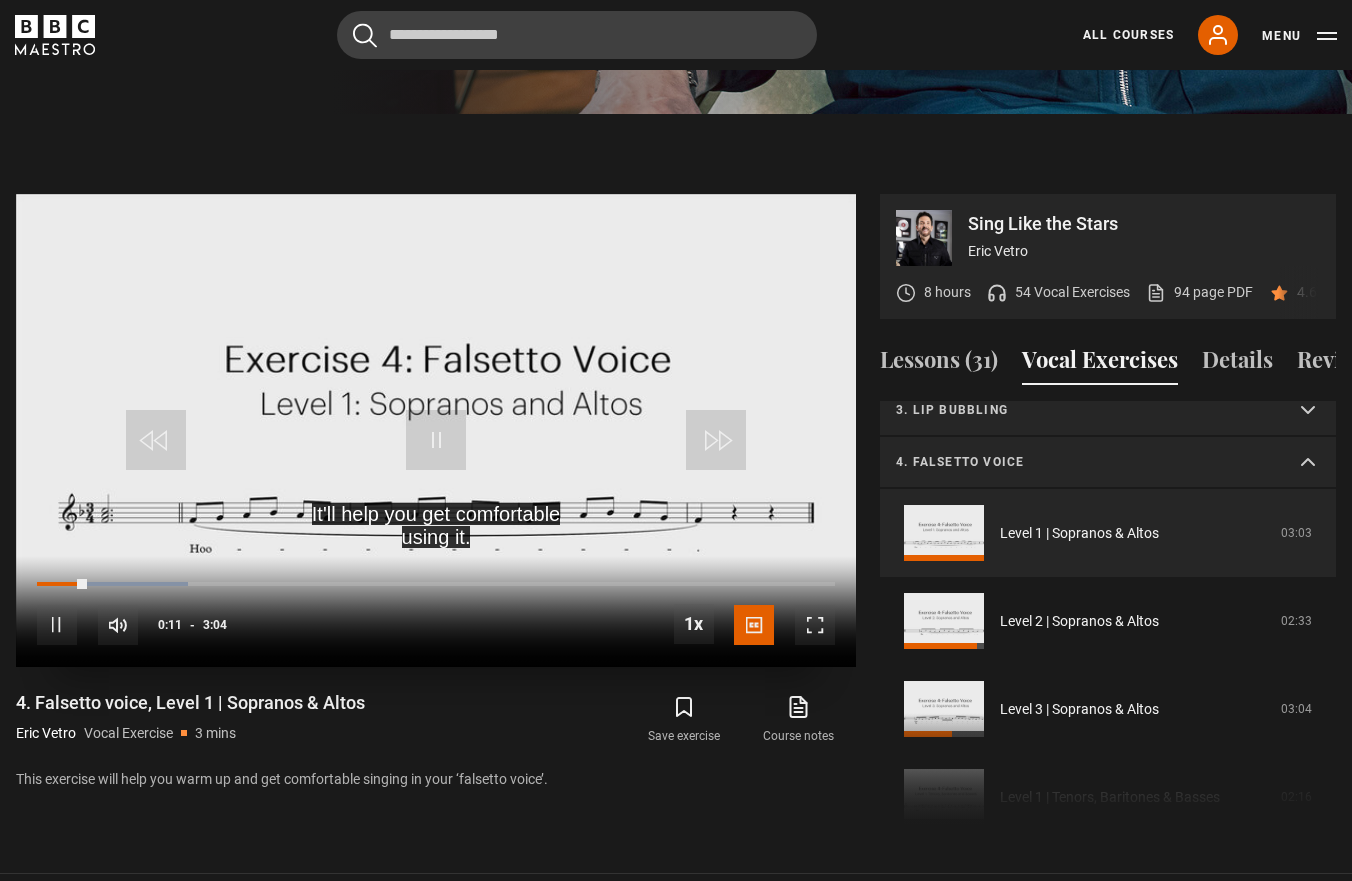 click on "10s Skip Back 10 seconds Pause 10s Skip Forward 10 seconds Loaded :  18.98% 0:20 0:11 Pause Mute Current Time  0:11 - Duration  3:04 1x Playback Rate 2x 1.5x 1x , selected 0.5x Captions captions off English  Captions , selected" at bounding box center (436, 611) 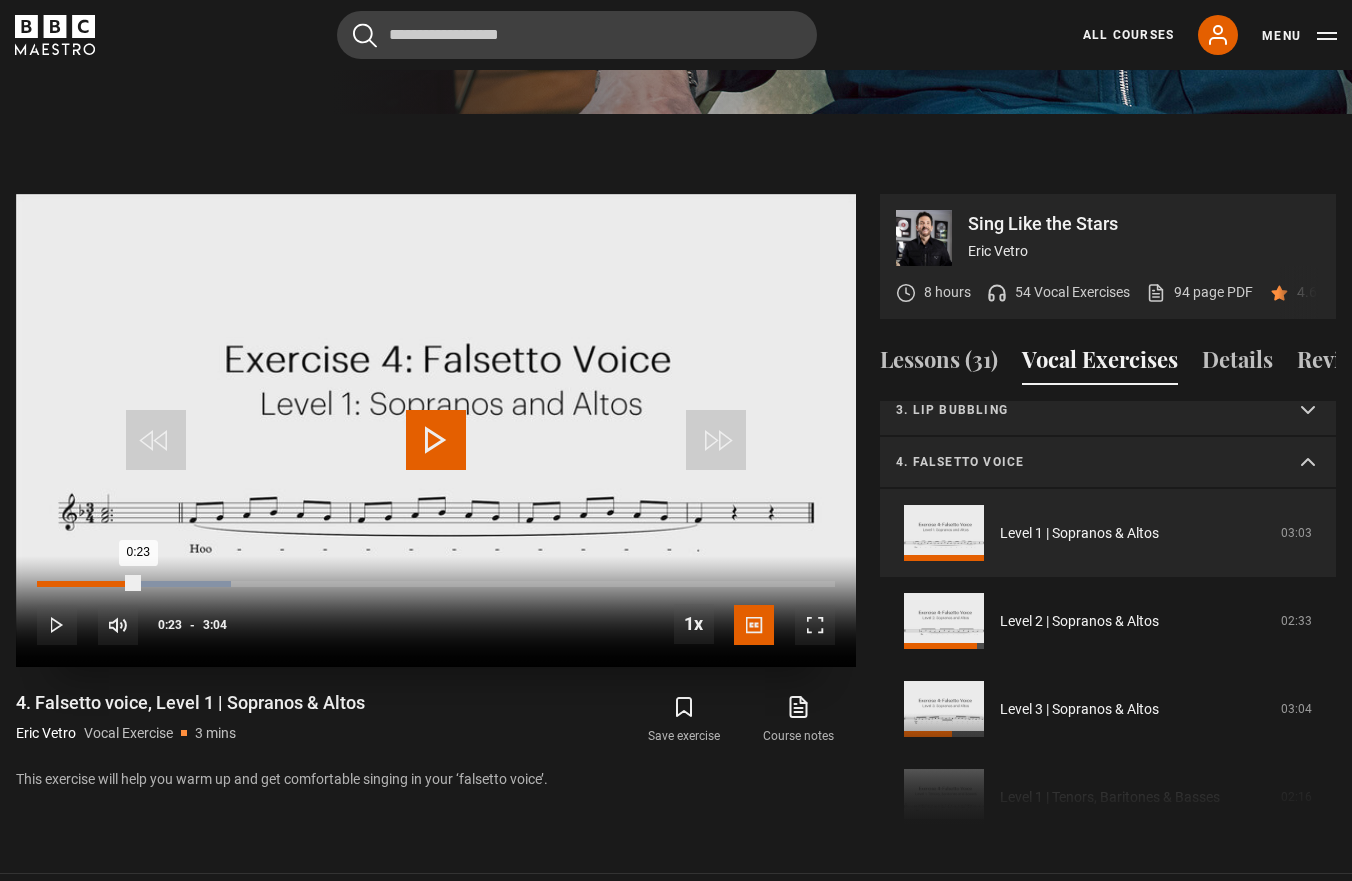 click on "Loaded :  24.32% 0:23 0:23" at bounding box center (436, 584) 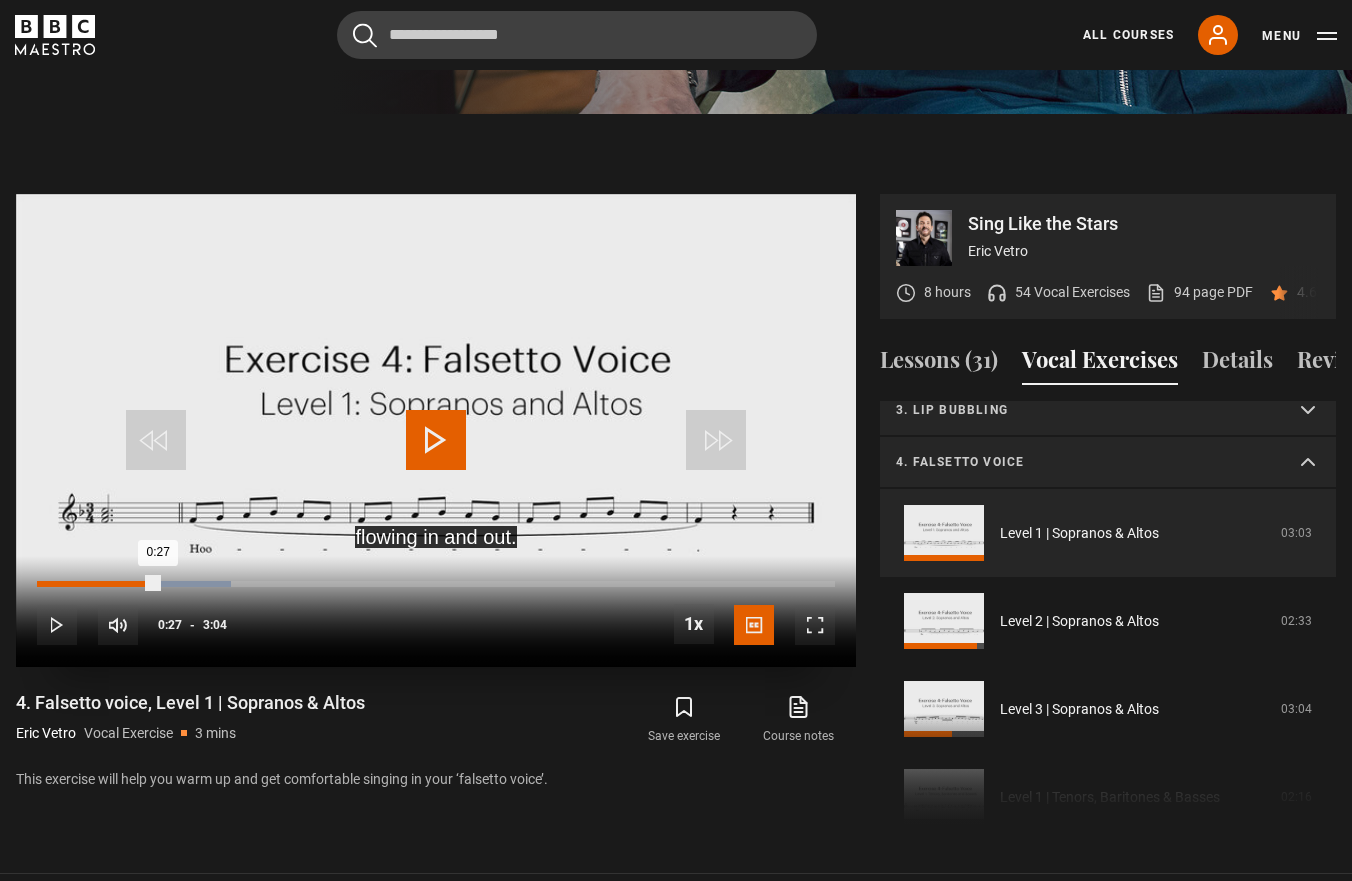 click on "Loaded :  24.32% 0:27 0:27" at bounding box center [436, 584] 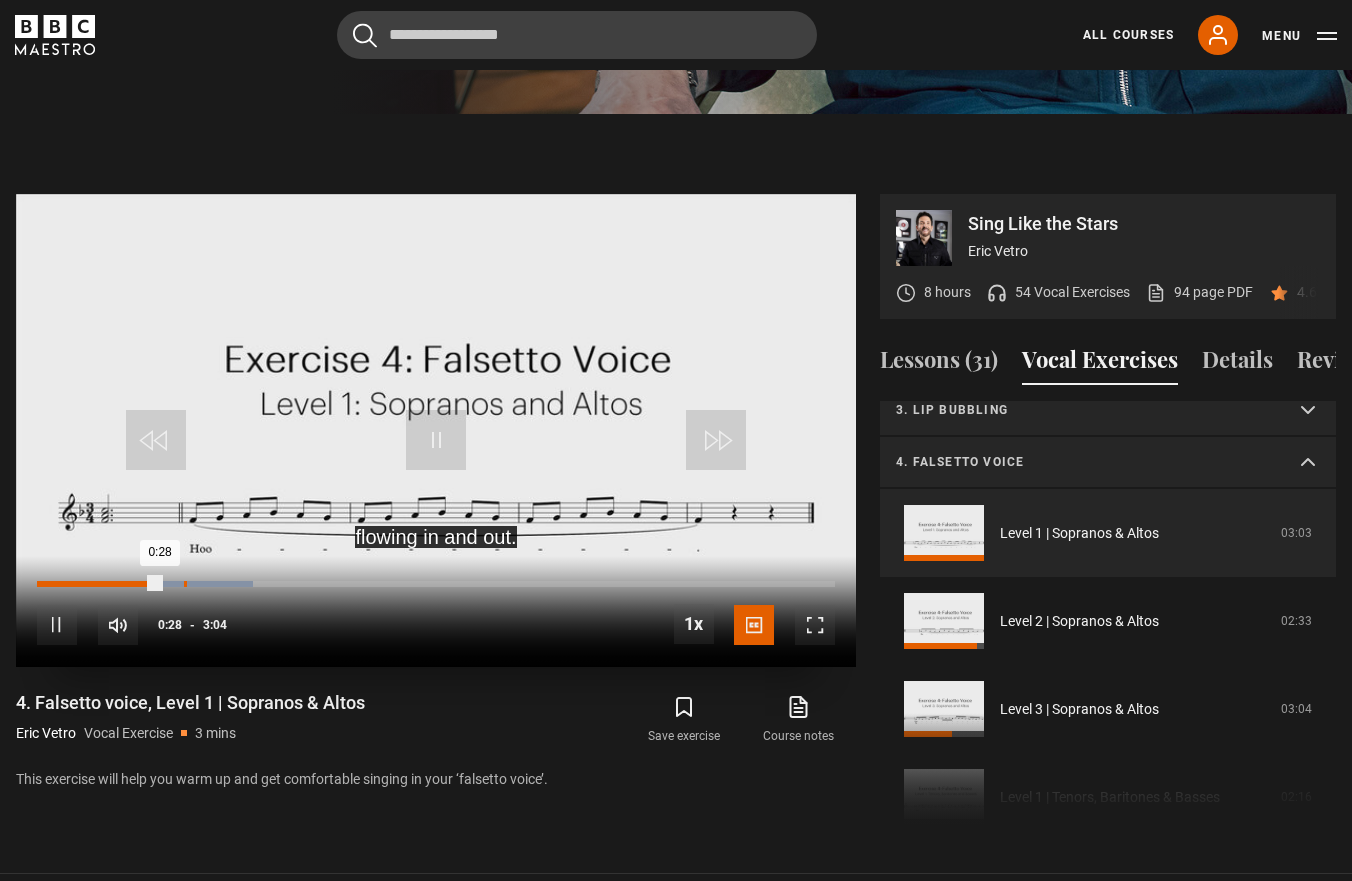 click on "Loaded :  27.13% 0:33 0:28" at bounding box center [436, 584] 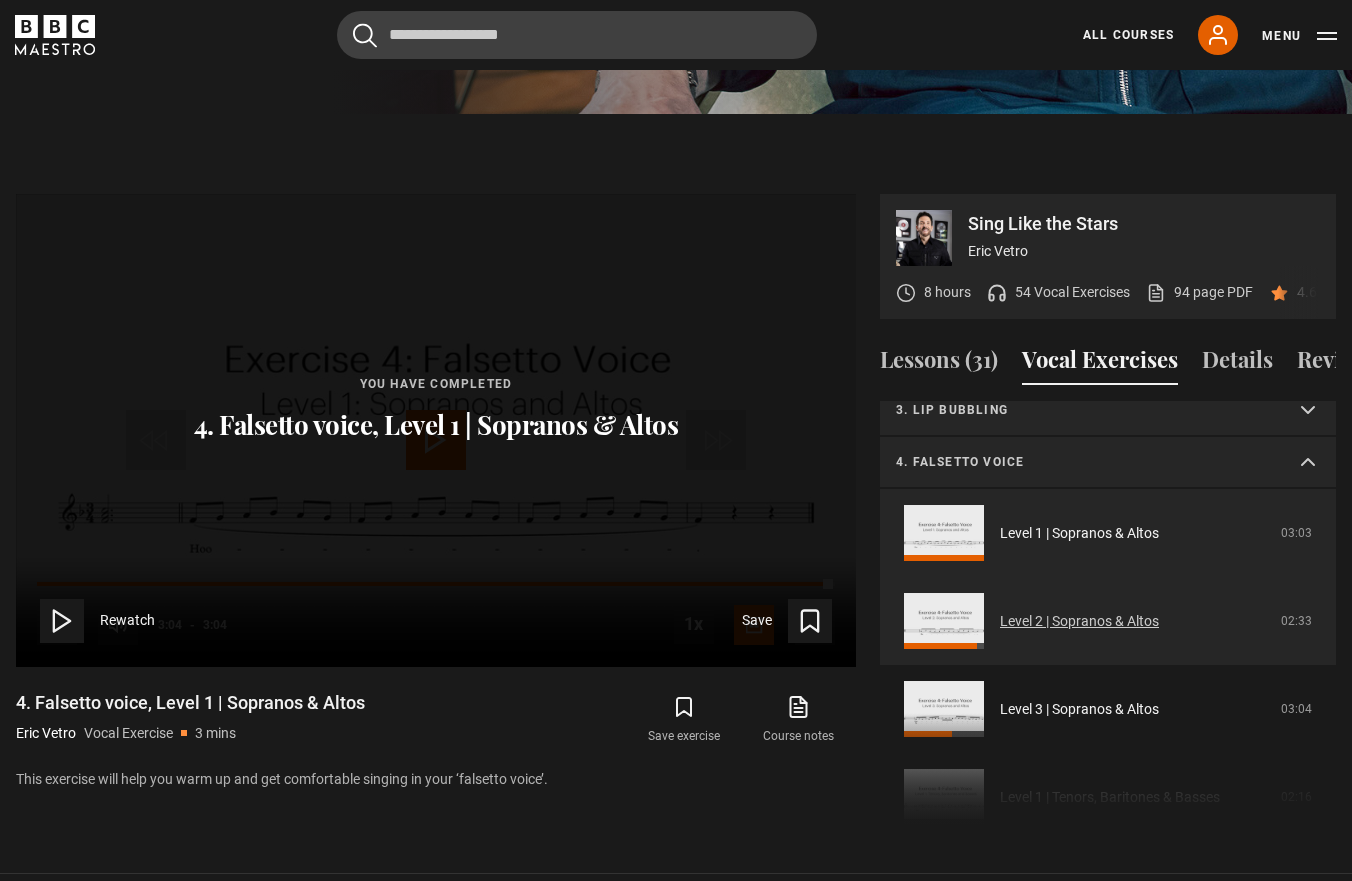 click on "Level 2 | Sopranos & Altos" at bounding box center (1079, 621) 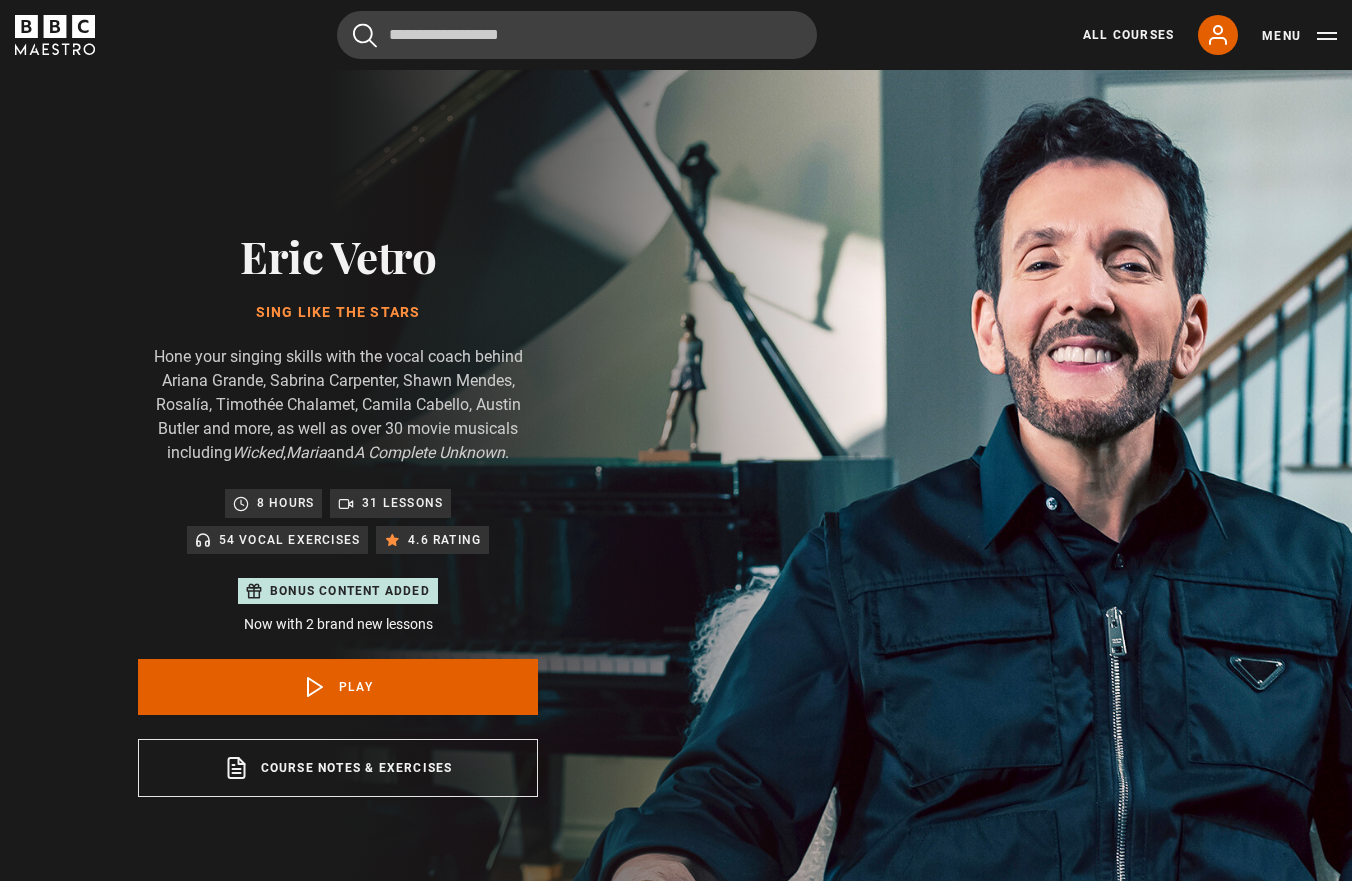scroll, scrollTop: 955, scrollLeft: 0, axis: vertical 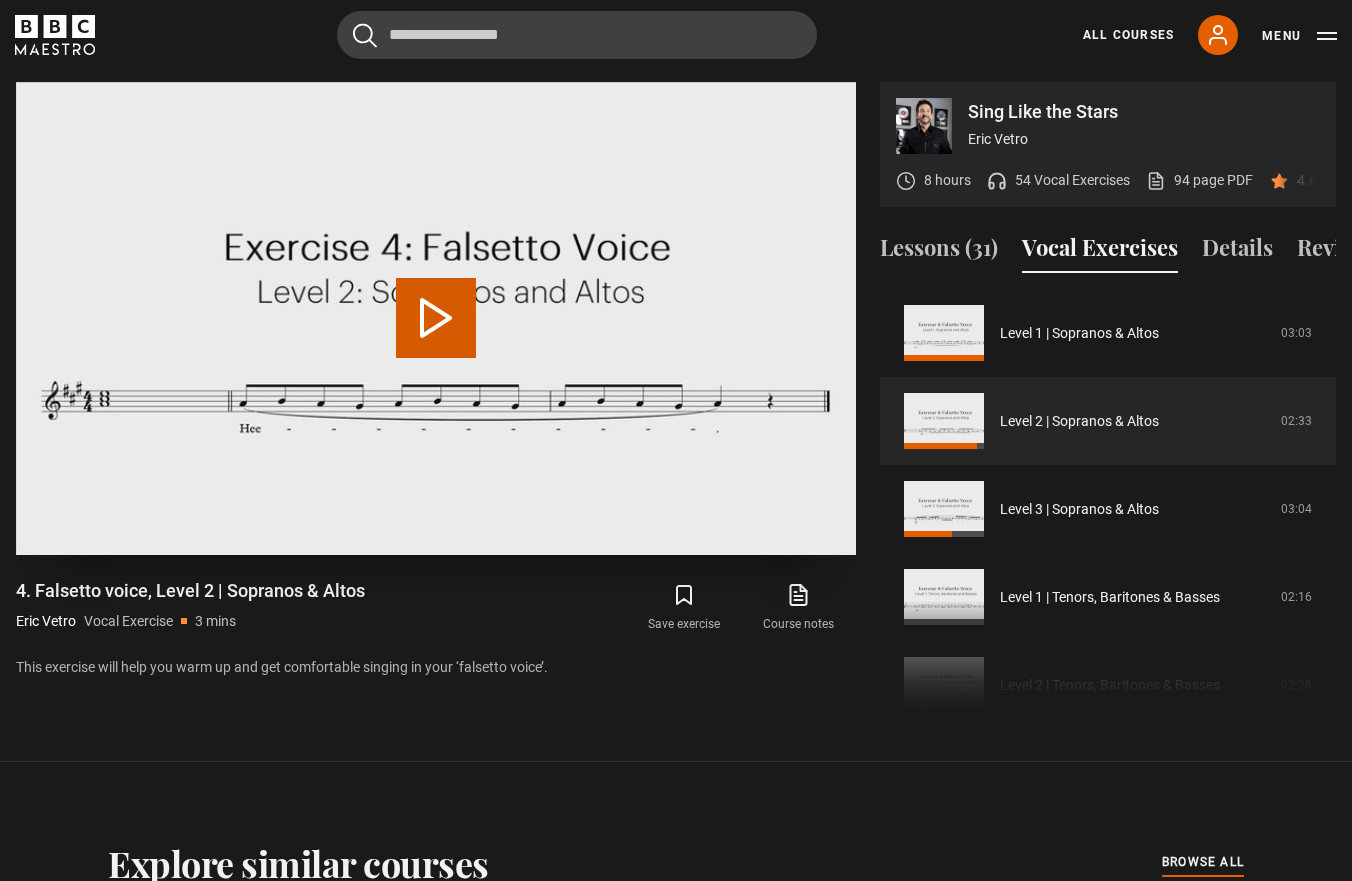 click on "Play Video" at bounding box center (436, 318) 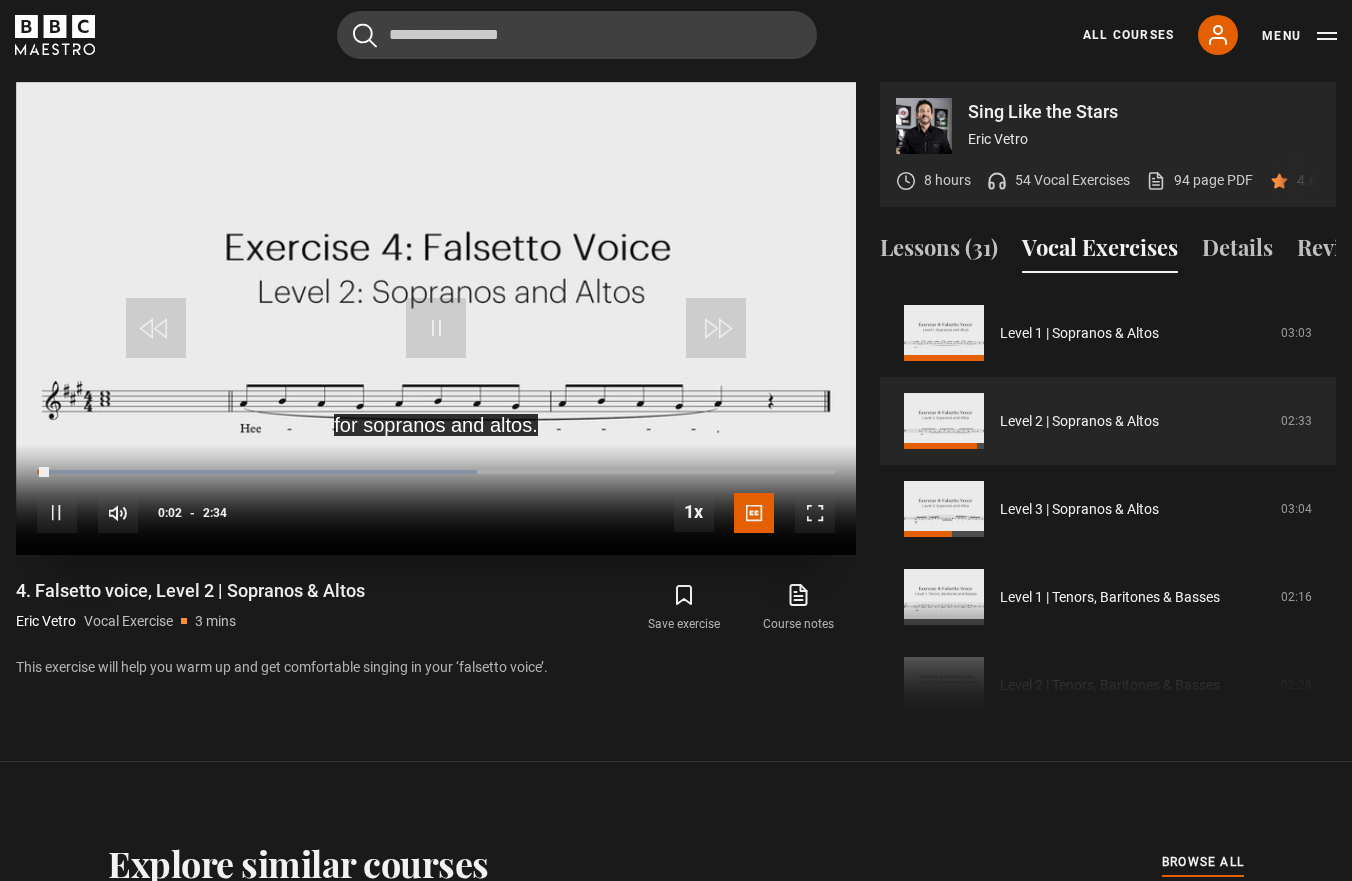 click on "10s Skip Back 10 seconds Pause 10s Skip Forward 10 seconds Loaded :  55.14% 0:15 0:02 Pause Mute Current Time  0:02 - Duration  2:34 1x Playback Rate 2x 1.5x 1x , selected 0.5x Captions captions off English  Captions , selected" at bounding box center [436, 499] 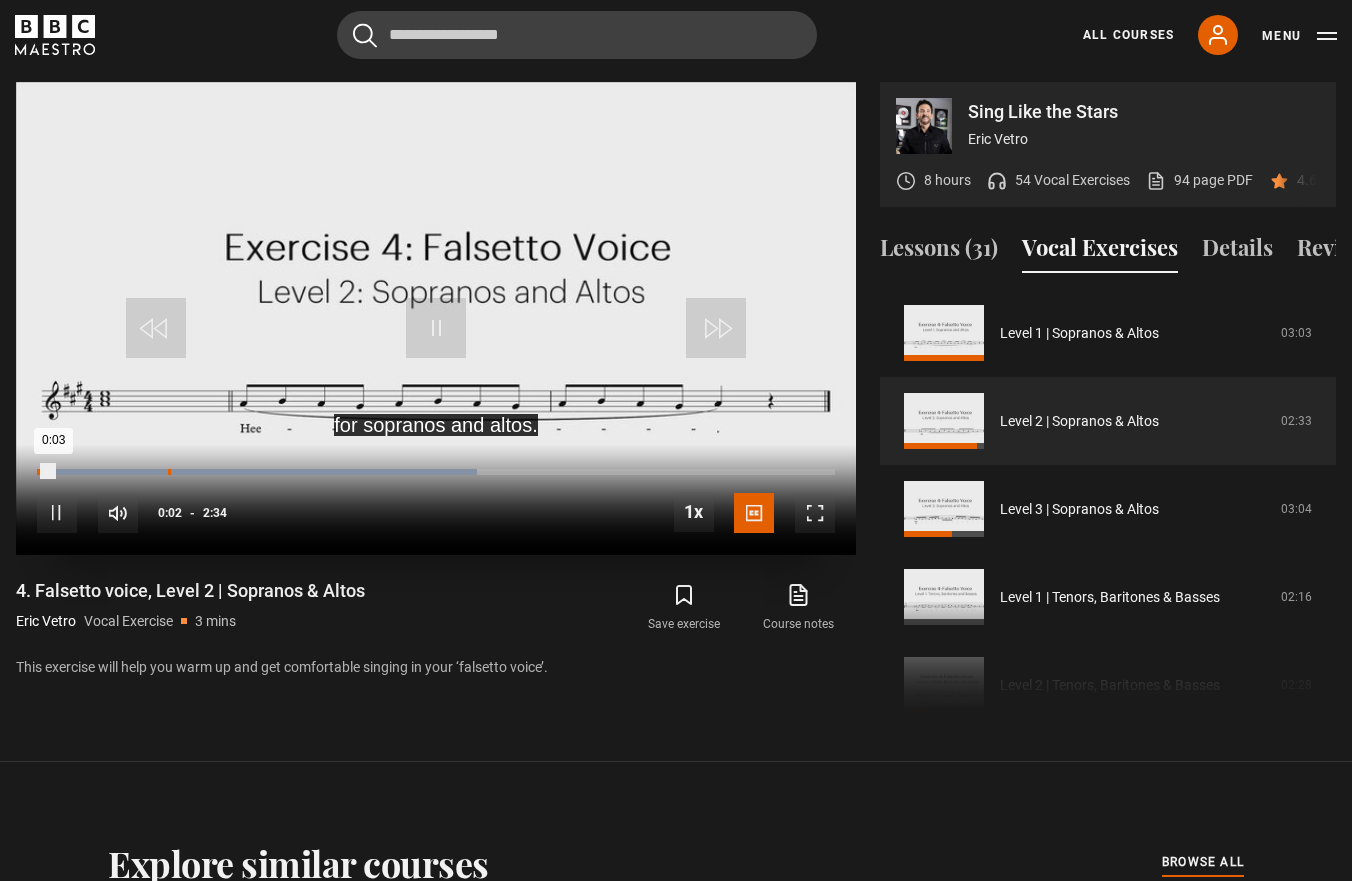 click on "Loaded :  55.14% 0:25 0:03" at bounding box center [436, 472] 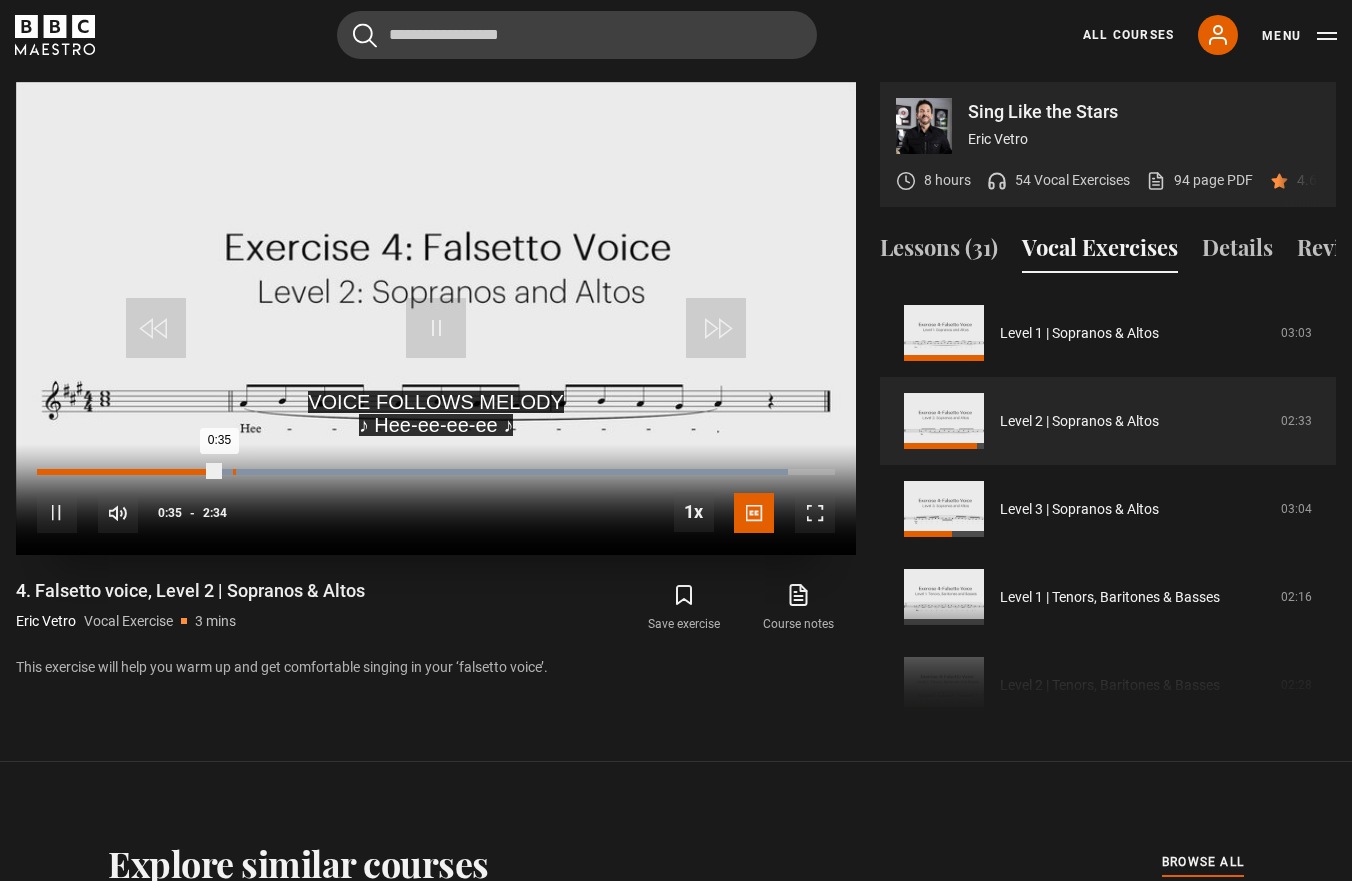 click on "Loaded :  94.06% 0:37 0:35" at bounding box center [436, 472] 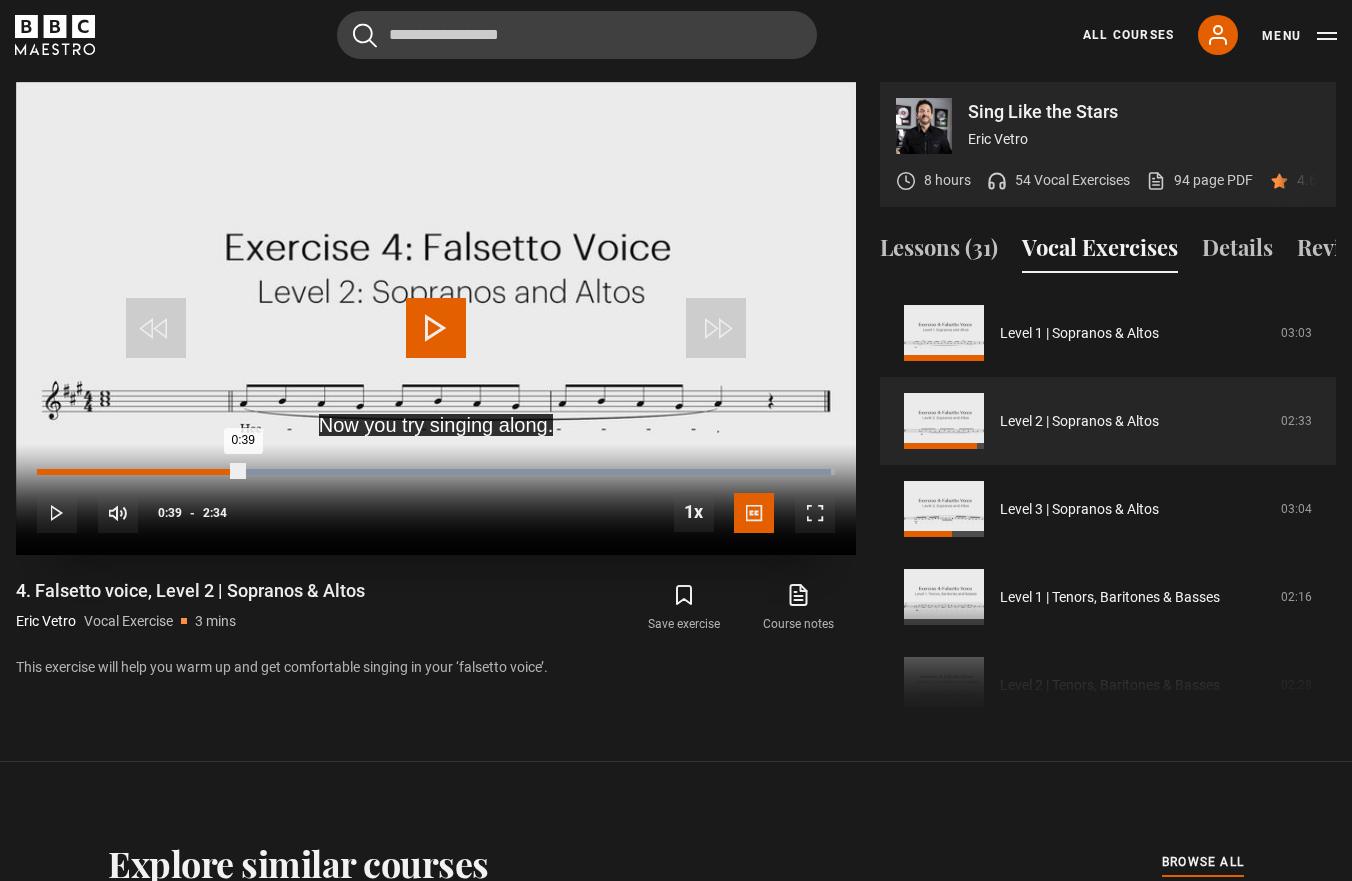click on "Loaded :  99.45% 0:39 0:39" at bounding box center [436, 472] 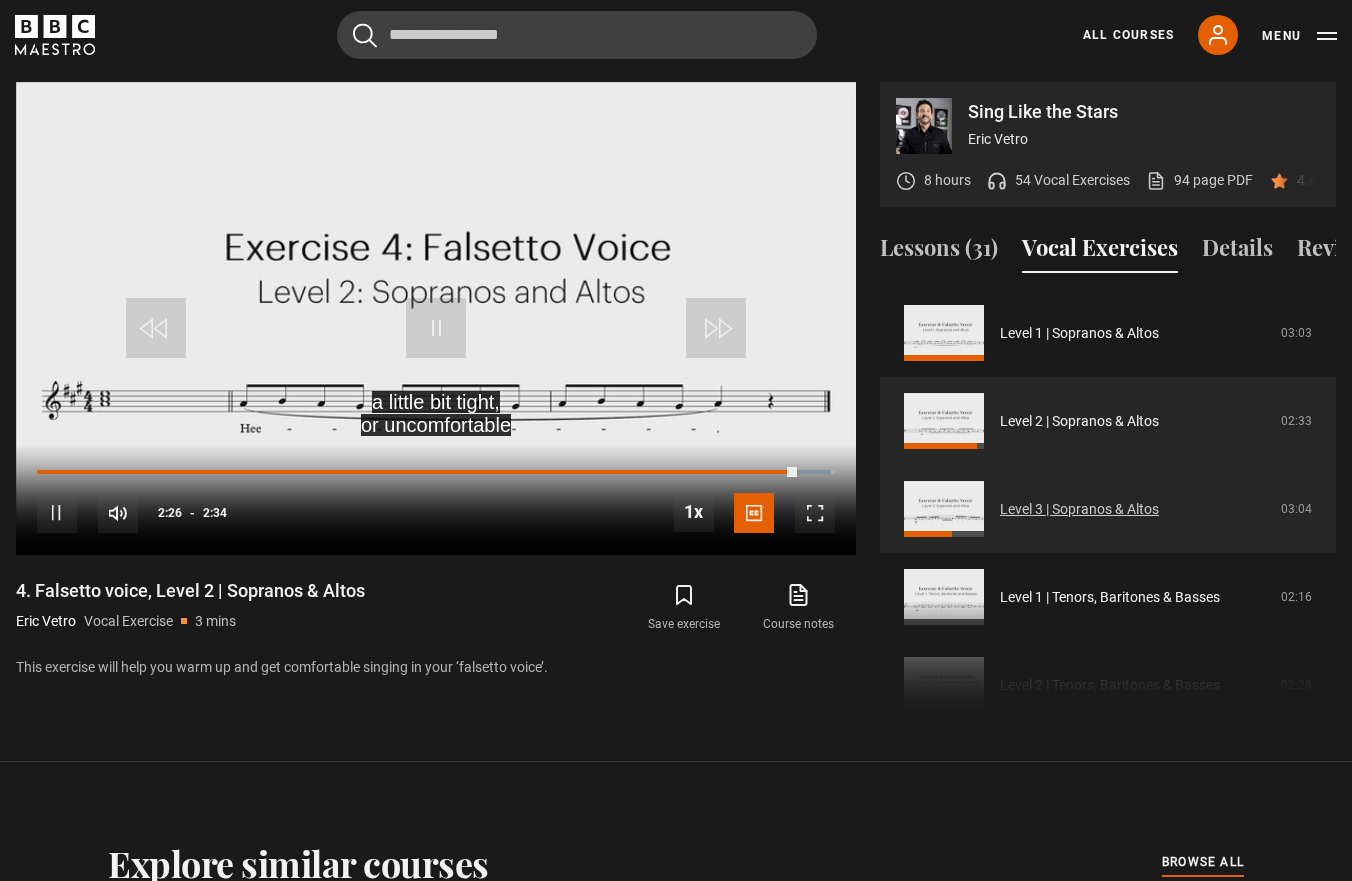click on "Level 3 | Sopranos & Altos" at bounding box center [1079, 509] 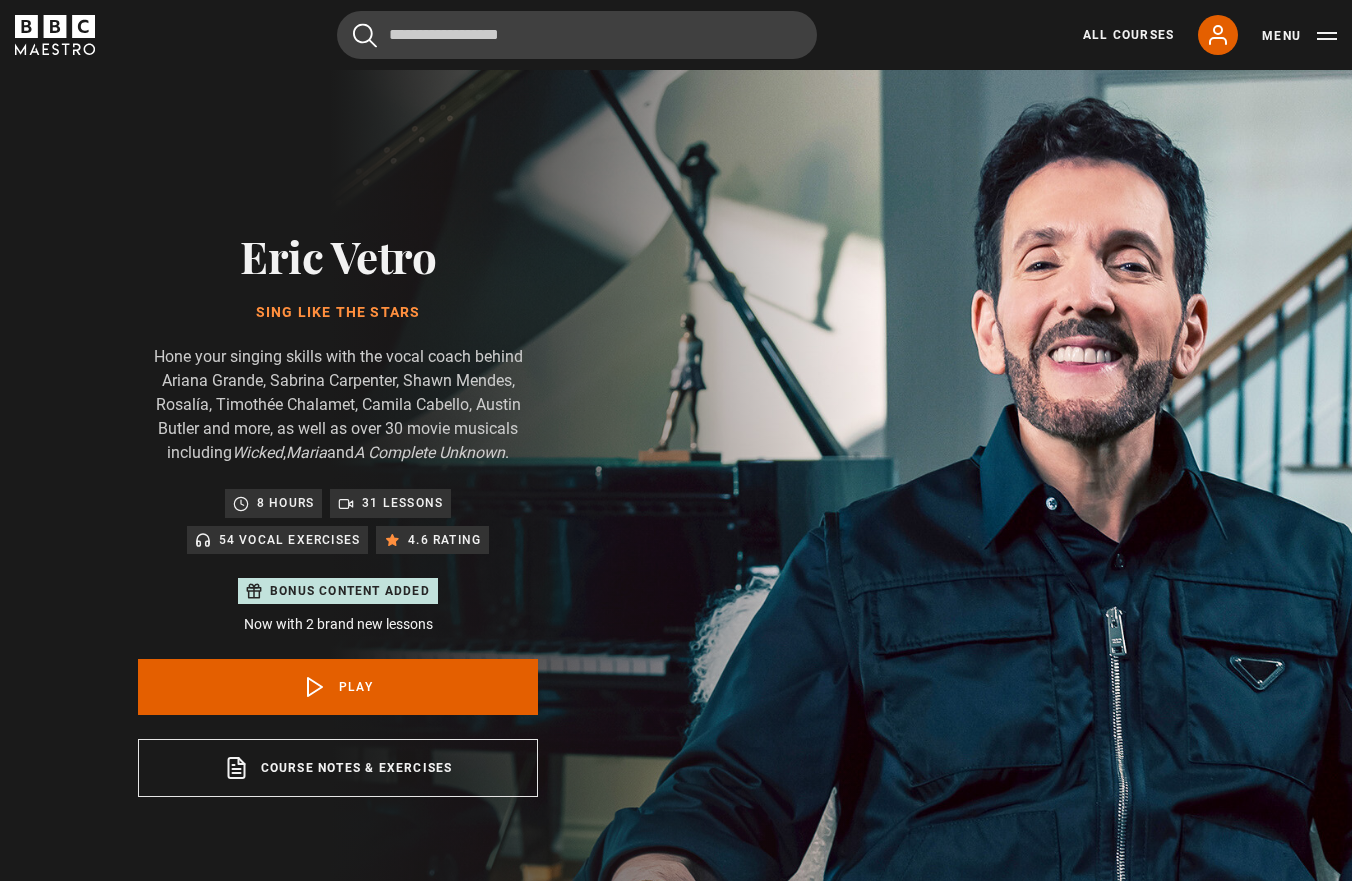 scroll, scrollTop: 955, scrollLeft: 0, axis: vertical 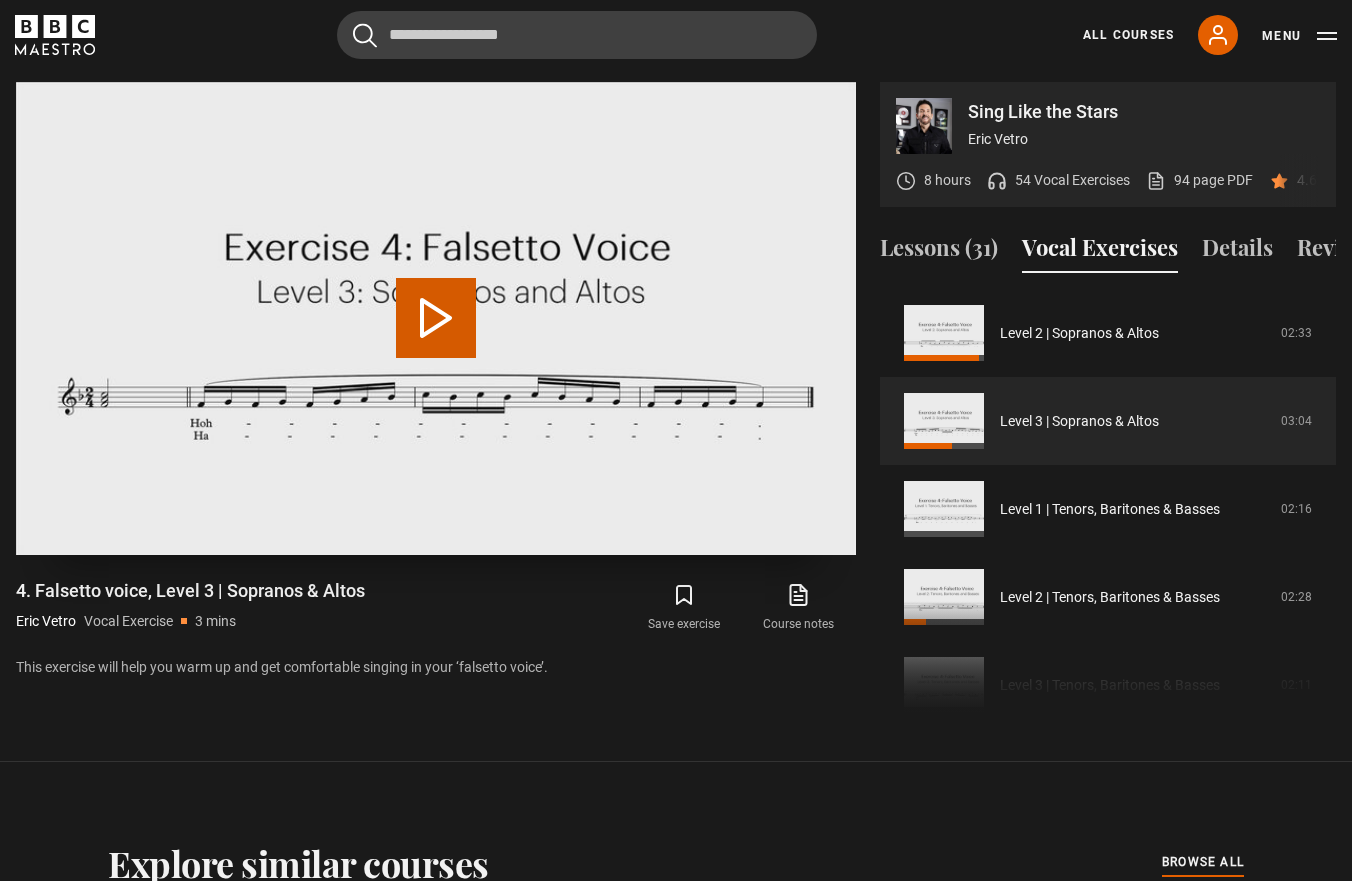 click on "Play Video" at bounding box center [436, 318] 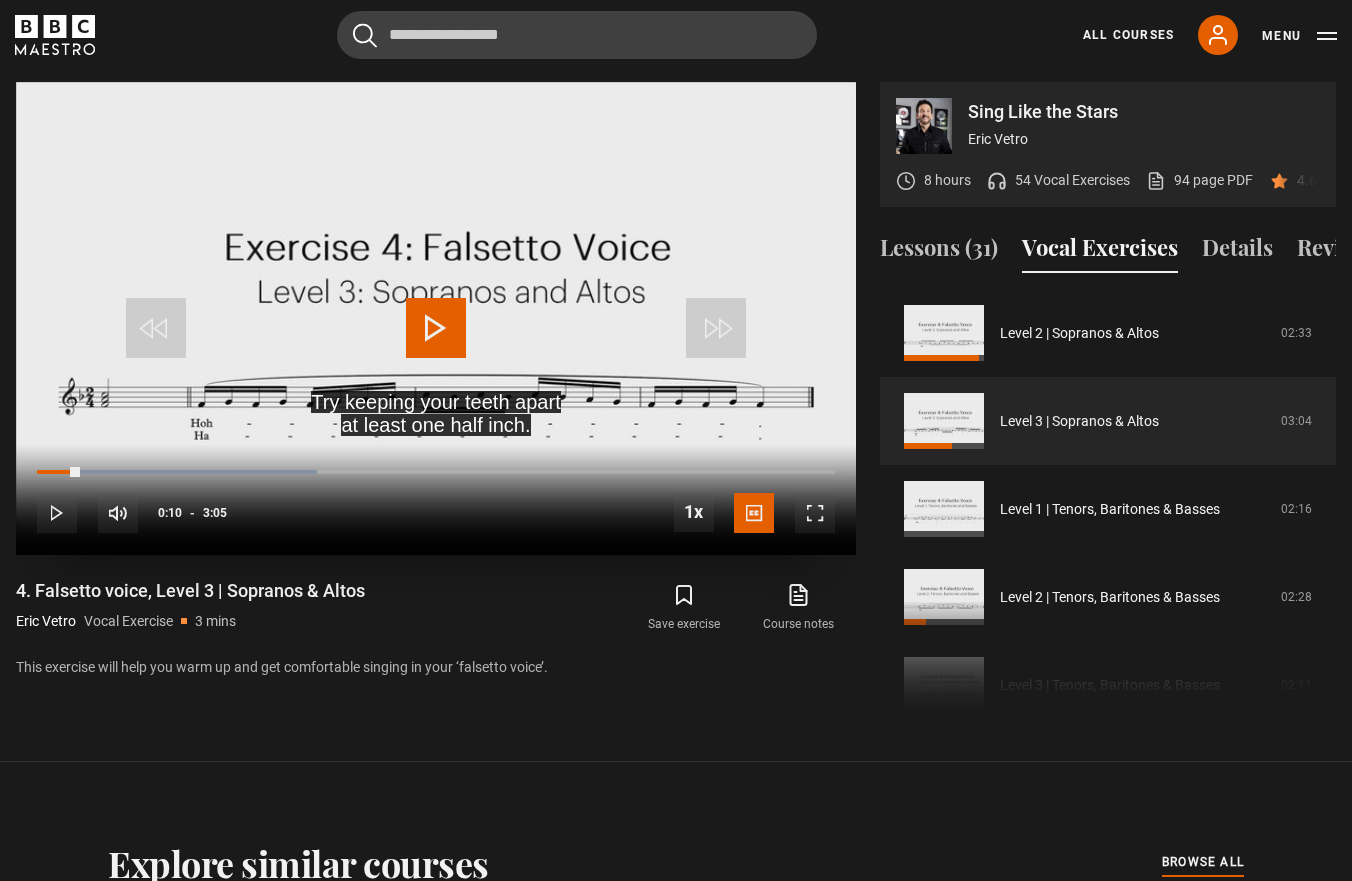 click at bounding box center (436, 328) 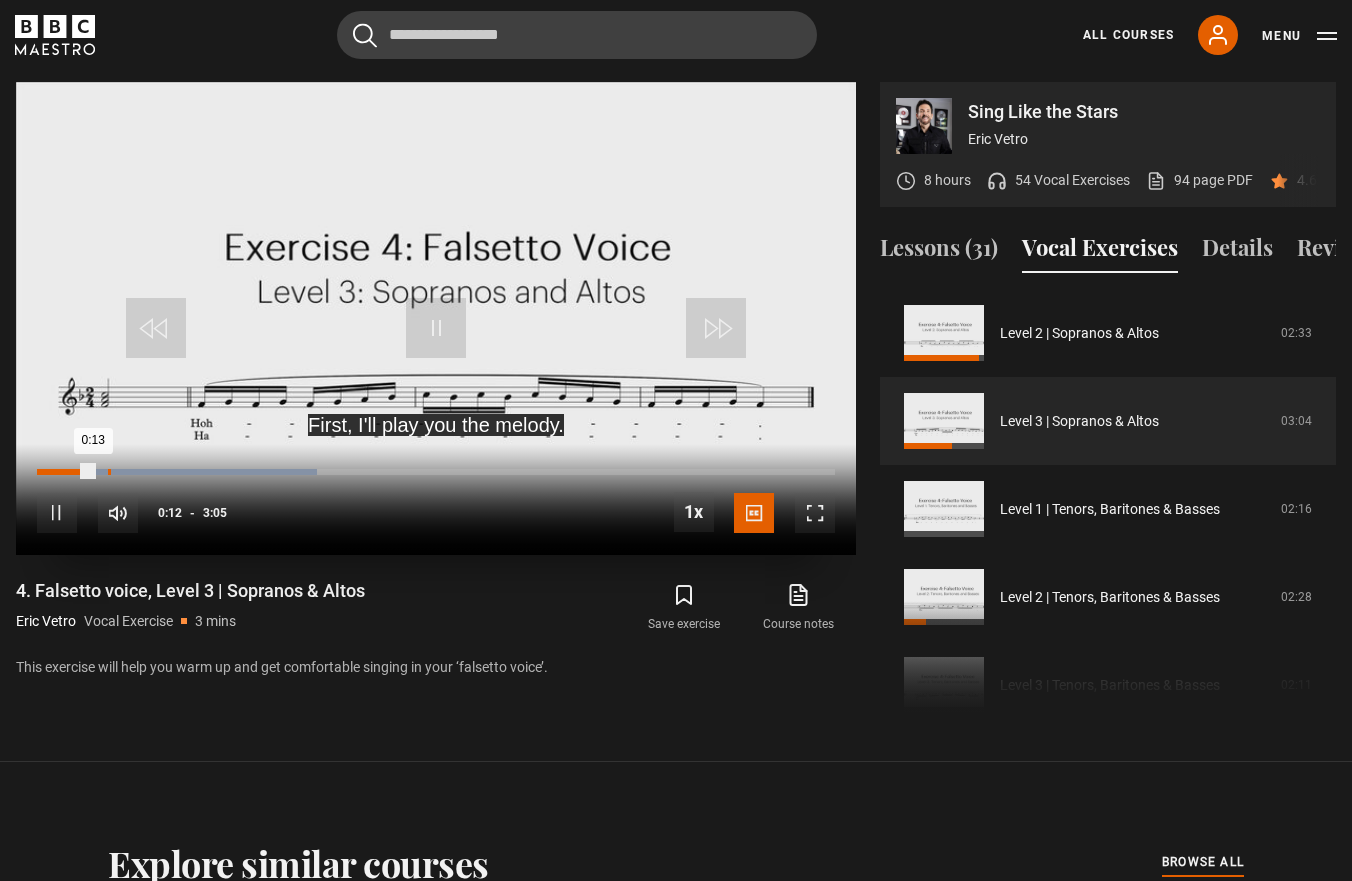 click on "Loaded :  35.06% 0:16 0:13" at bounding box center (436, 472) 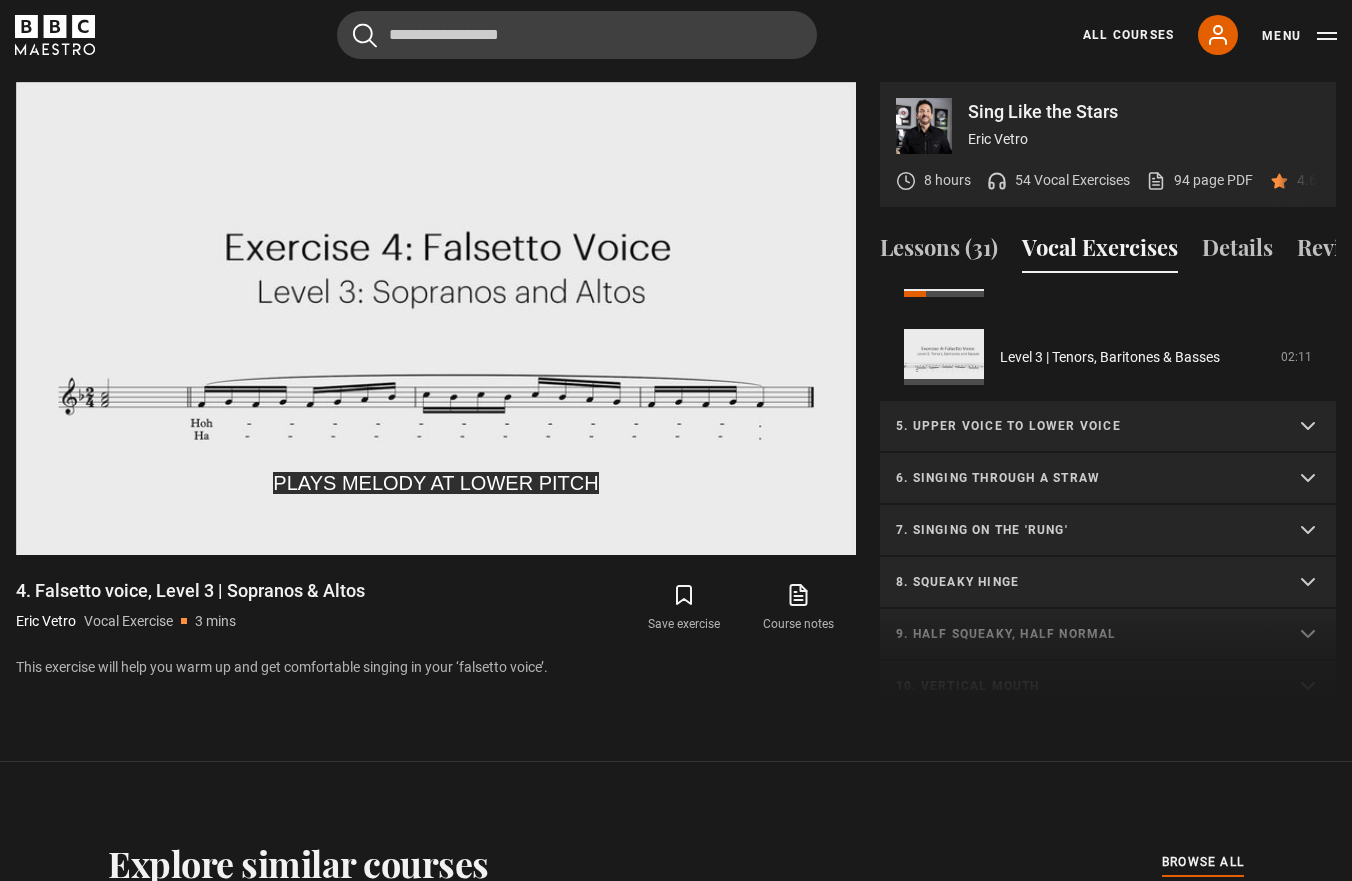 scroll, scrollTop: 624, scrollLeft: 0, axis: vertical 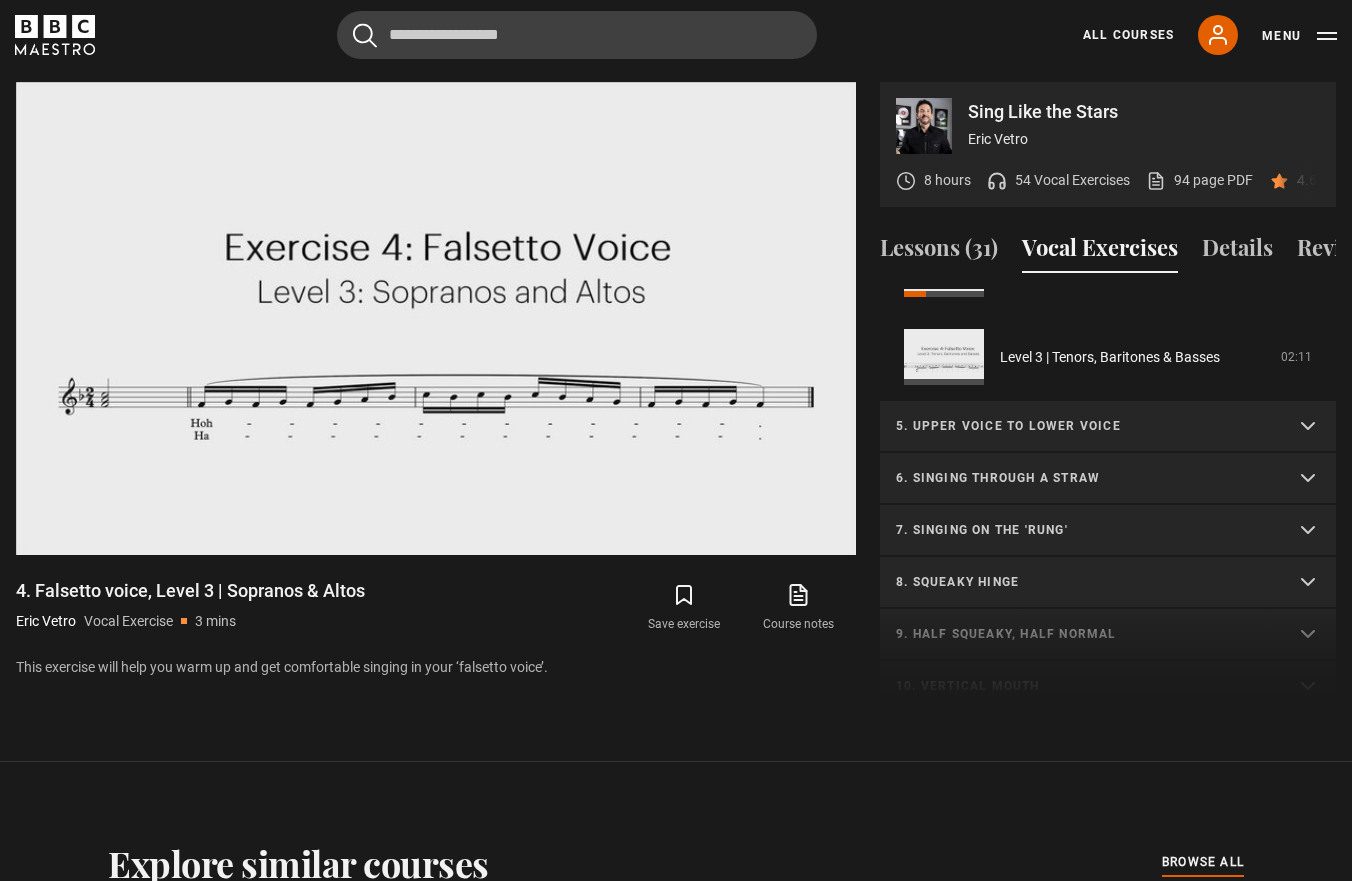 click on "6. Singing through a straw" at bounding box center (1084, 478) 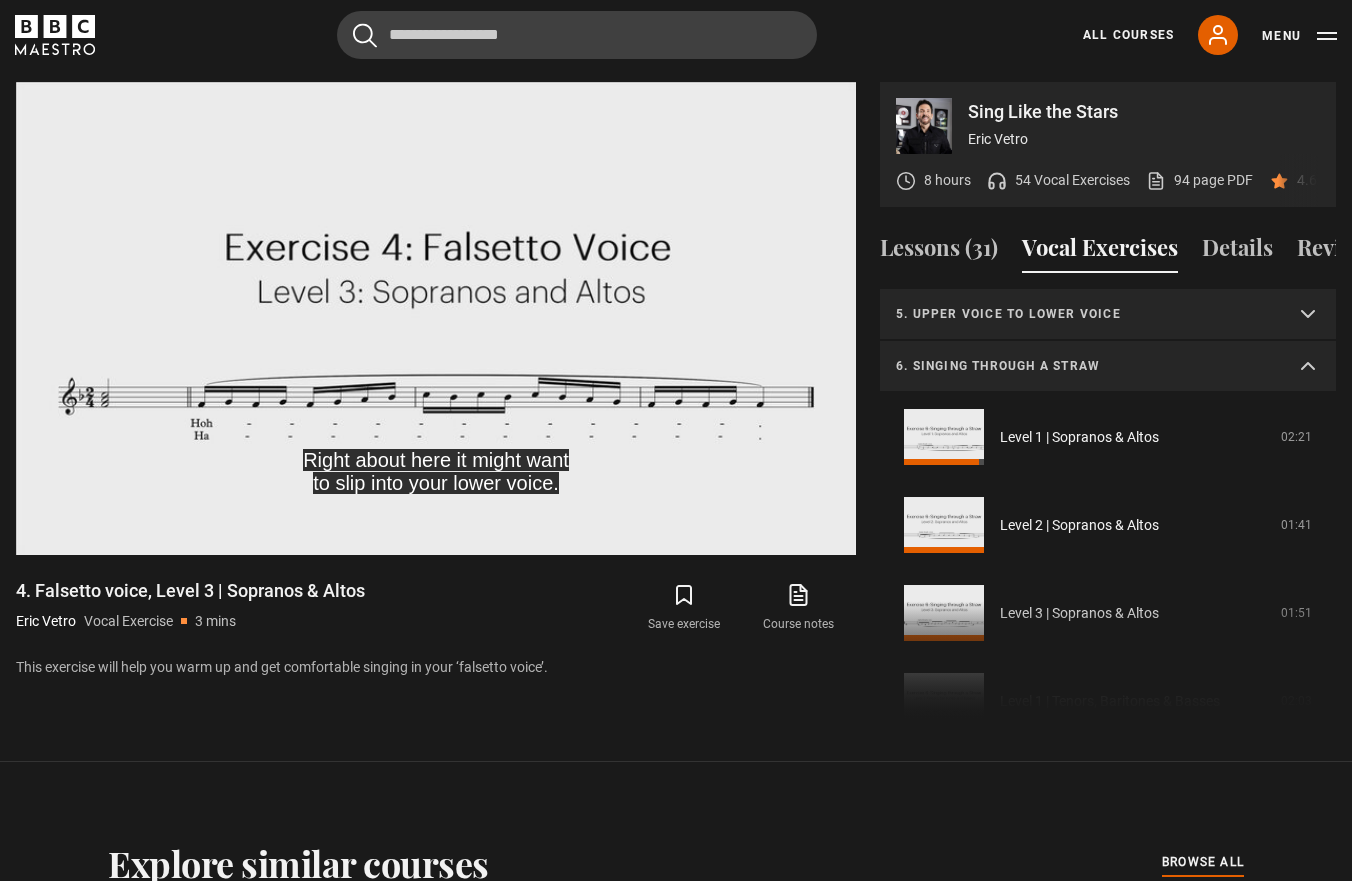 scroll, scrollTop: 787, scrollLeft: 0, axis: vertical 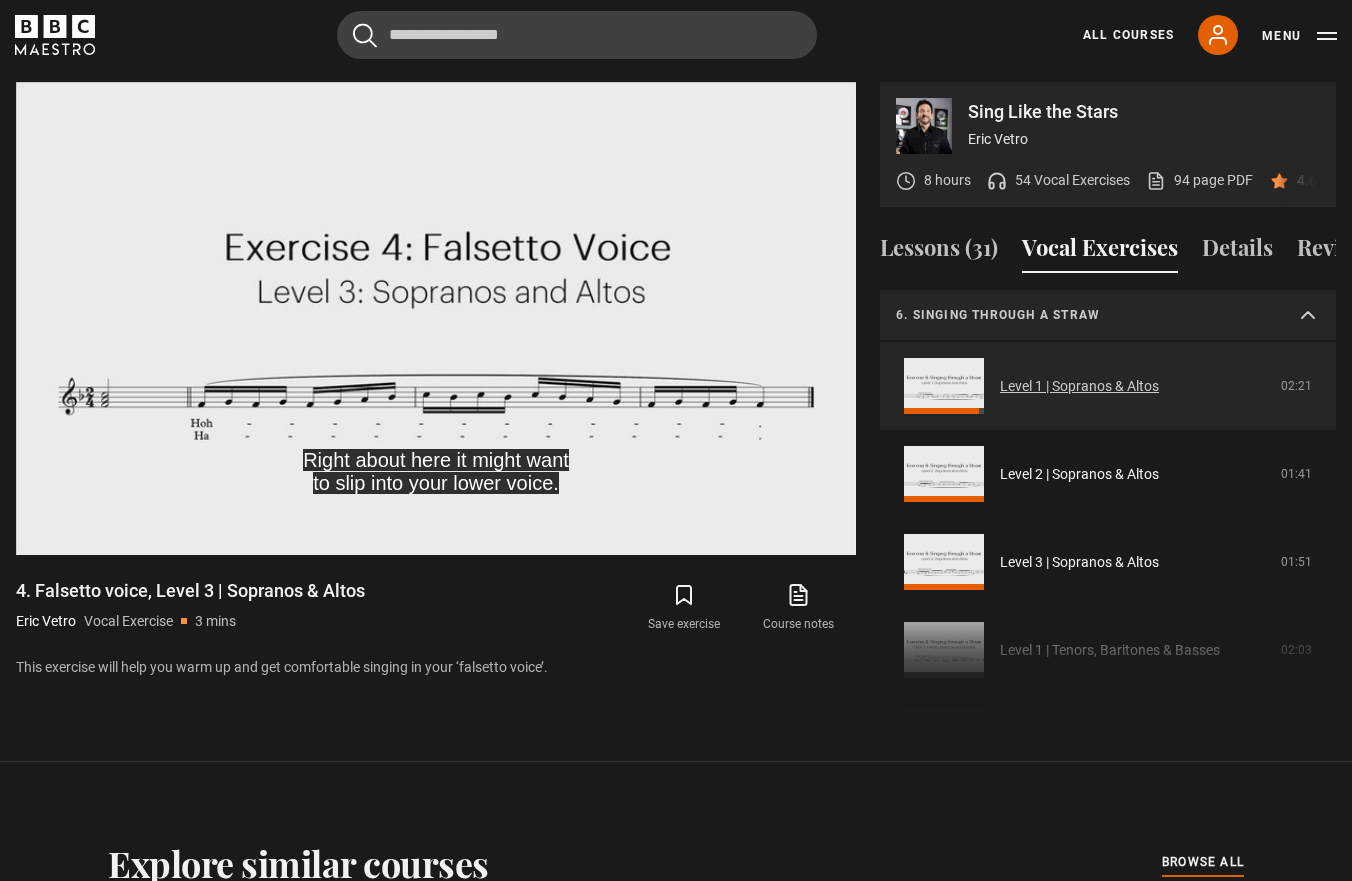 click on "Level 1 | Sopranos & Altos" at bounding box center [1079, 386] 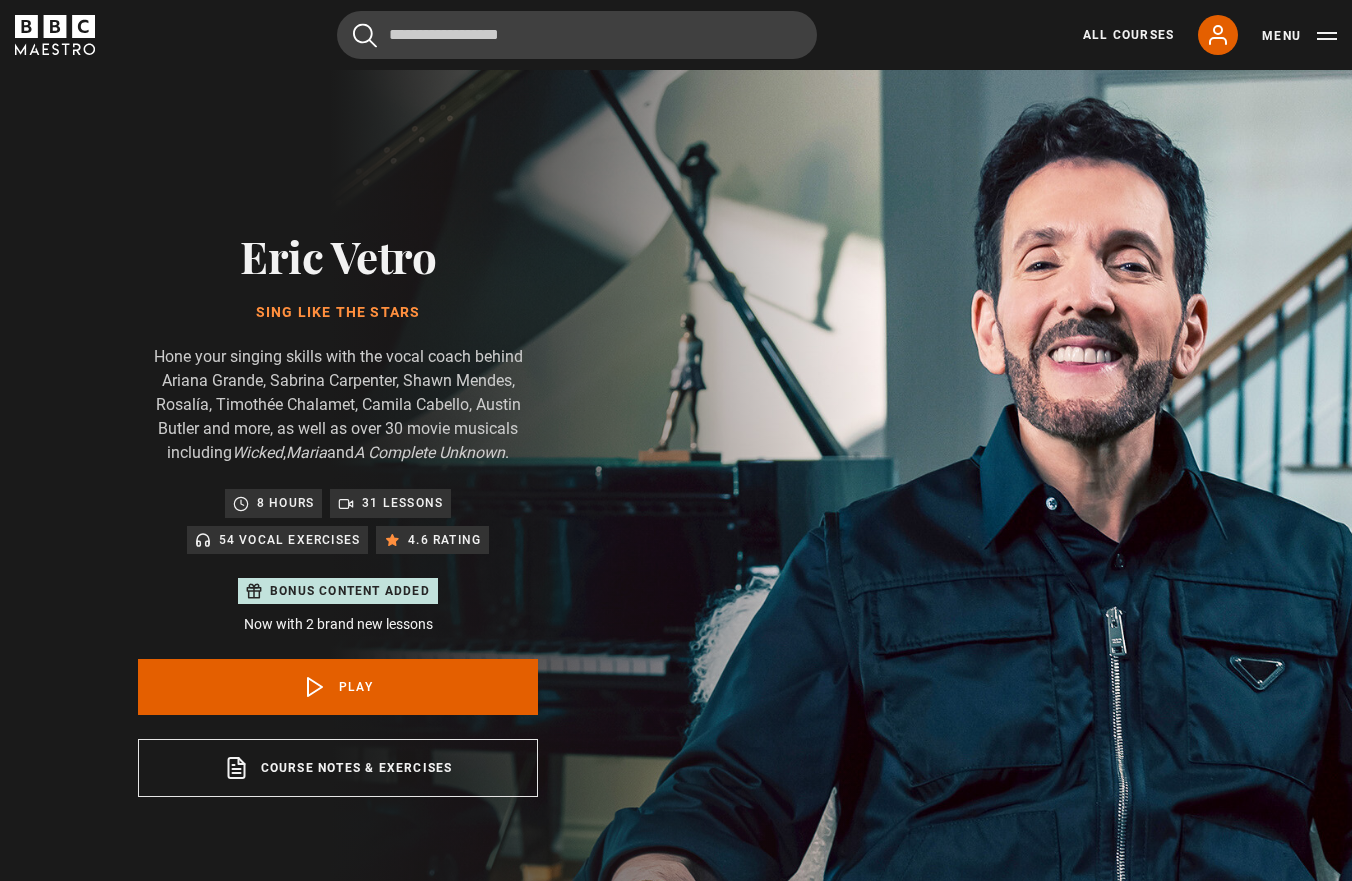 scroll, scrollTop: 955, scrollLeft: 0, axis: vertical 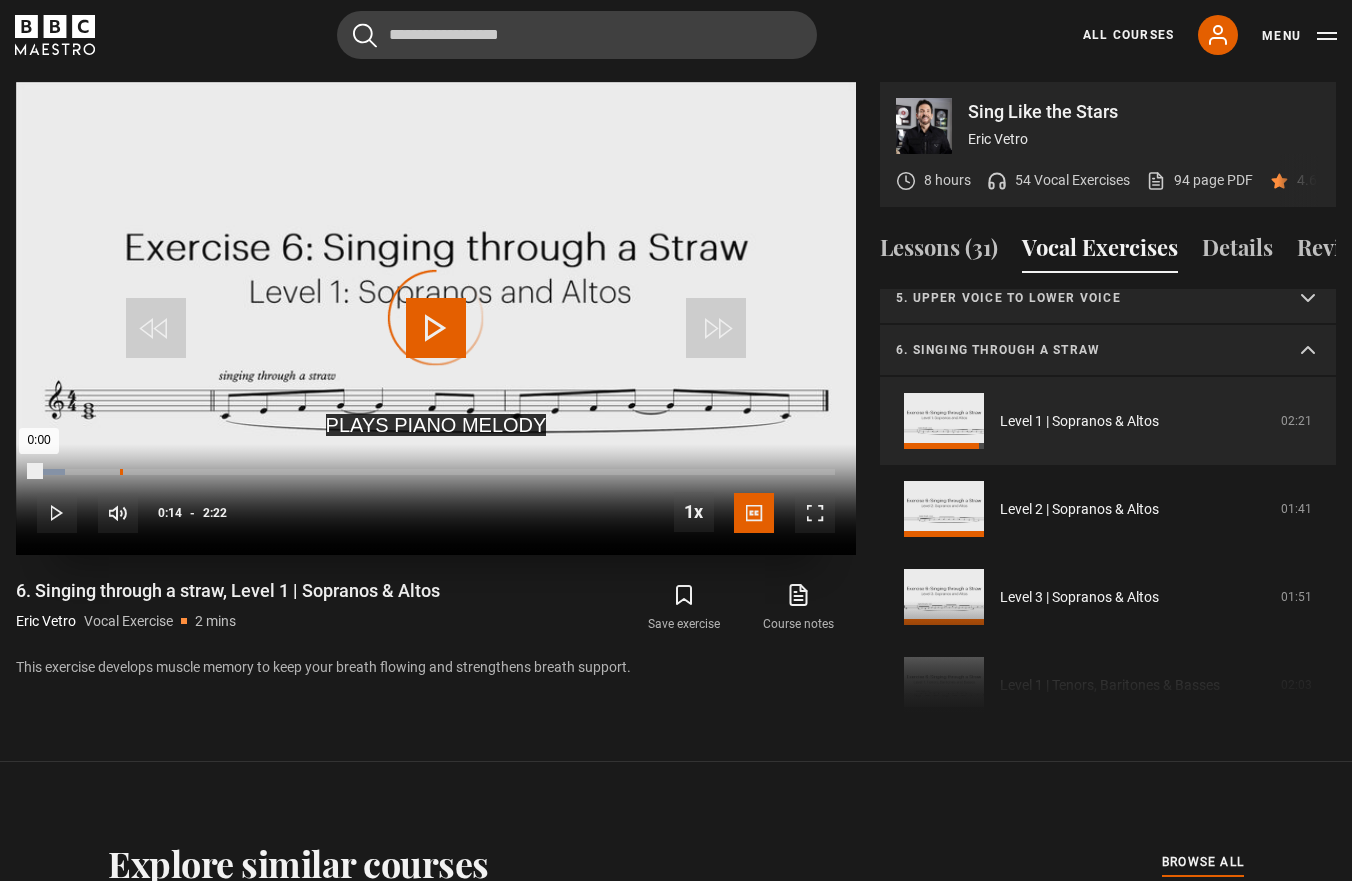click on "0:14" at bounding box center (121, 472) 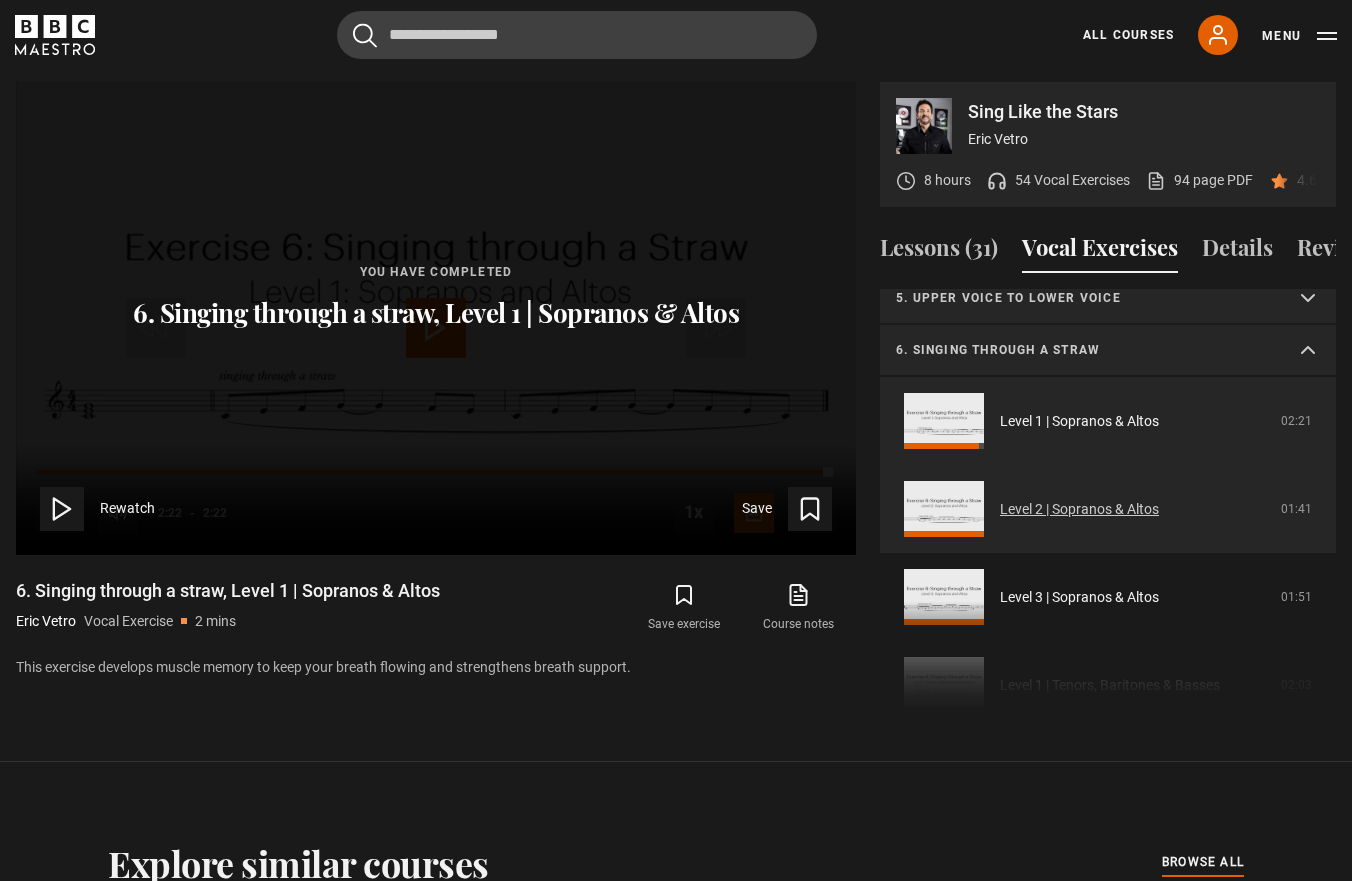 click on "Level 2 | Sopranos & Altos" at bounding box center (1079, 509) 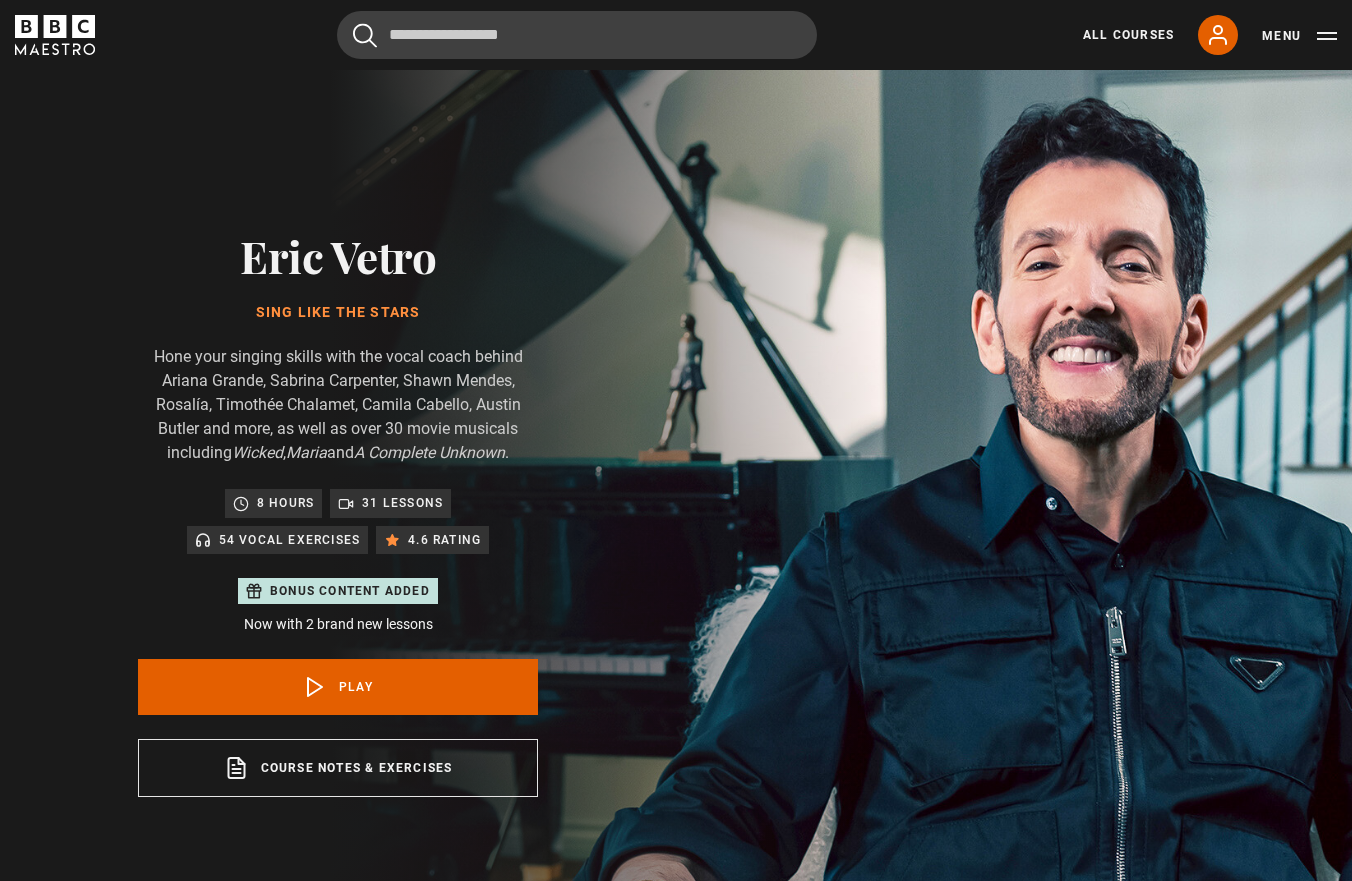scroll, scrollTop: 955, scrollLeft: 0, axis: vertical 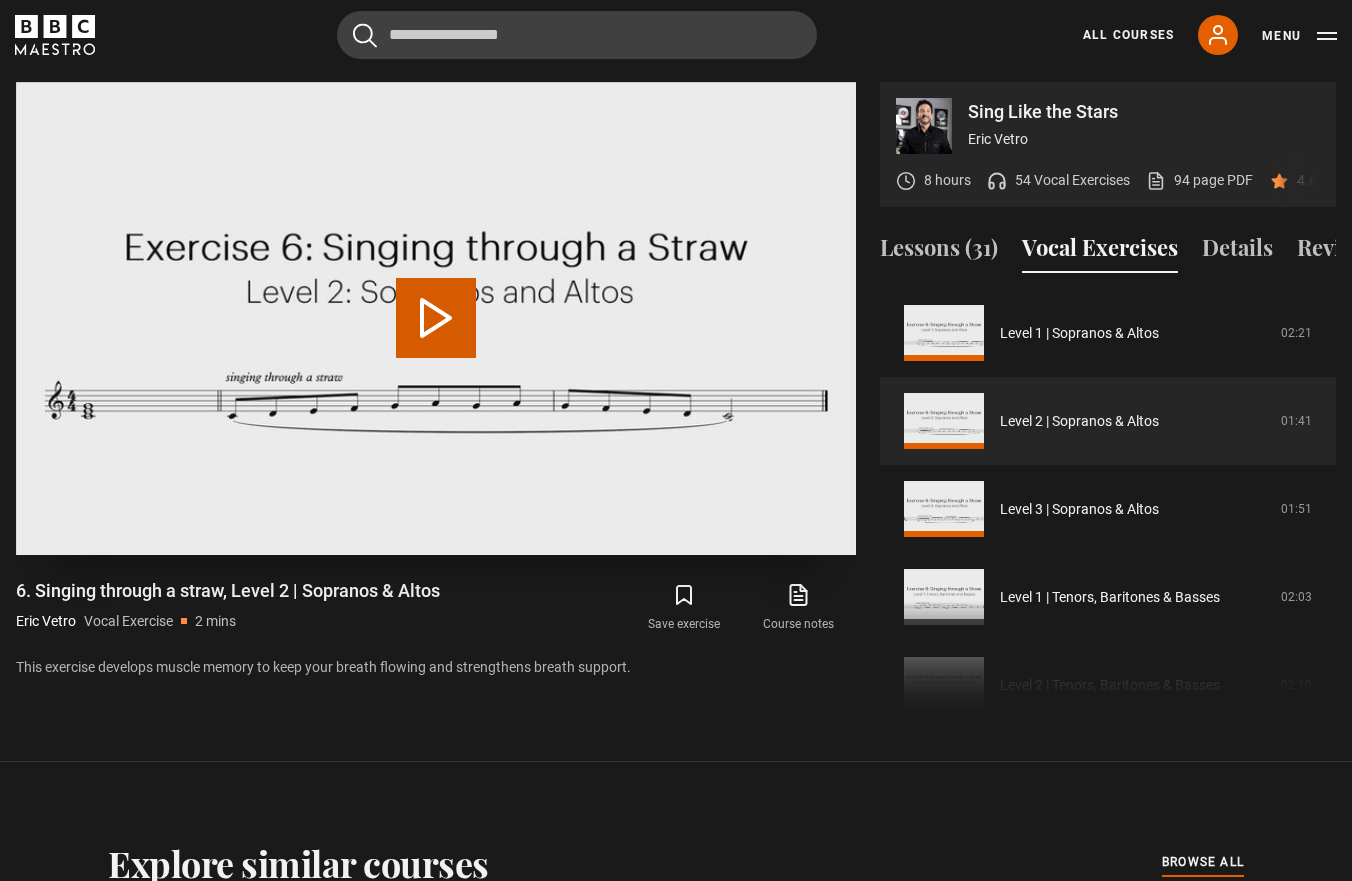 click on "Play Video" at bounding box center [436, 318] 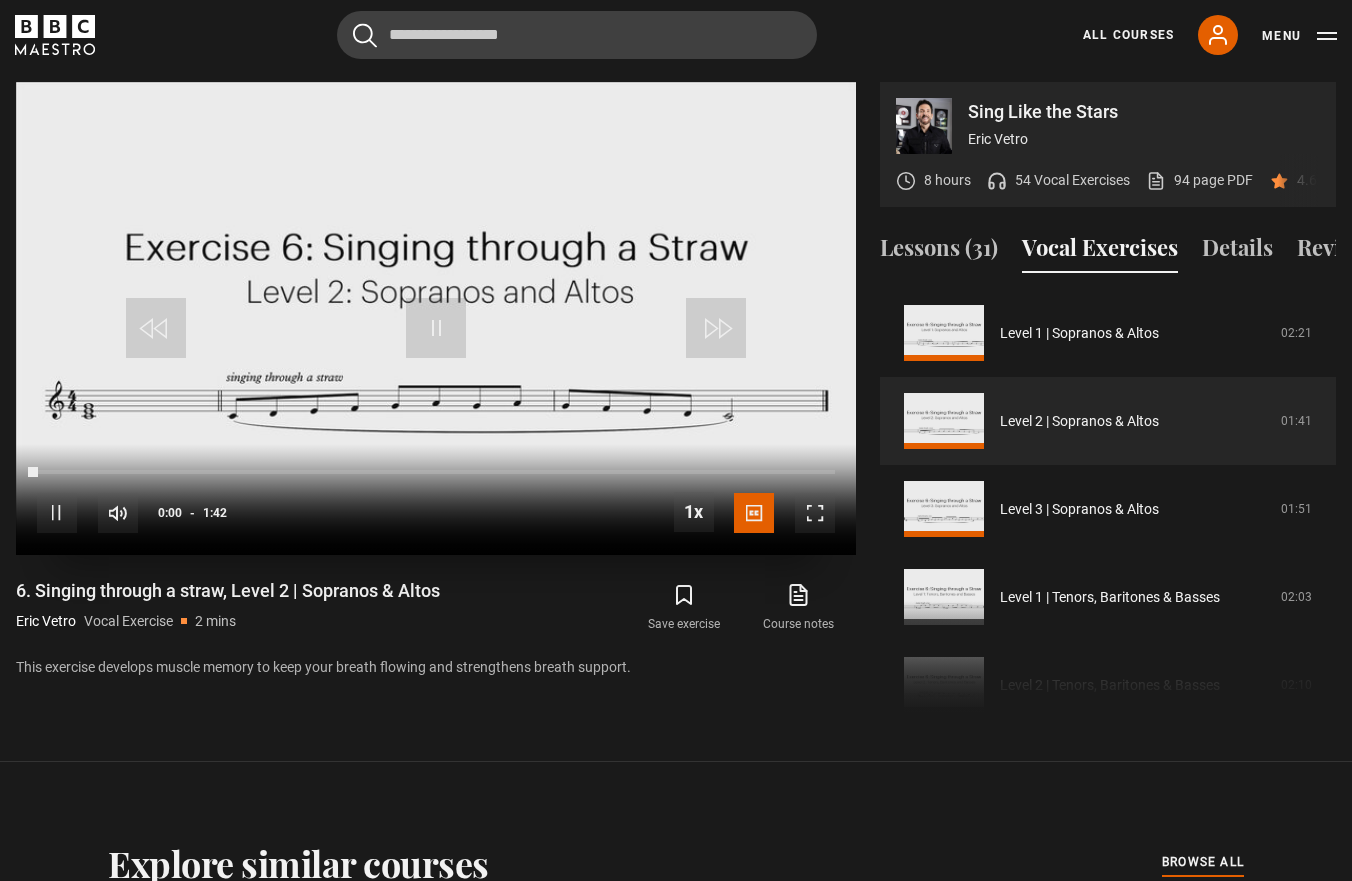click on "10s Skip Back 10 seconds Pause 10s Skip Forward 10 seconds Loaded :  0.00% 0:15 0:00 Pause Mute 9% Current Time  0:00 - Duration  1:42 1x Playback Rate 2x 1.5x 1x , selected 0.5x Captions captions off English  Captions , selected" at bounding box center [436, 499] 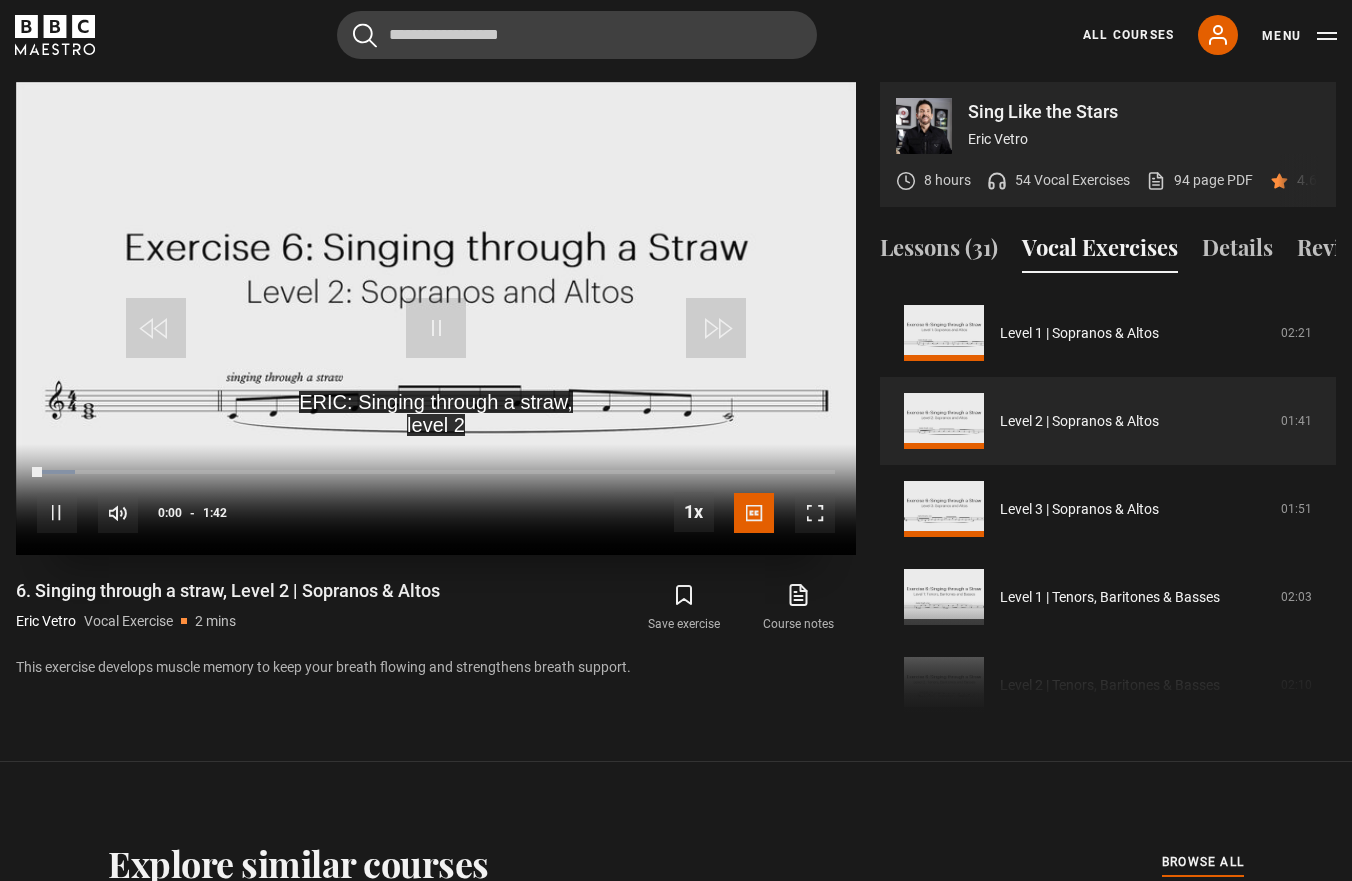 click on "10s Skip Back 10 seconds Pause 10s Skip Forward 10 seconds Loaded :  4.82% 0:15 0:00 Pause Mute 9% Current Time  0:00 - Duration  1:42 1x Playback Rate 2x 1.5x 1x , selected 0.5x Captions captions off English  Captions , selected" at bounding box center [436, 499] 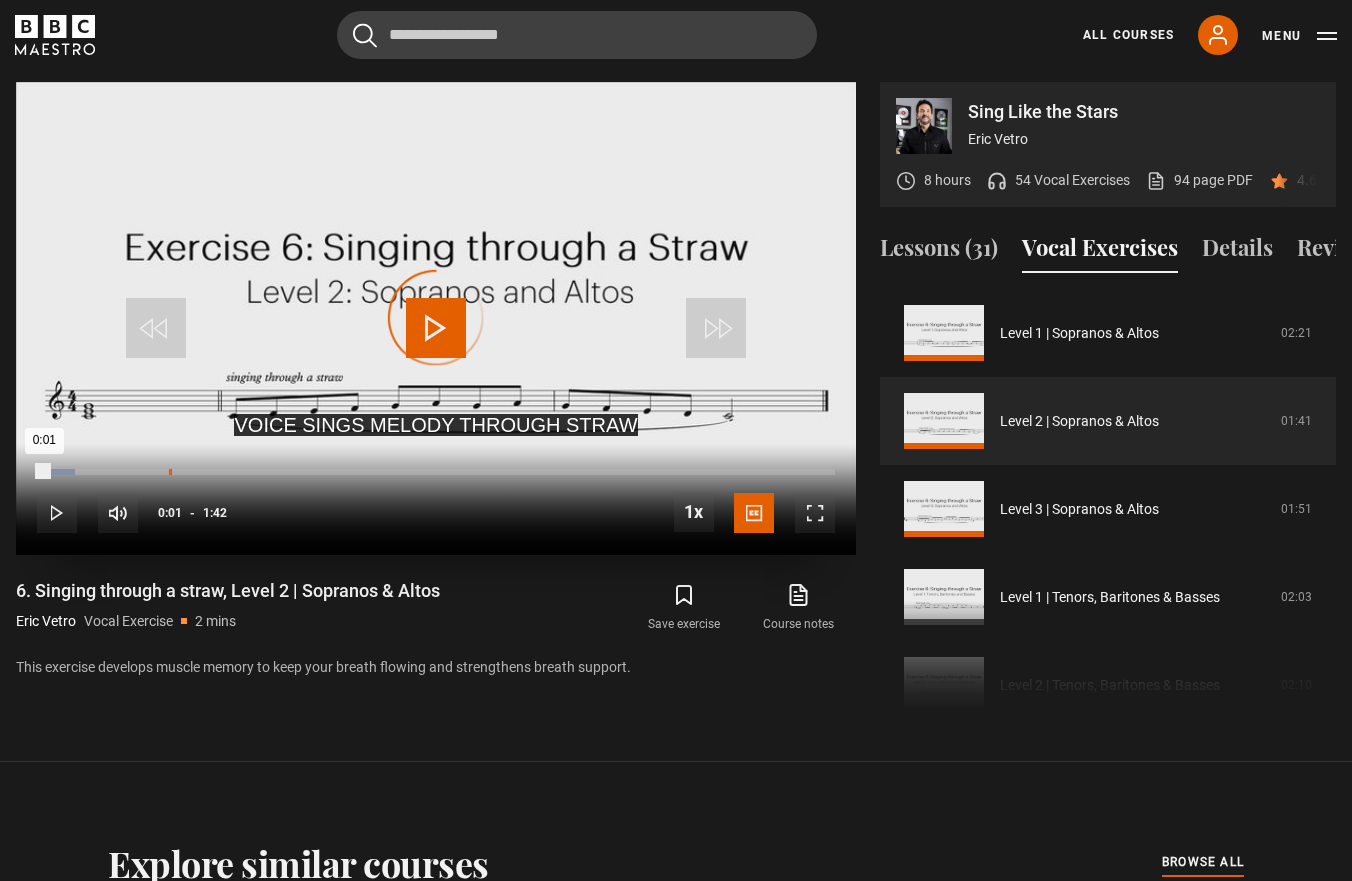 click on "0:16" at bounding box center (170, 472) 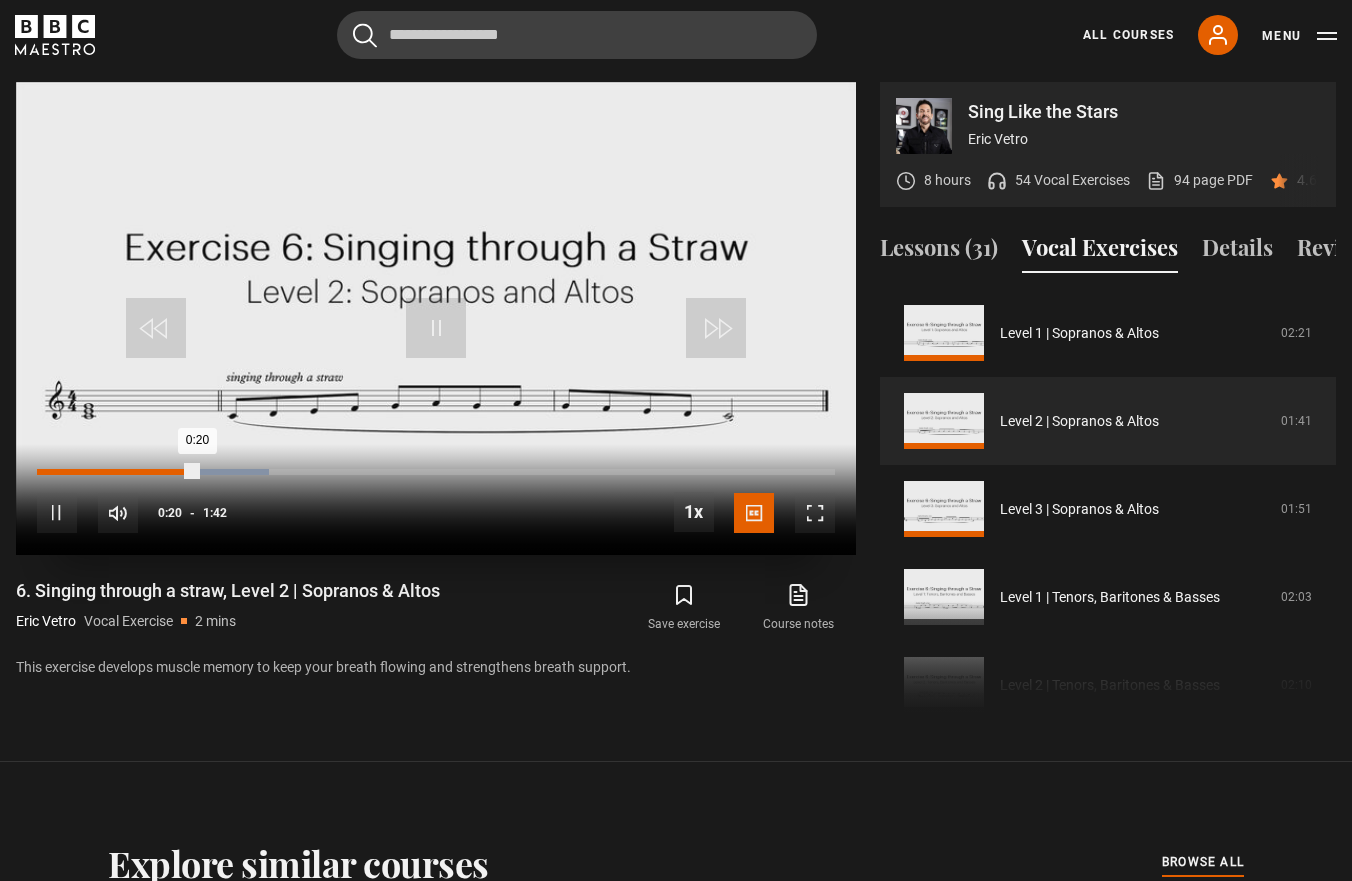 click on "0:14" at bounding box center (153, 472) 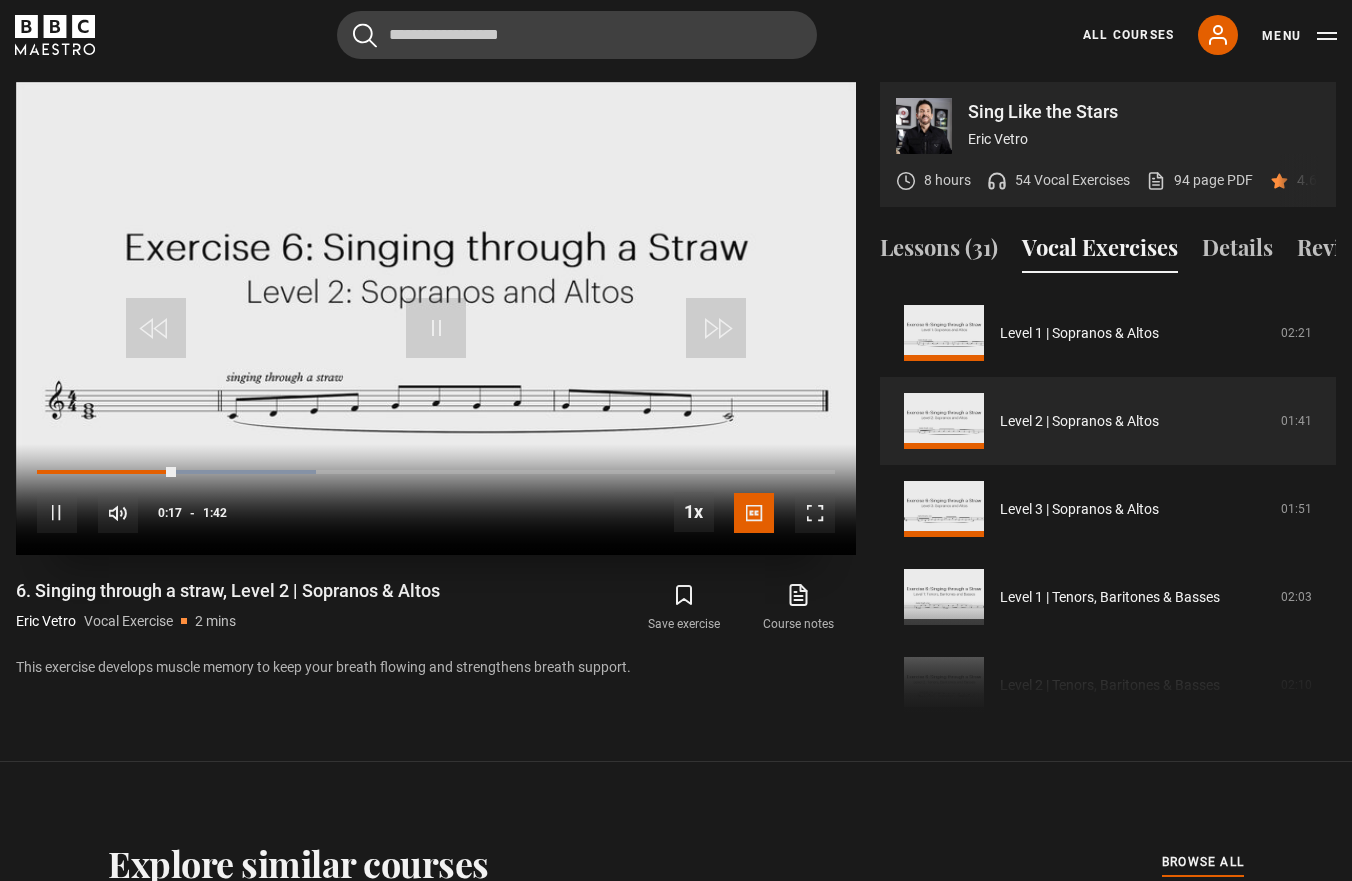 click on "10s Skip Back 10 seconds Pause 10s Skip Forward 10 seconds Loaded :  34.92% 0:15 0:17 Pause Mute 56% Current Time  0:17 - Duration  1:42 1x Playback Rate 2x 1.5x 1x , selected 0.5x Captions captions off English  Captions , selected" at bounding box center (436, 499) 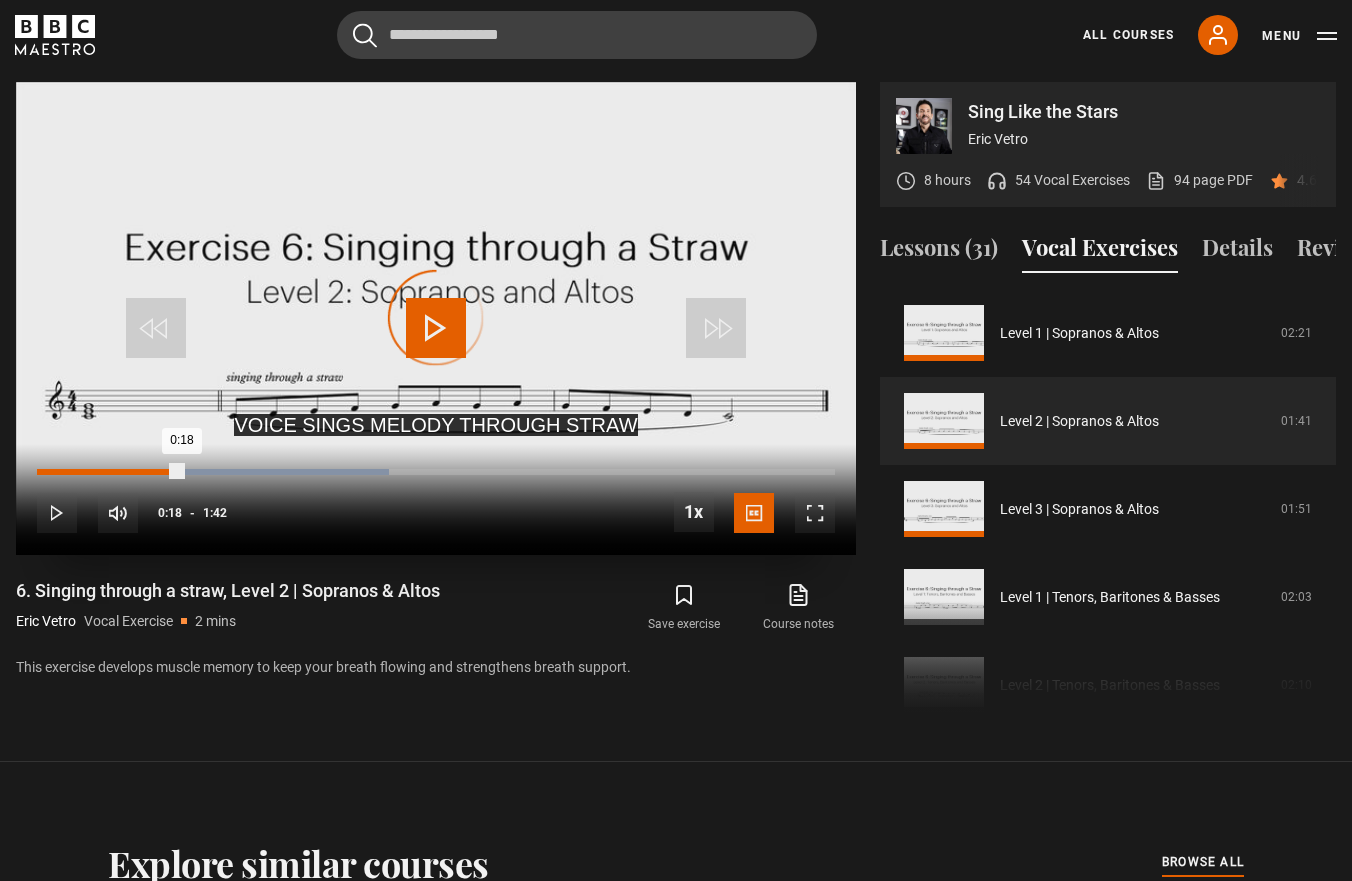click on "0:14" at bounding box center [151, 472] 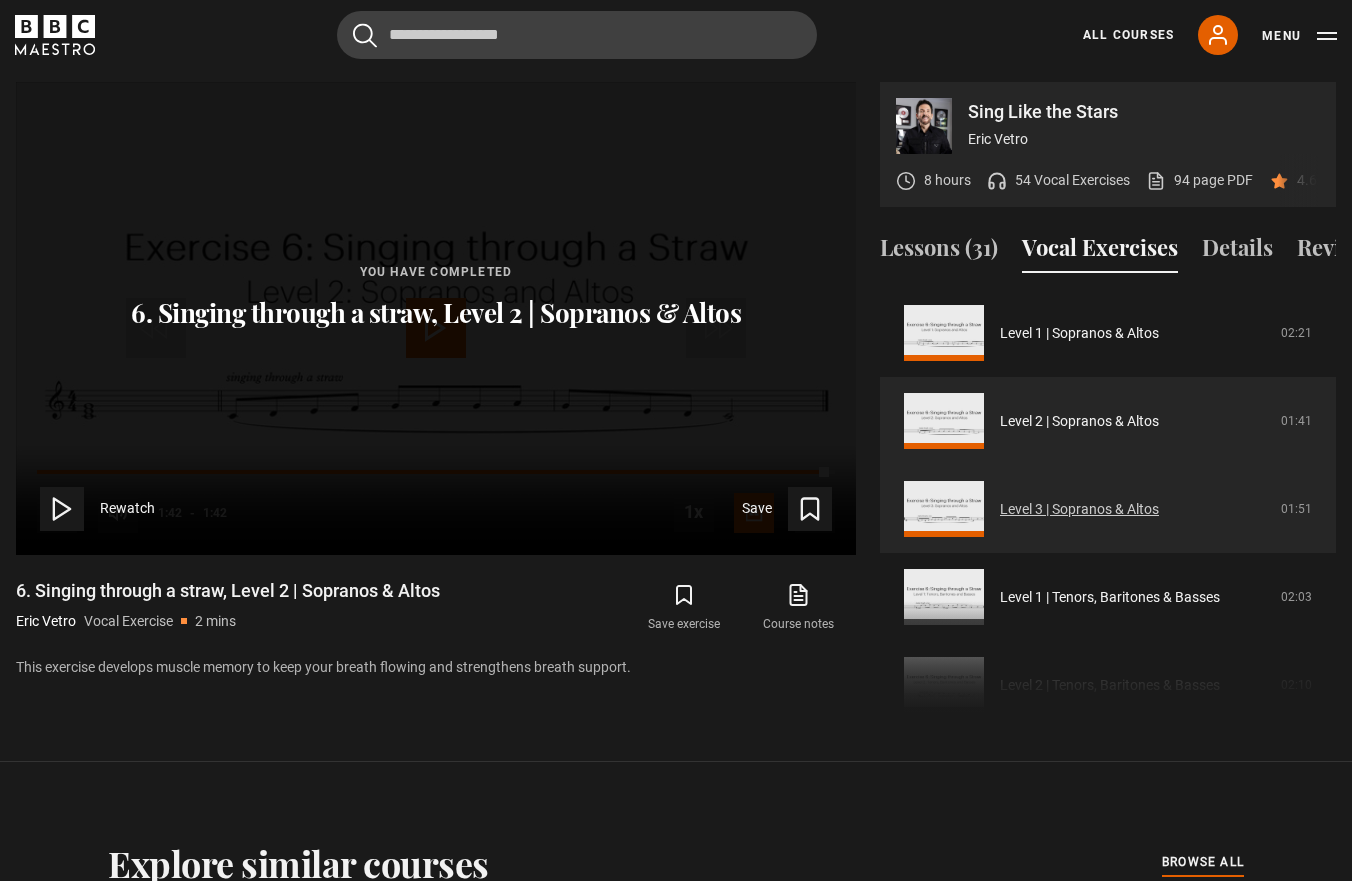 click on "Level 3 | Sopranos & Altos" at bounding box center [1079, 509] 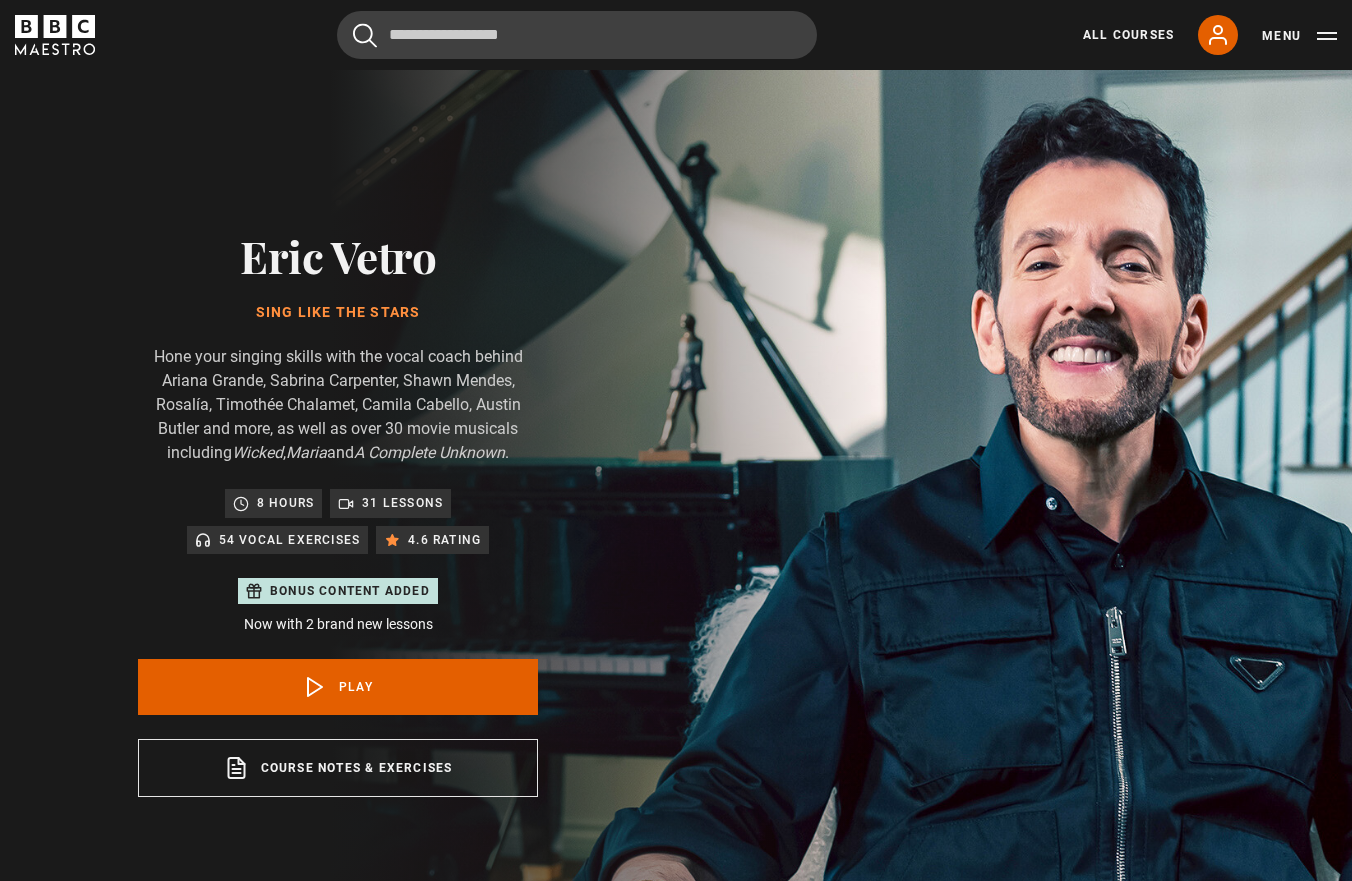 scroll, scrollTop: 955, scrollLeft: 0, axis: vertical 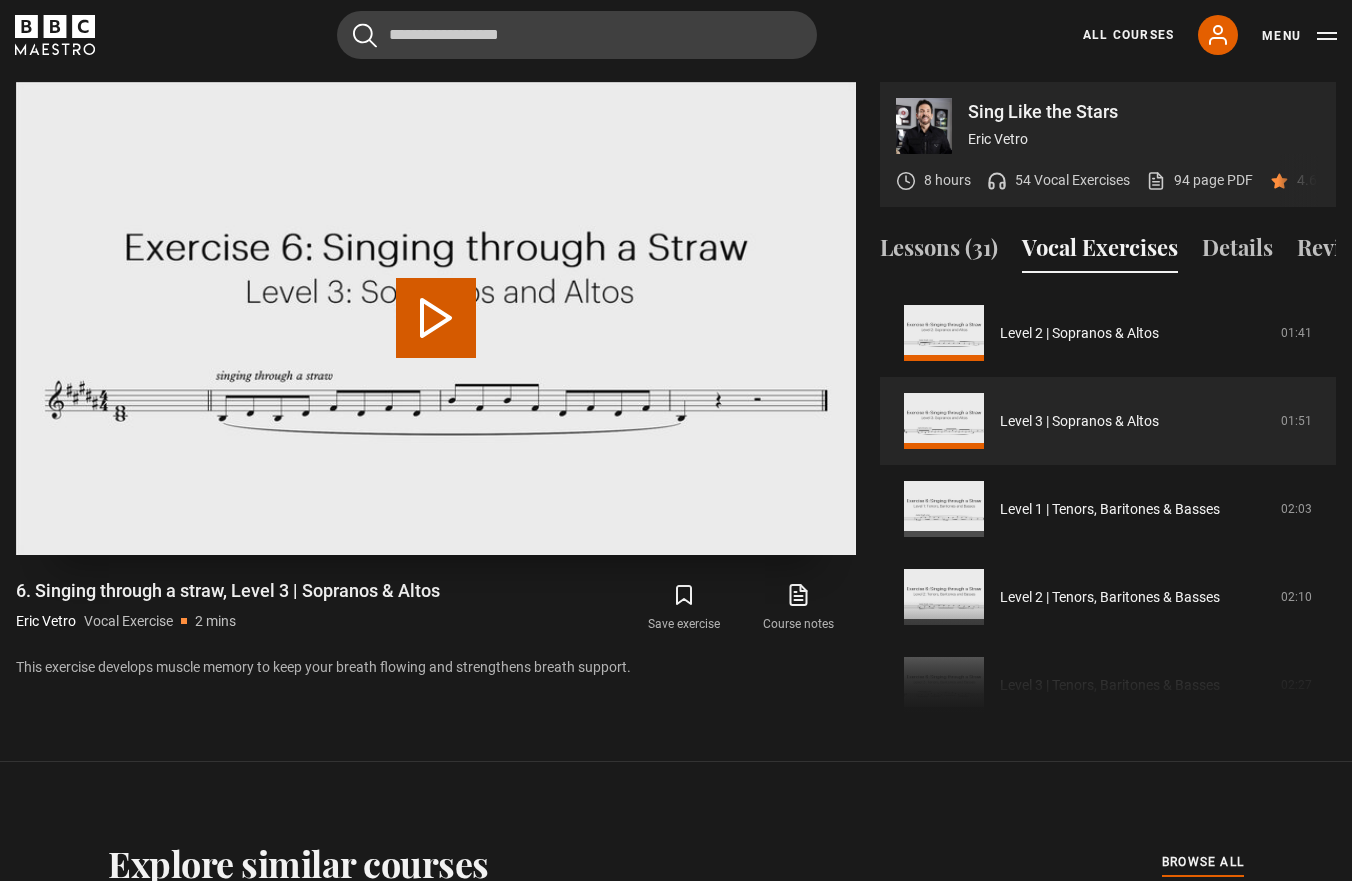 click on "Play Video" at bounding box center (436, 318) 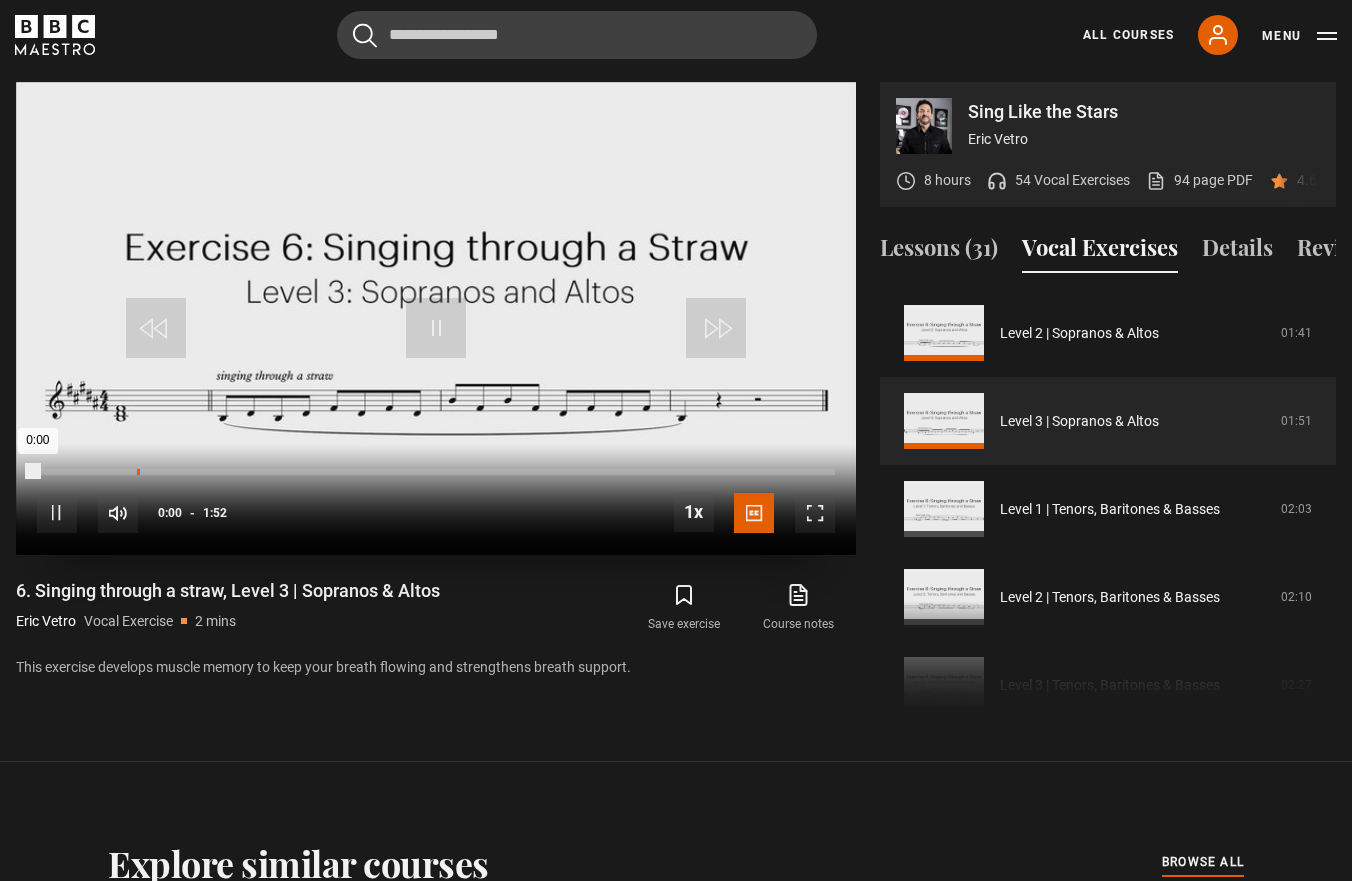 click on "Loaded :  0.00% 0:14 0:00" at bounding box center (436, 472) 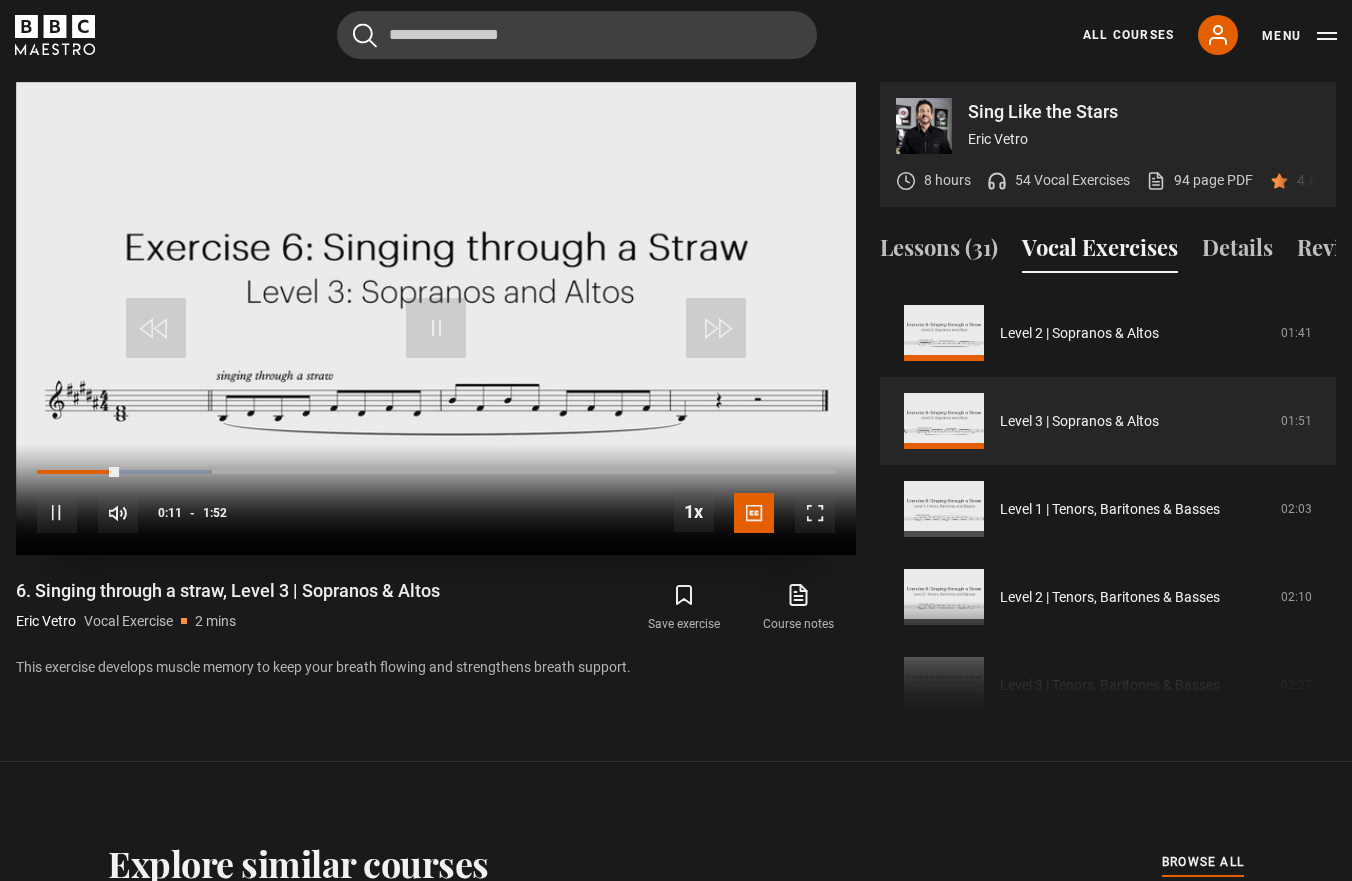 click on "10s Skip Back 10 seconds Pause 10s Skip Forward 10 seconds Loaded :  21.99% 0:07 0:11 Pause Mute Current Time  0:11 - Duration  1:52 1x Playback Rate 2x 1.5x 1x , selected 0.5x Captions captions off English  Captions , selected" at bounding box center [436, 499] 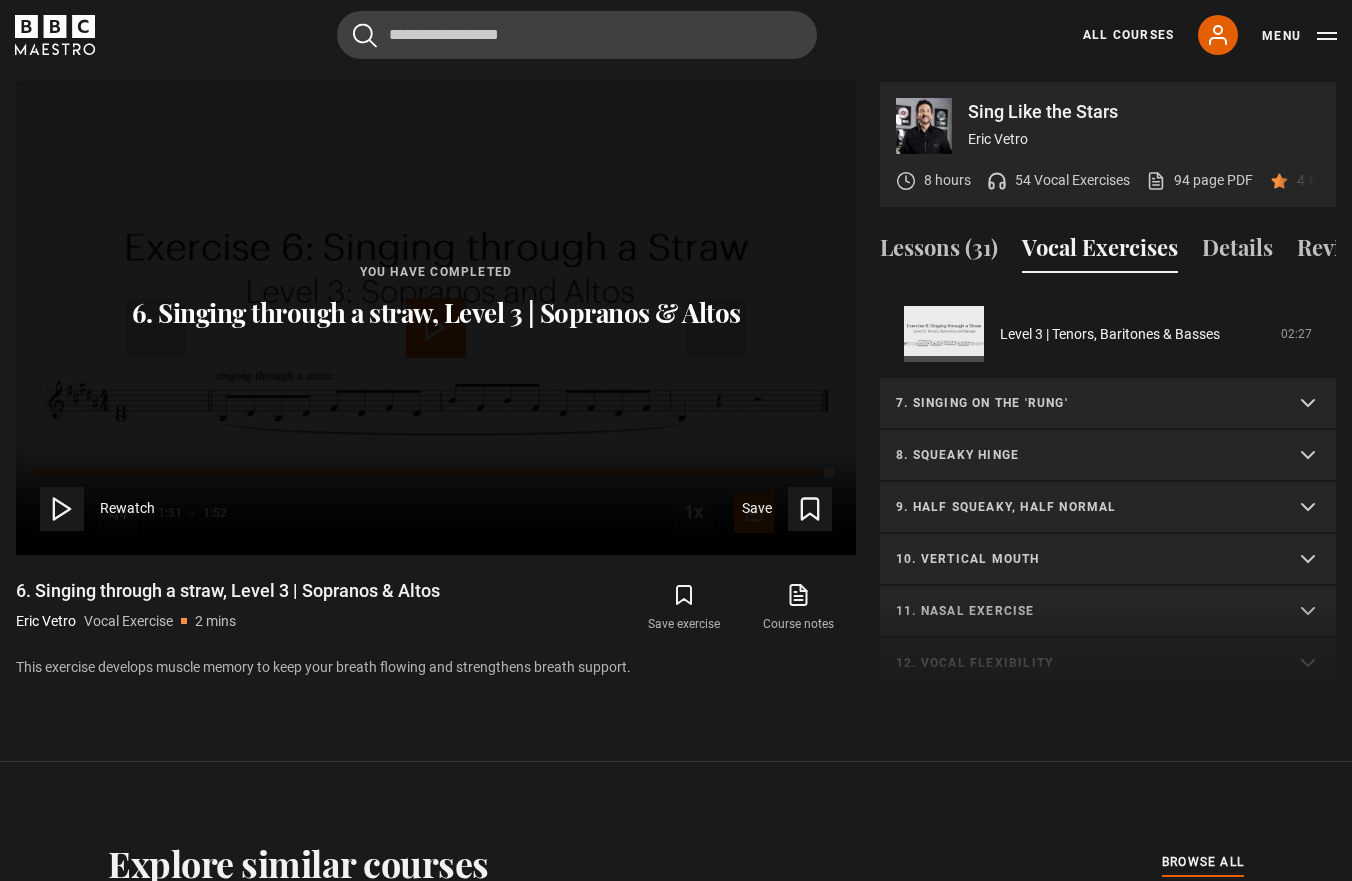 scroll, scrollTop: 801, scrollLeft: 0, axis: vertical 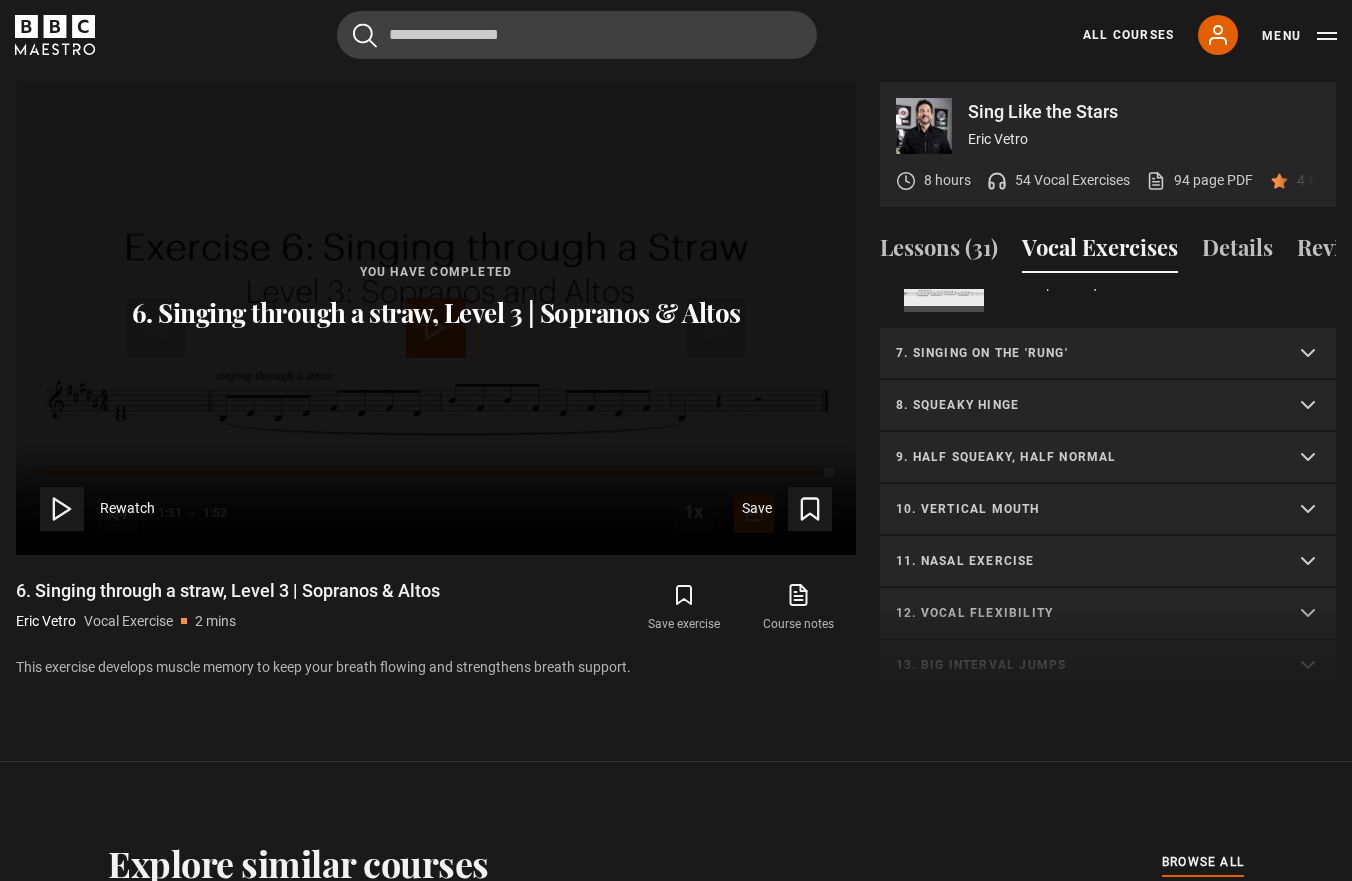 click on "7. Singing on the 'rung'" at bounding box center [1084, 353] 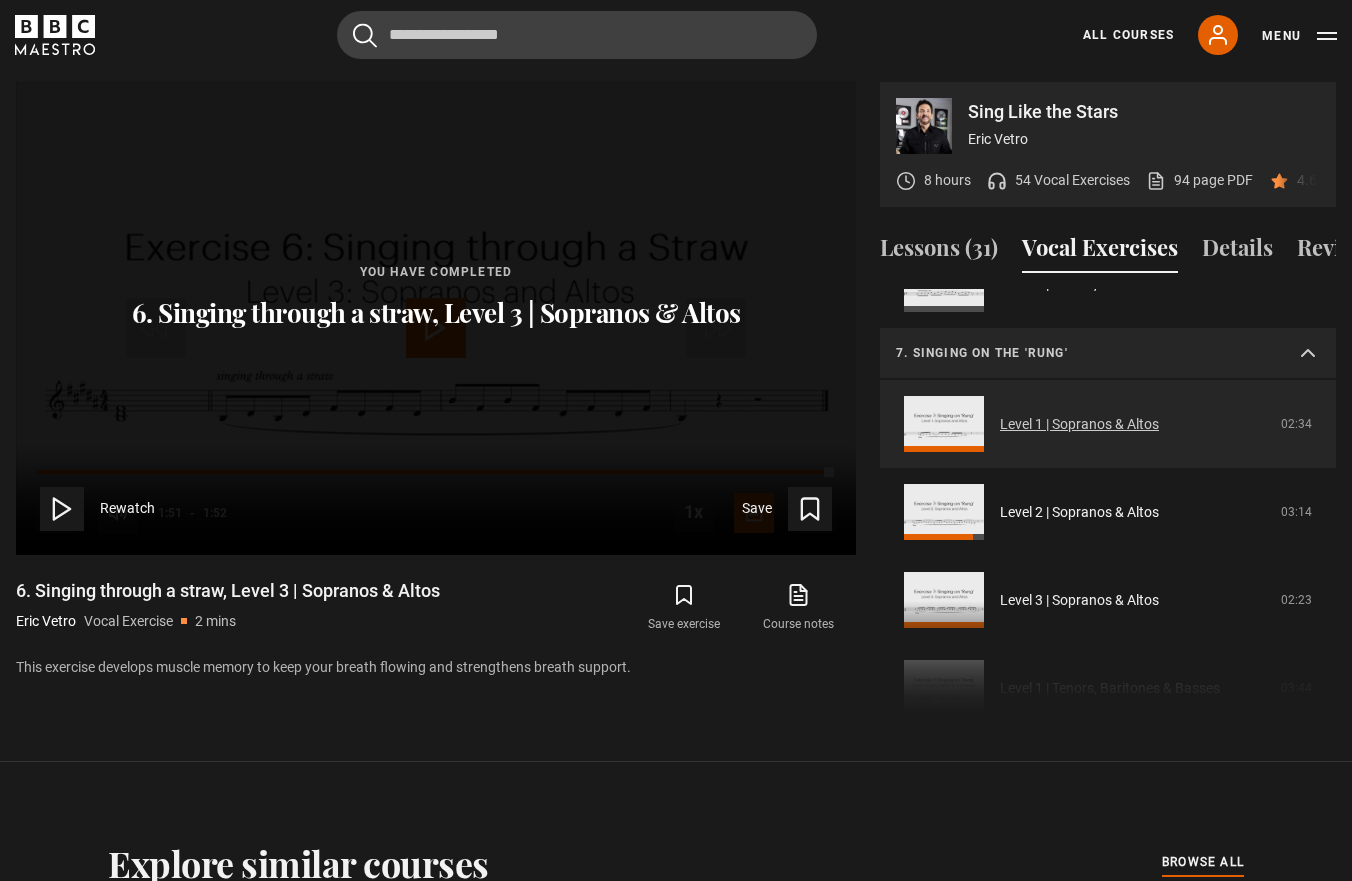 click on "Level 1 | Sopranos & Altos" at bounding box center [1079, 424] 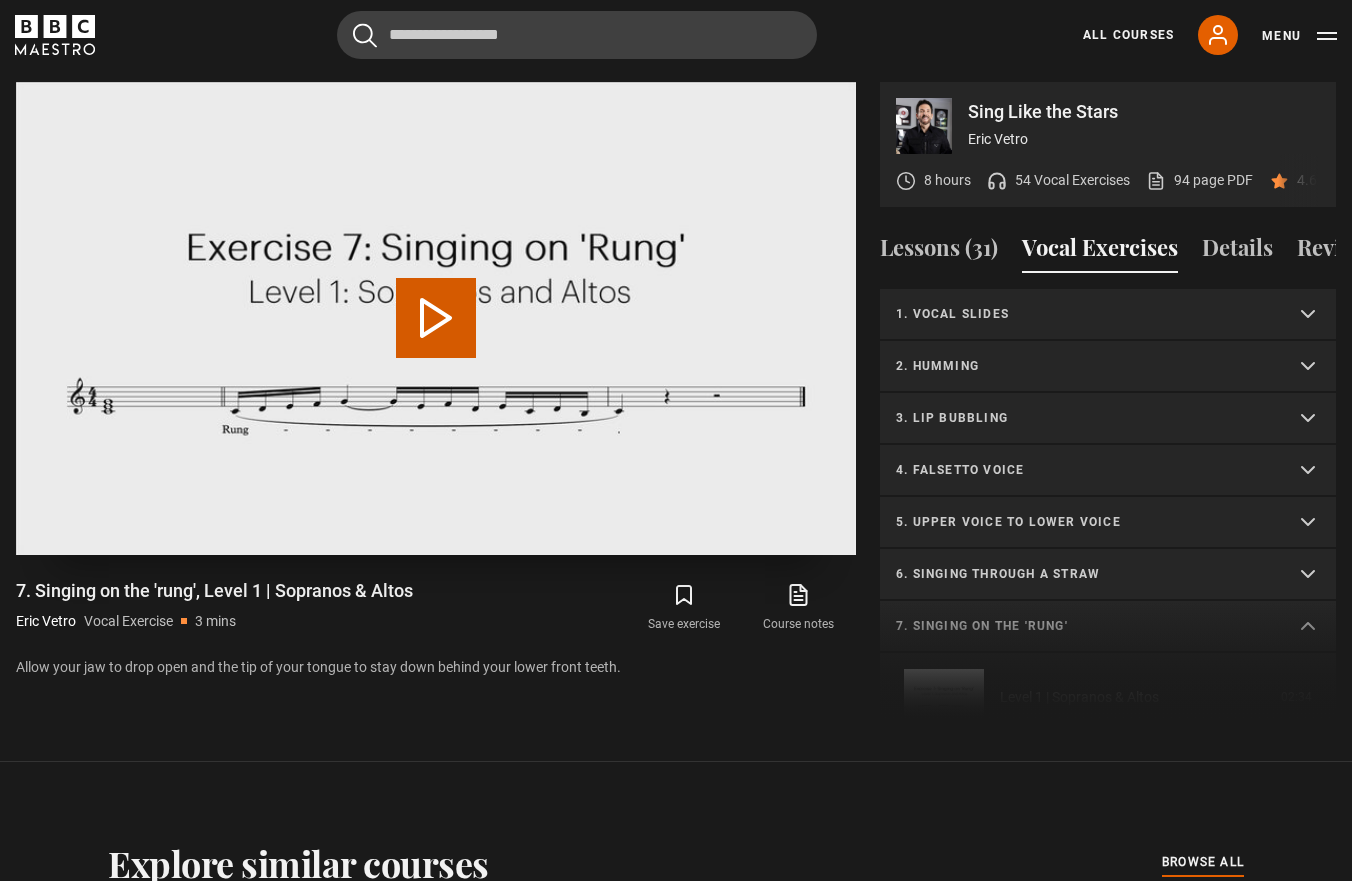 scroll, scrollTop: 0, scrollLeft: 0, axis: both 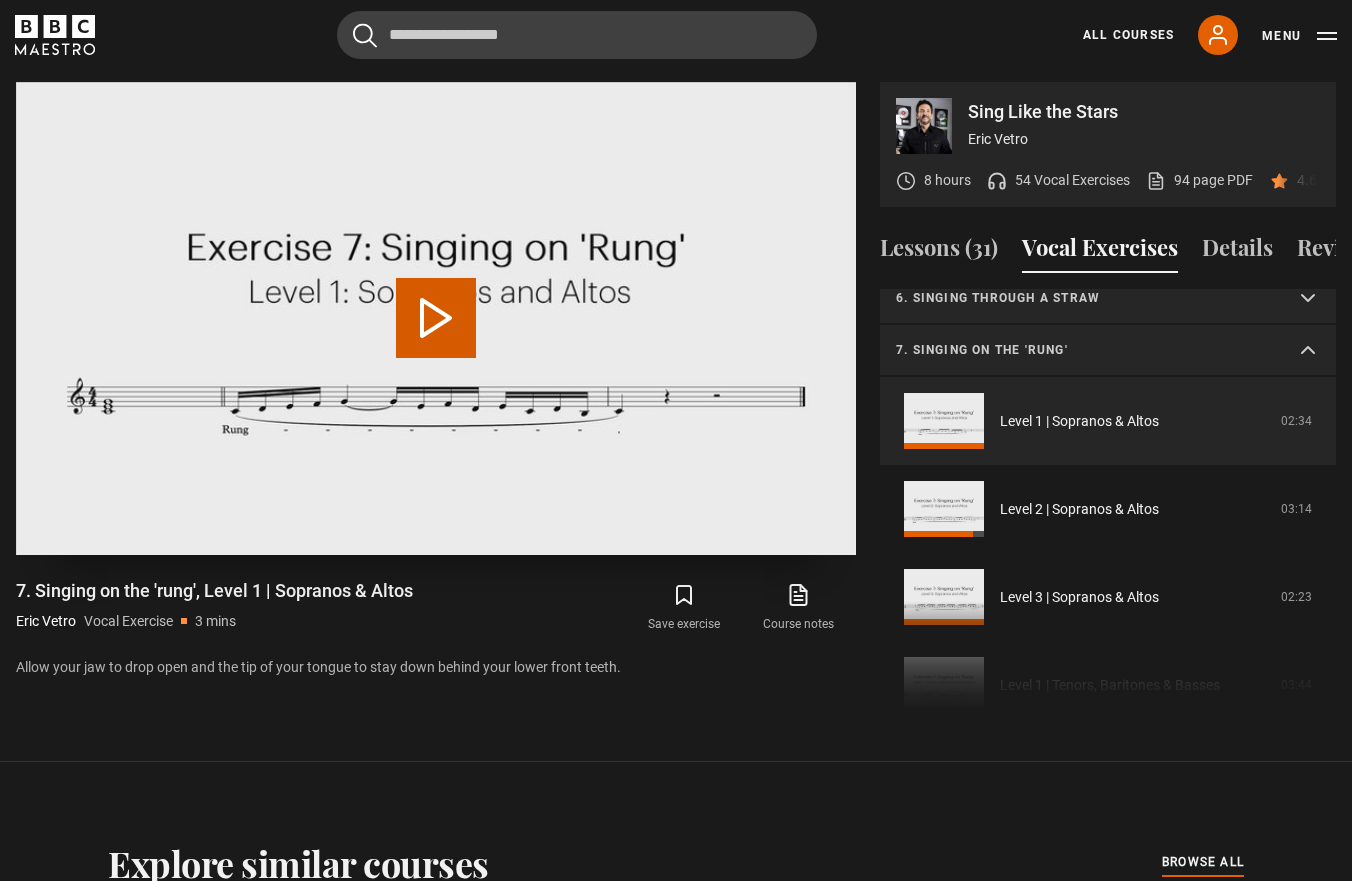 click on "Play Video" at bounding box center [436, 318] 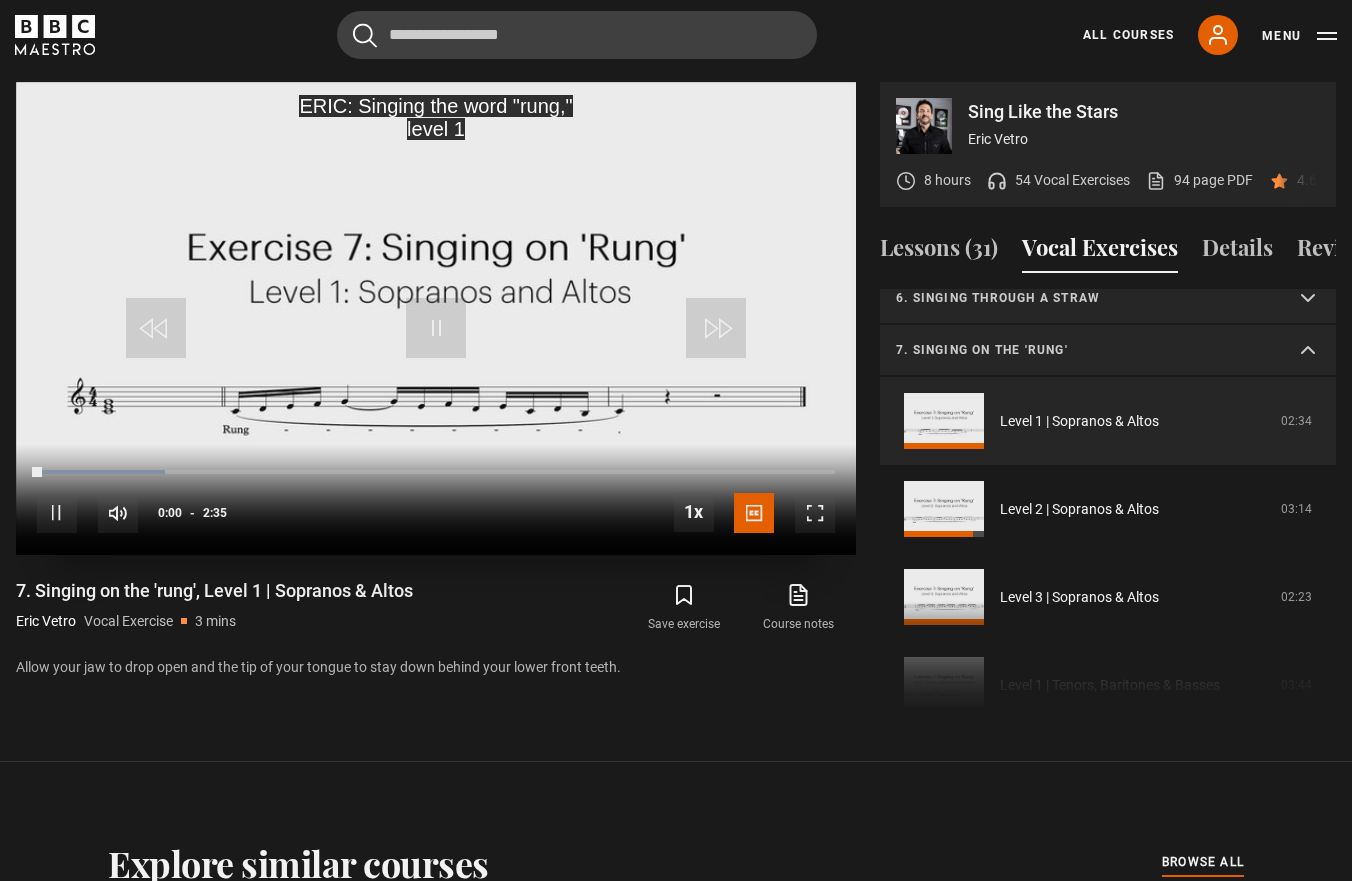 click on "10s Skip Back 10 seconds Pause 10s Skip Forward 10 seconds Loaded :  16.10% 0:15 0:00 Pause Mute Current Time  0:00 - Duration  2:35 1x Playback Rate 2x 1.5x 1x , selected 0.5x Captions captions off English  Captions , selected" at bounding box center [436, 499] 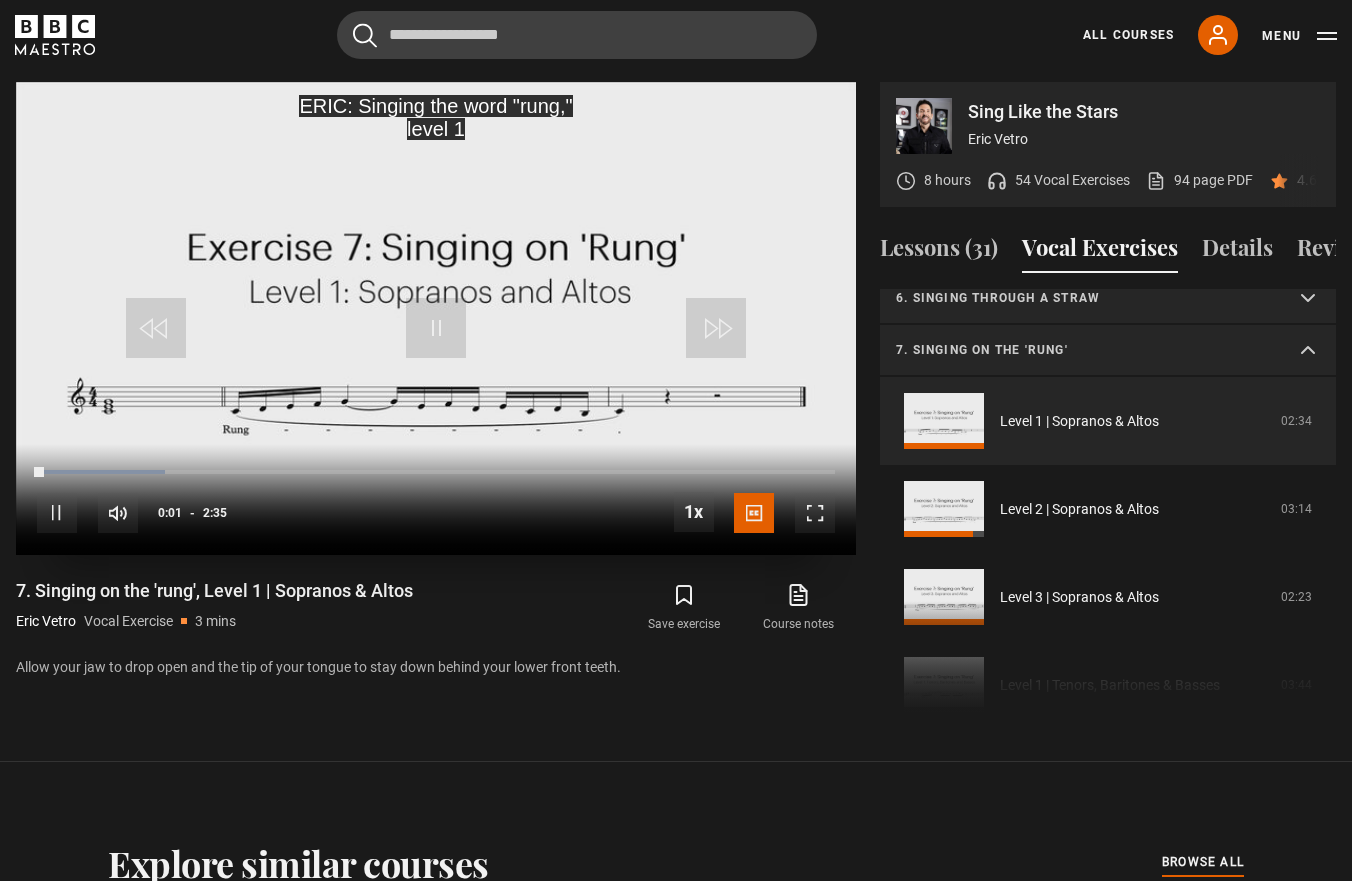 click on "10s Skip Back 10 seconds Pause 10s Skip Forward 10 seconds Loaded :  16.10% 0:15 0:01 Pause Mute Current Time  0:01 - Duration  2:35 1x Playback Rate 2x 1.5x 1x , selected 0.5x Captions captions off English  Captions , selected" at bounding box center [436, 499] 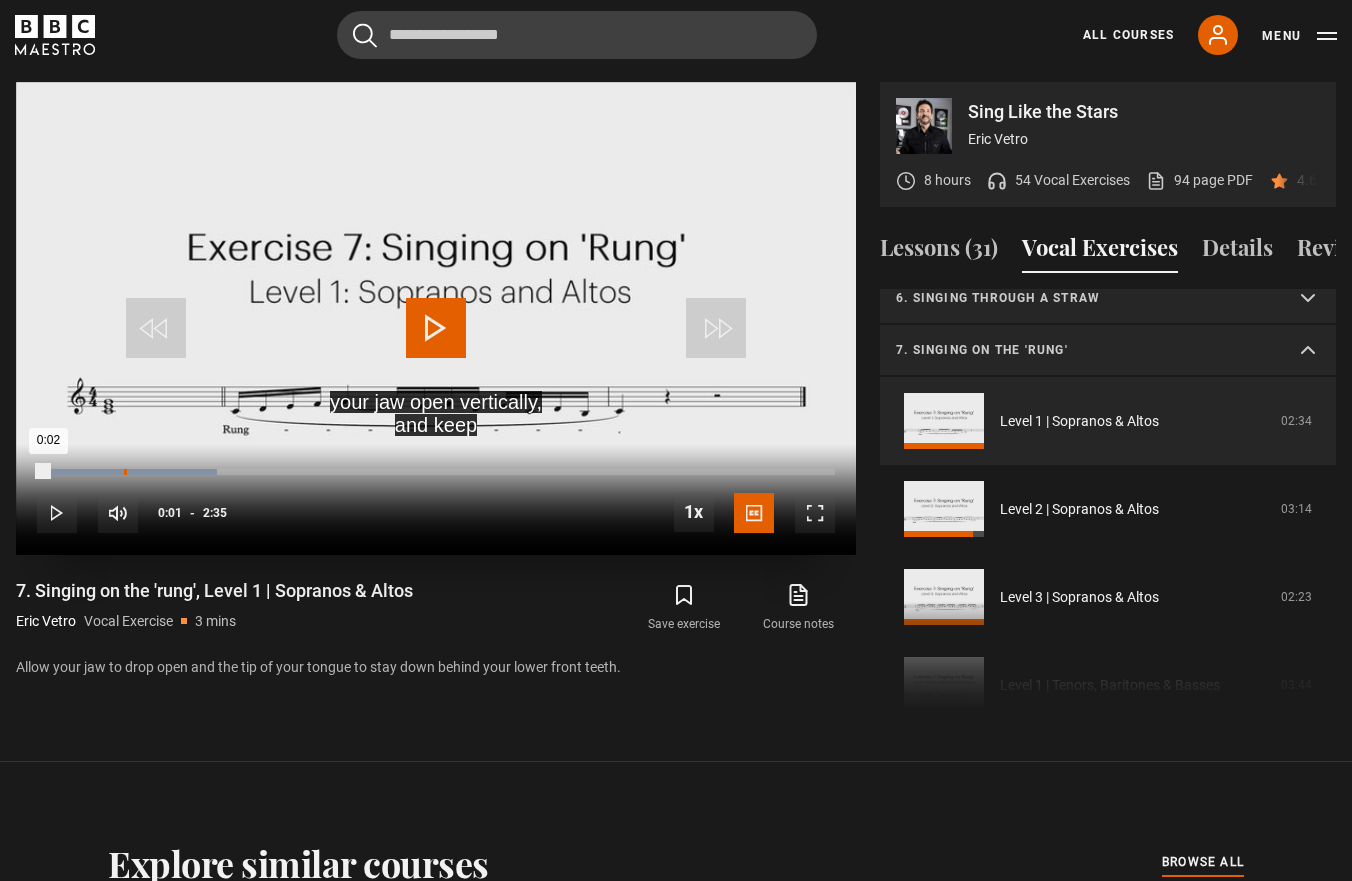 click on "0:16" at bounding box center [125, 472] 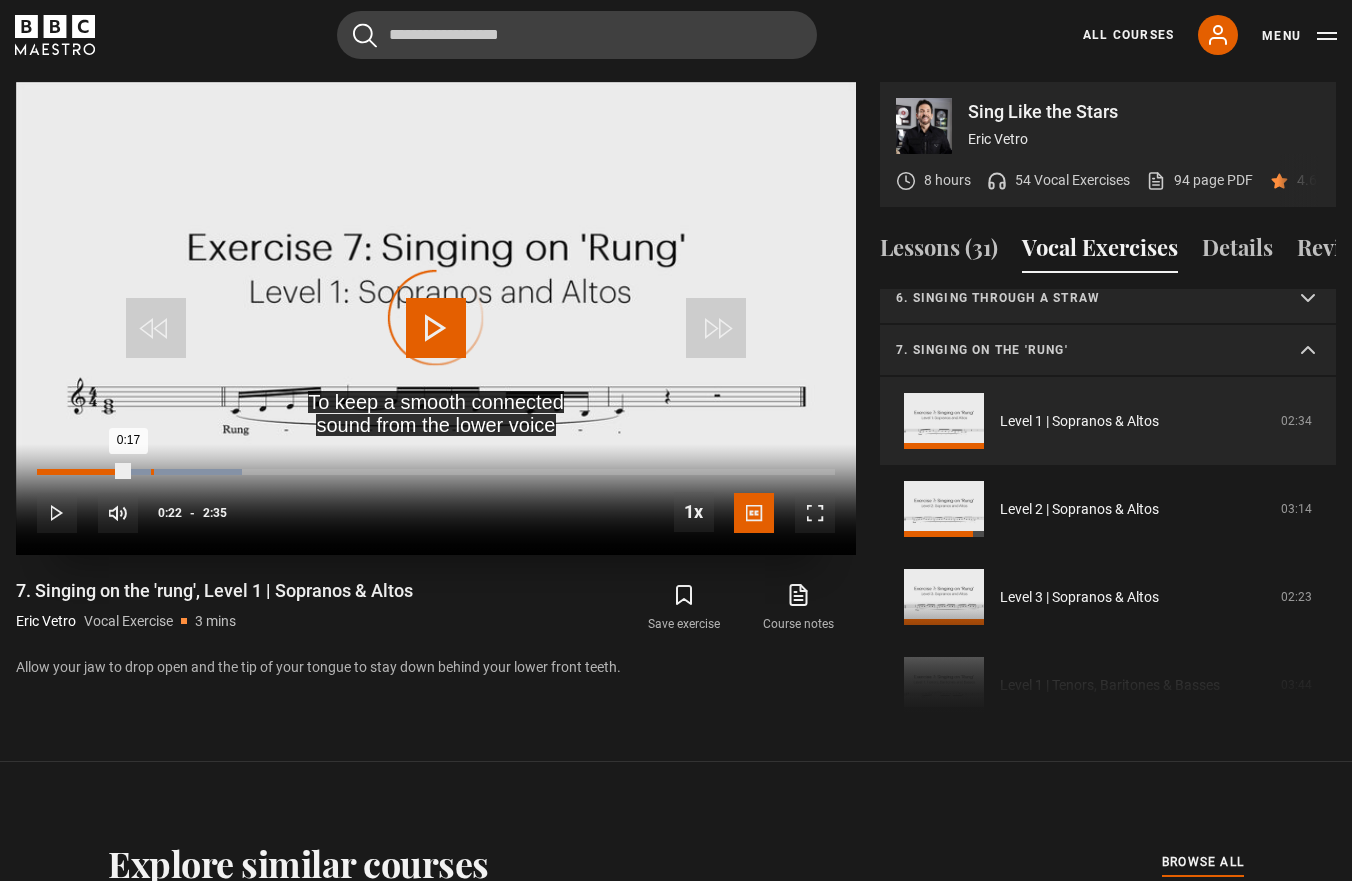 click on "Loaded :  25.71% 0:22 0:17" at bounding box center (436, 472) 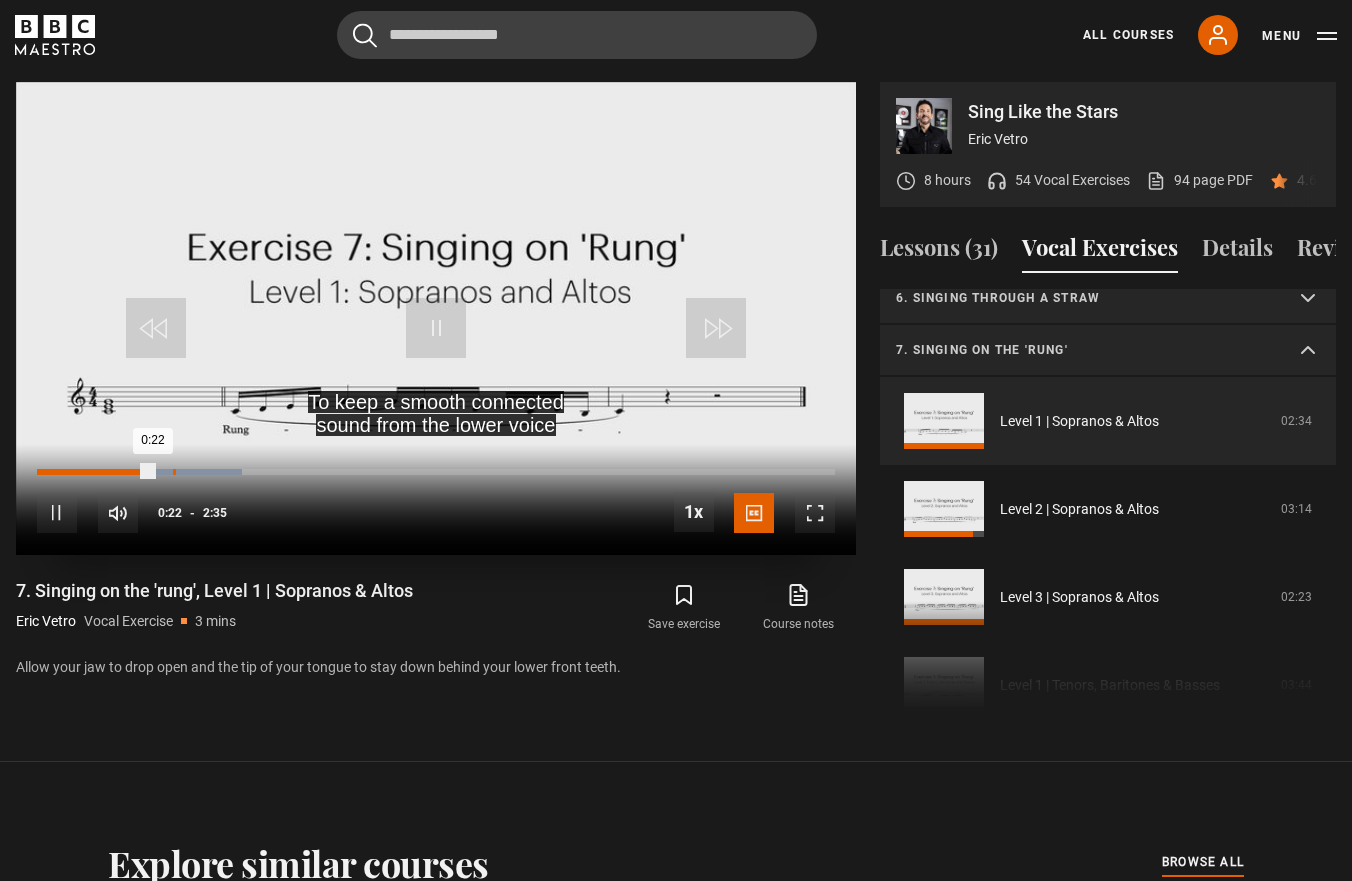 click on "Loaded :  25.71% 0:26 0:22" at bounding box center (436, 472) 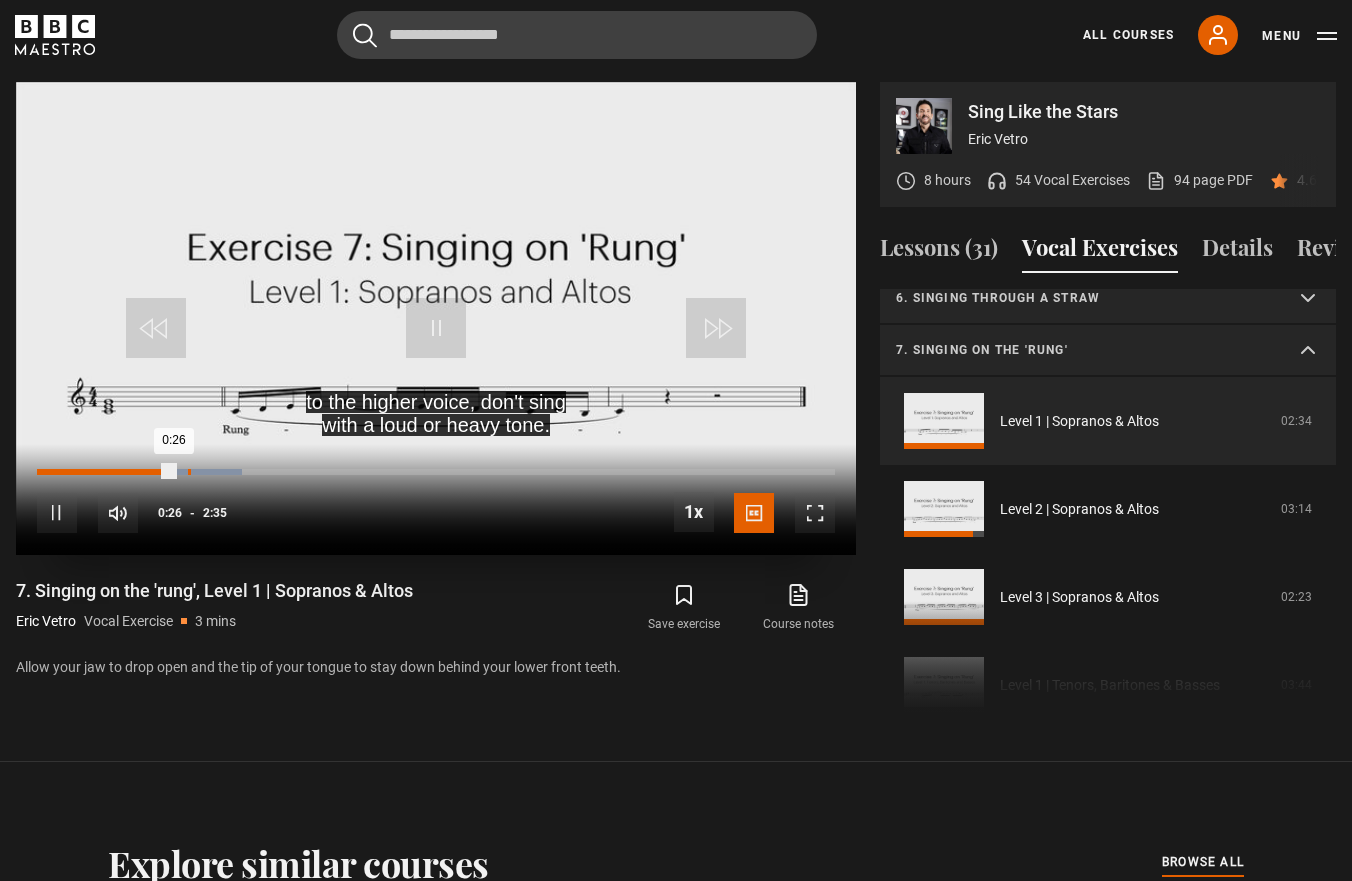 click on "0:29" at bounding box center [189, 472] 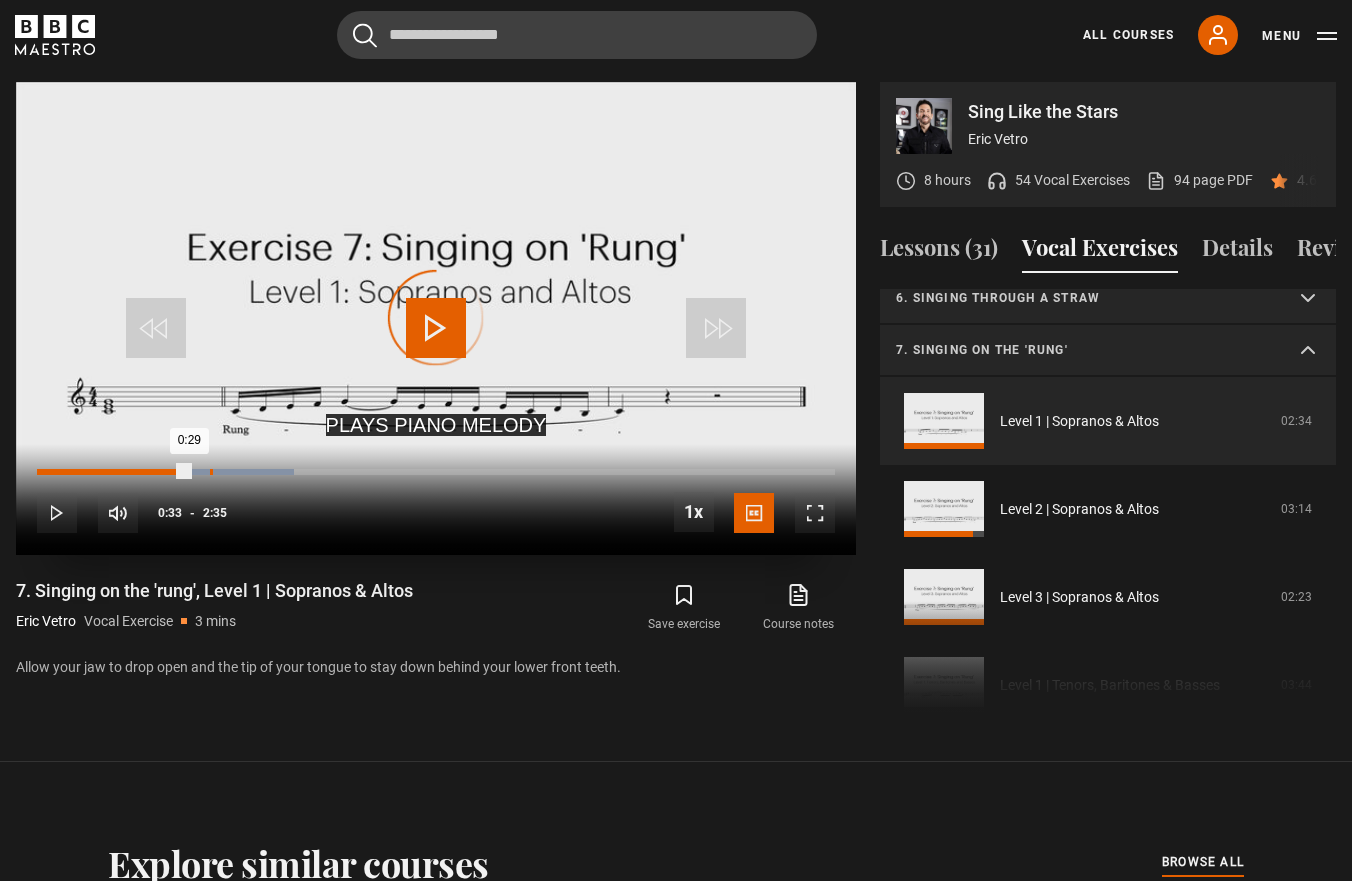 click on "Loaded :  32.21% 0:33 0:29" at bounding box center (436, 472) 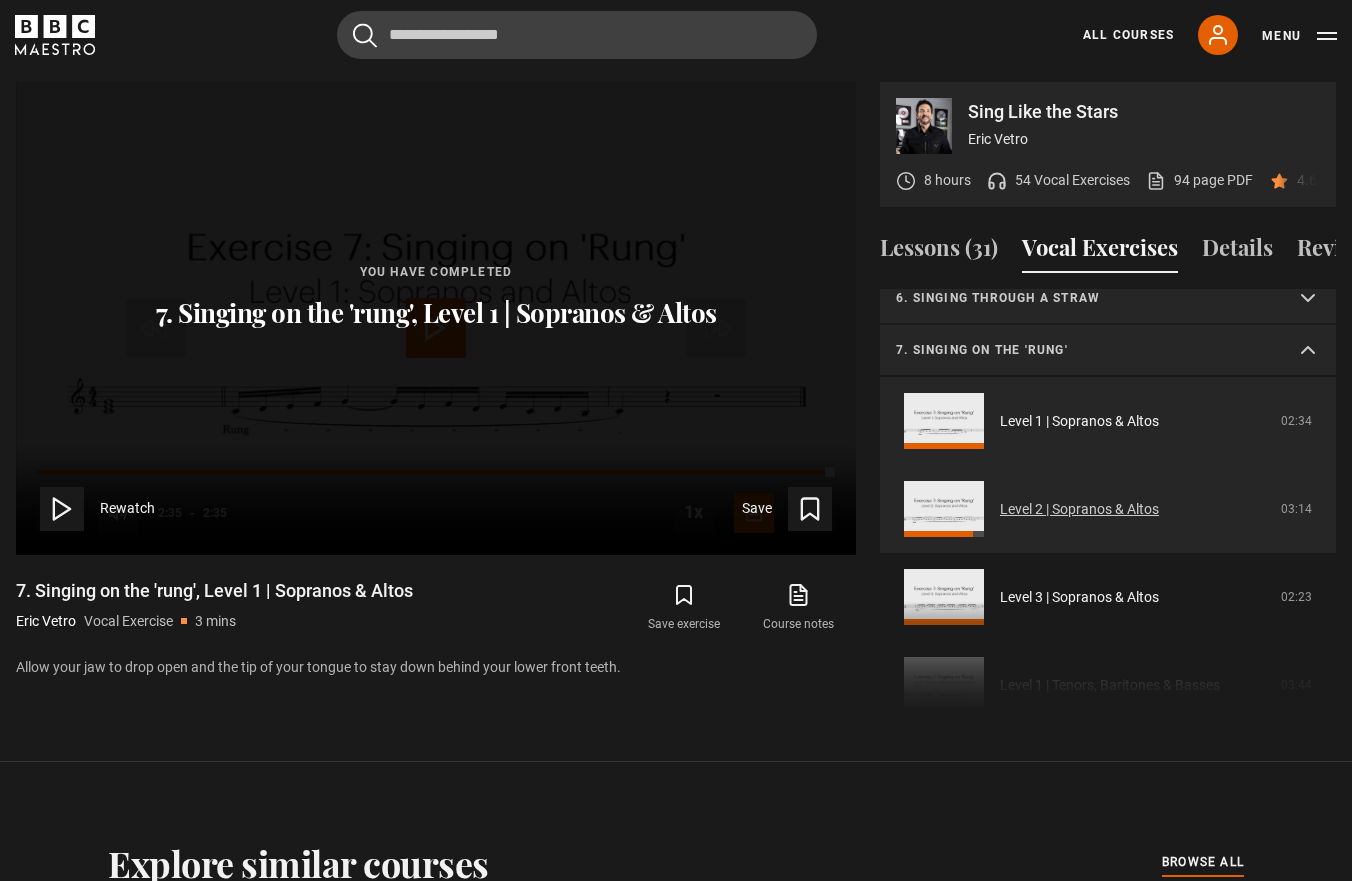 click on "Level 2 | Sopranos & Altos" at bounding box center [1079, 509] 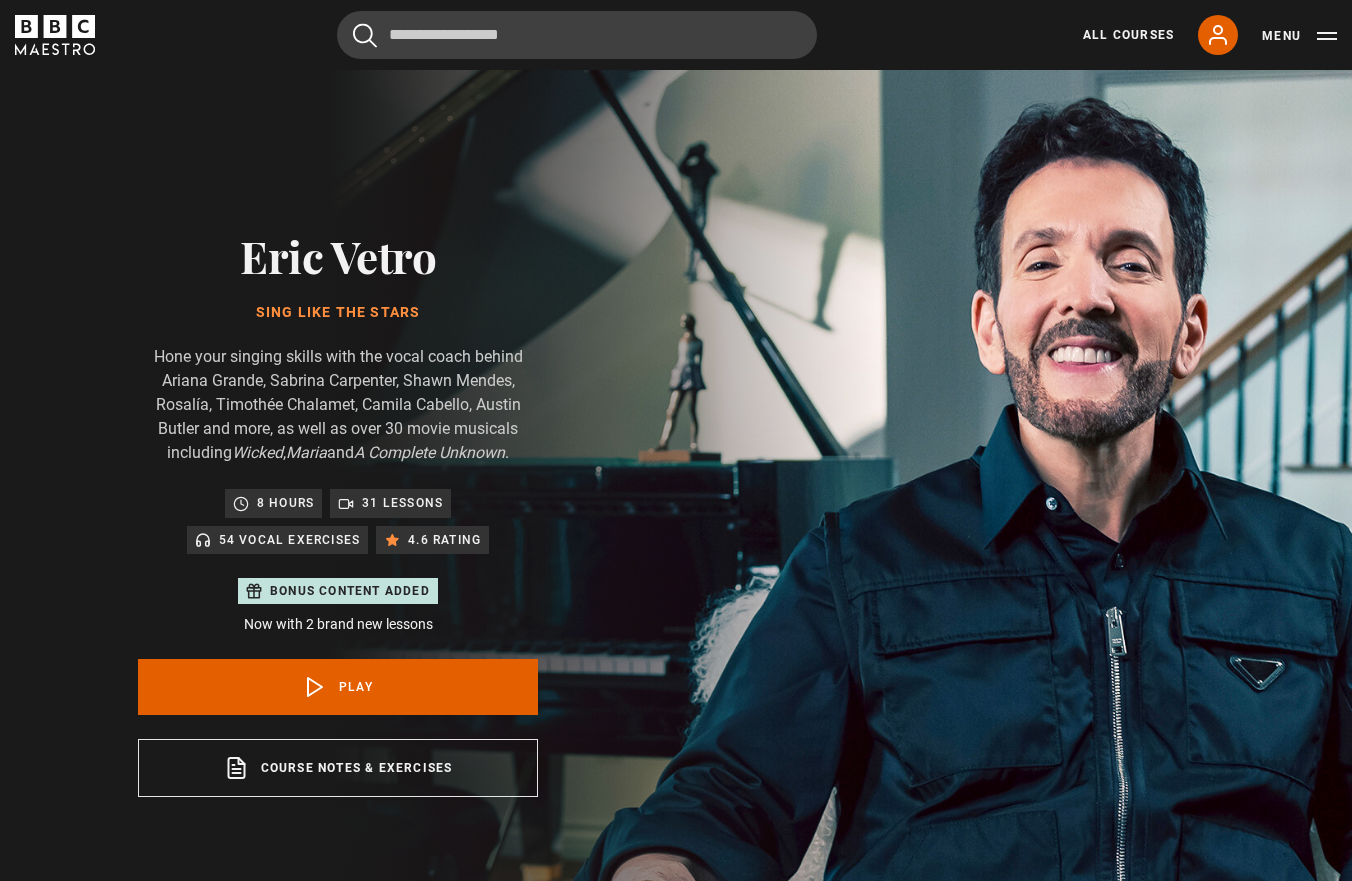 scroll, scrollTop: 955, scrollLeft: 0, axis: vertical 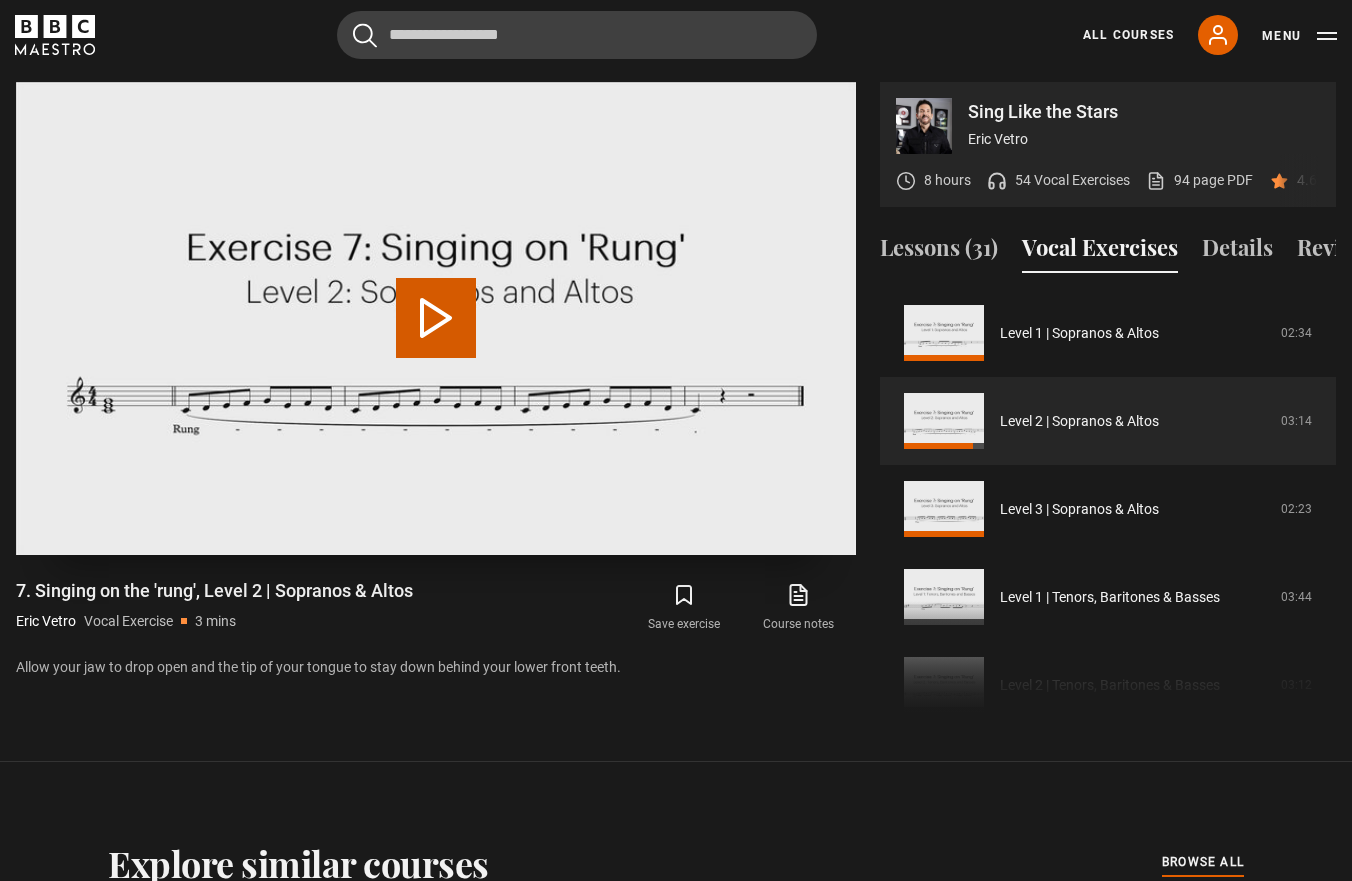 click on "Play Video" at bounding box center (436, 318) 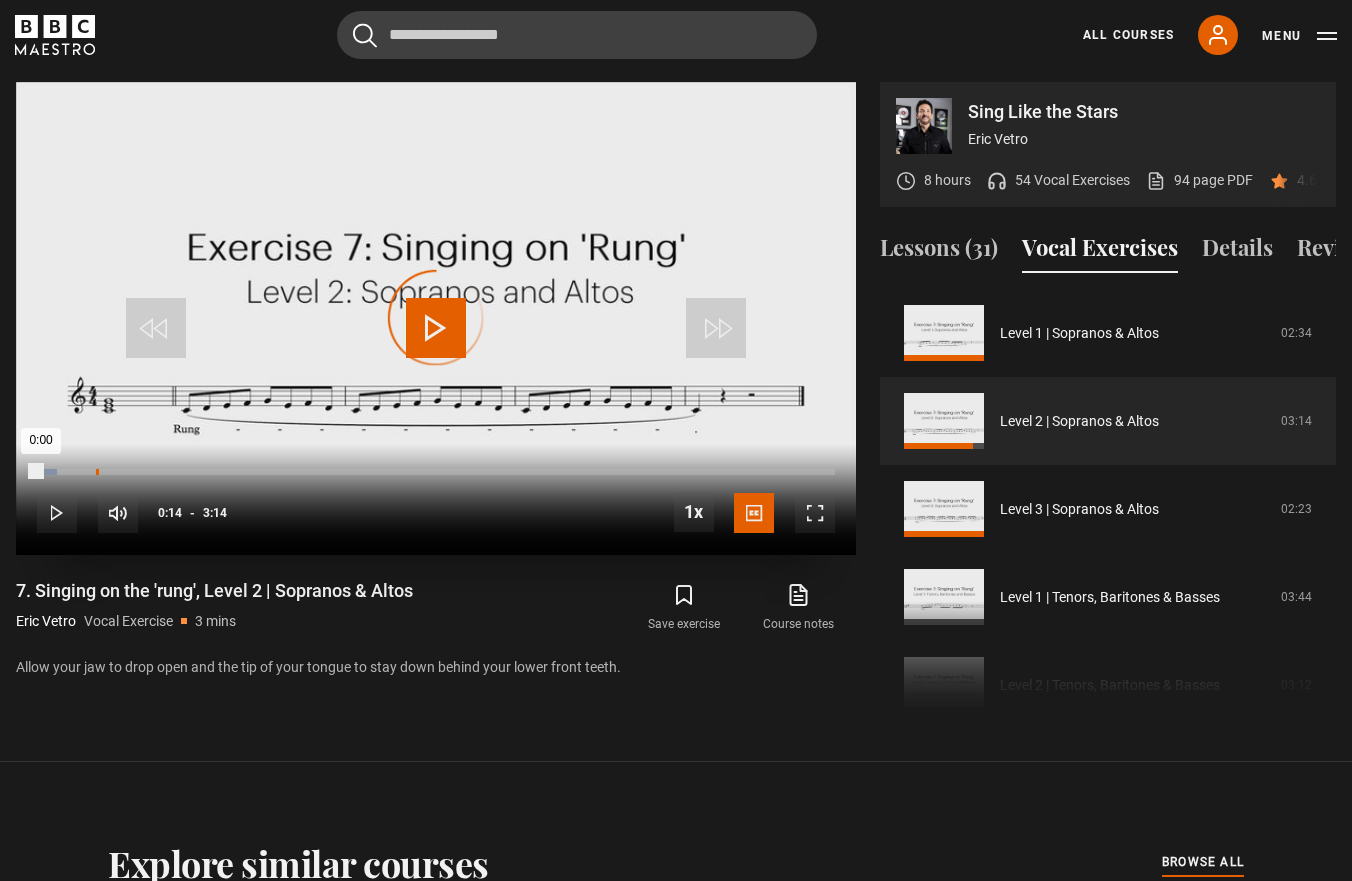 click on "0:14" at bounding box center (97, 472) 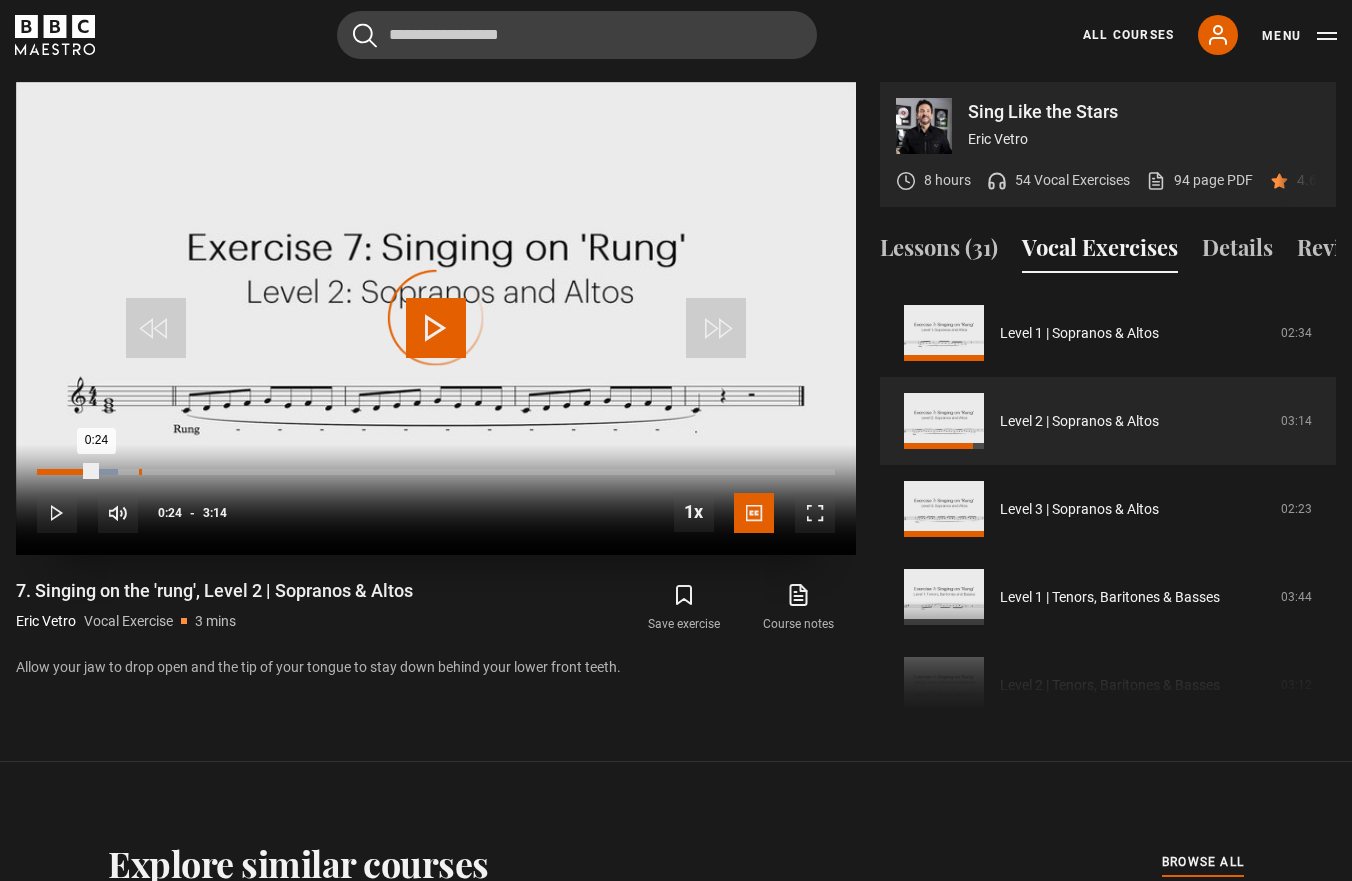 click on "0:24" at bounding box center [140, 472] 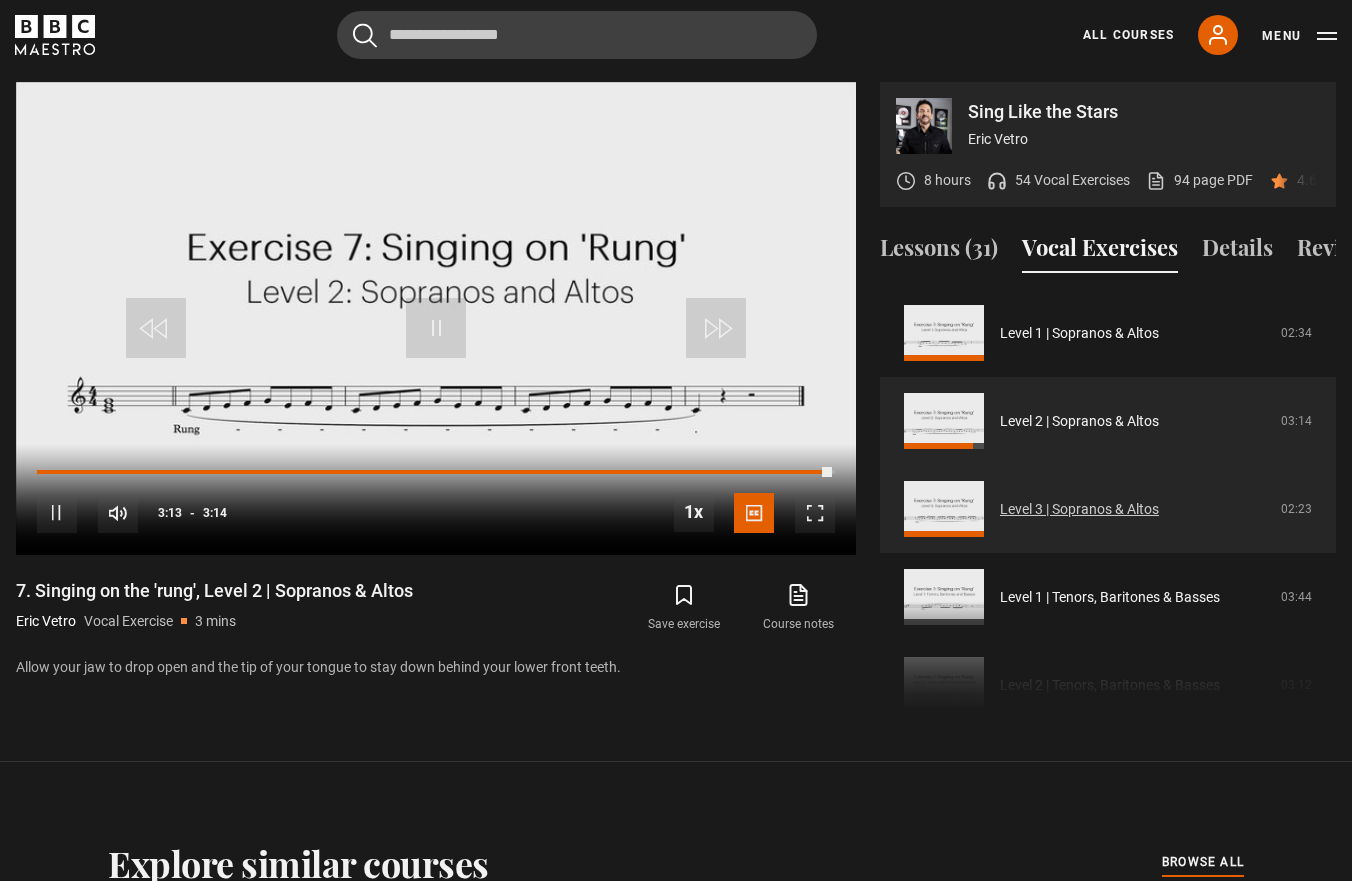 click on "Level 3 | Sopranos & Altos" at bounding box center [1079, 509] 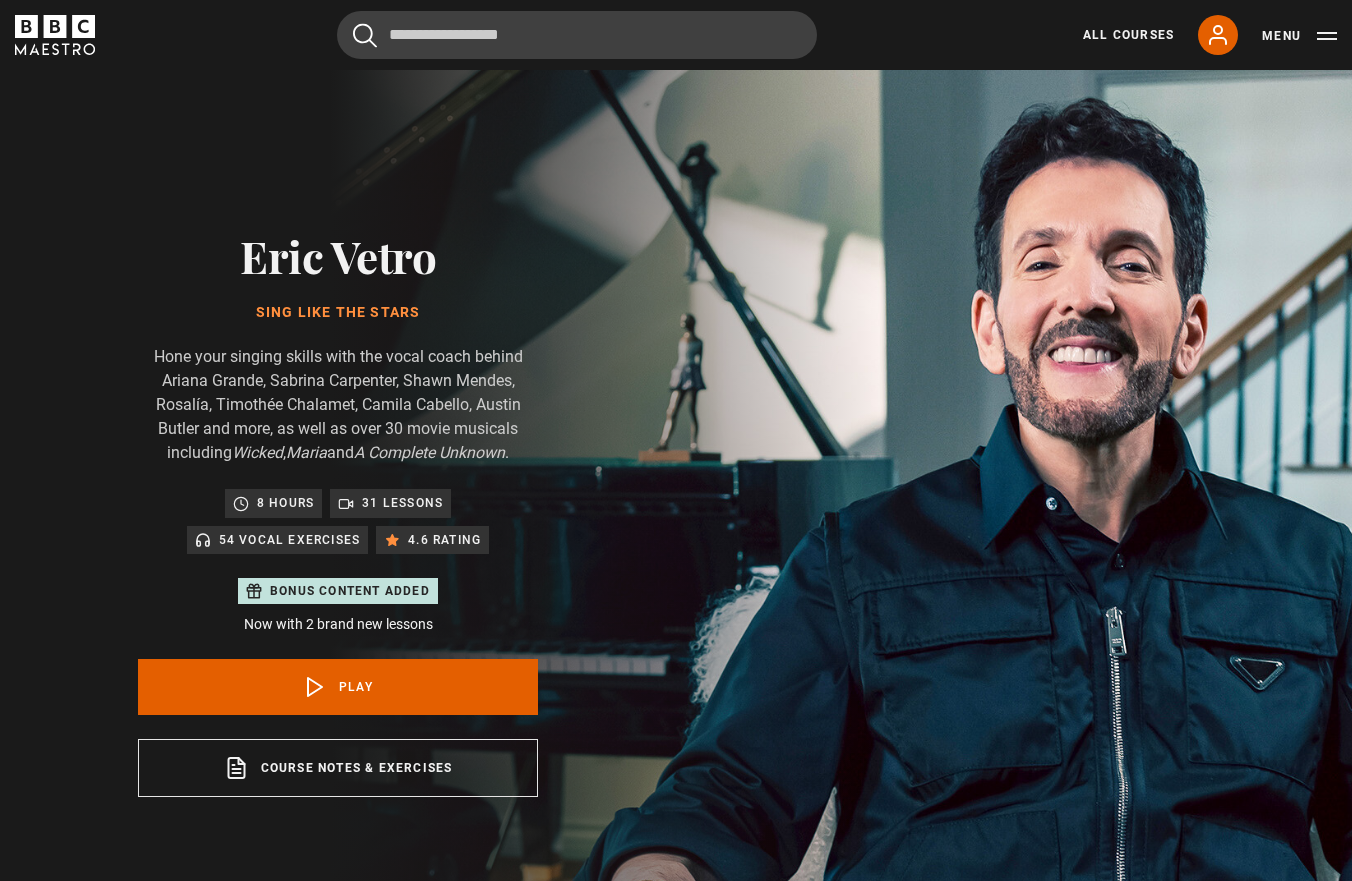 scroll, scrollTop: 955, scrollLeft: 0, axis: vertical 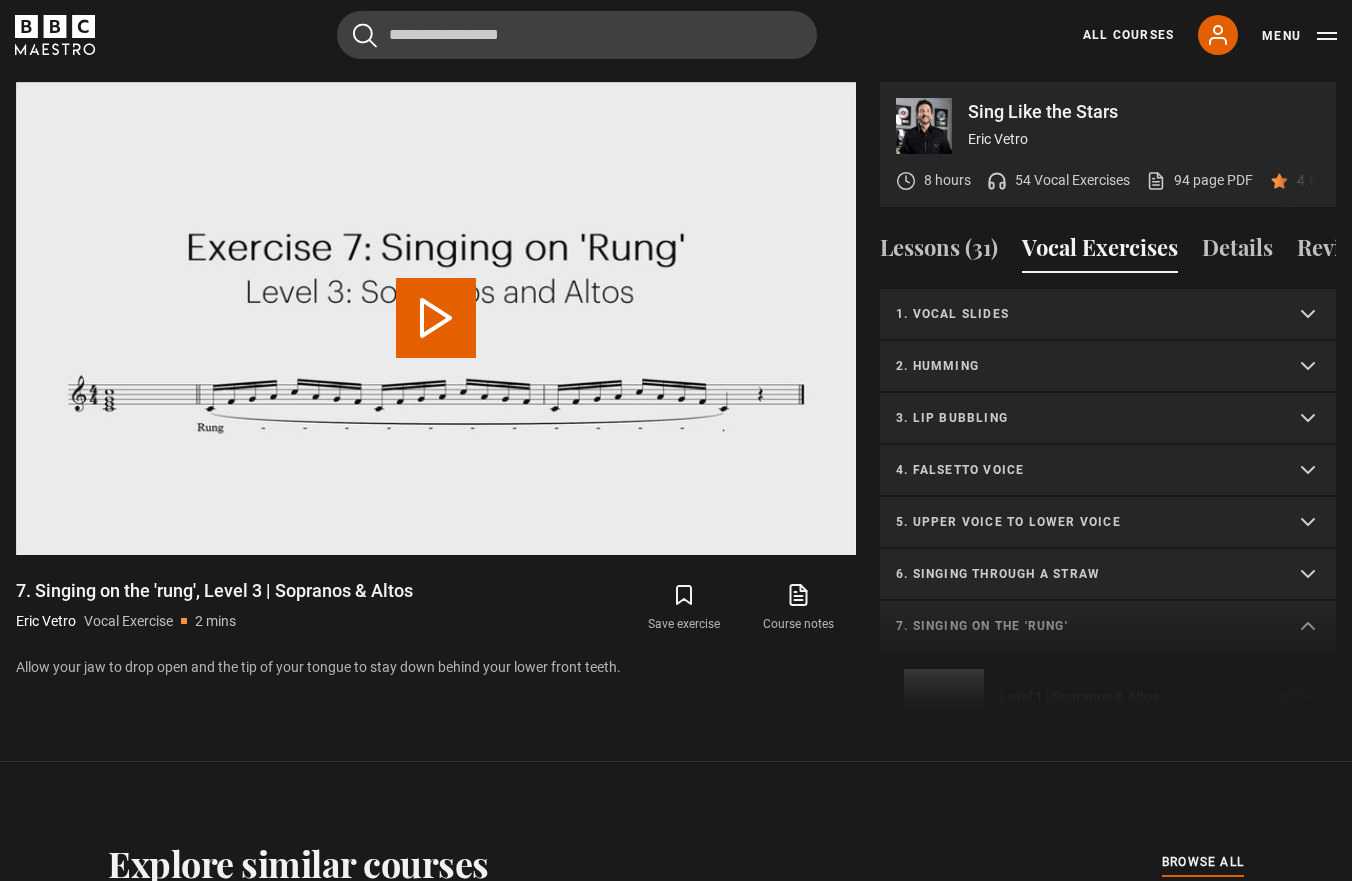click on "Play Video" at bounding box center [436, 318] 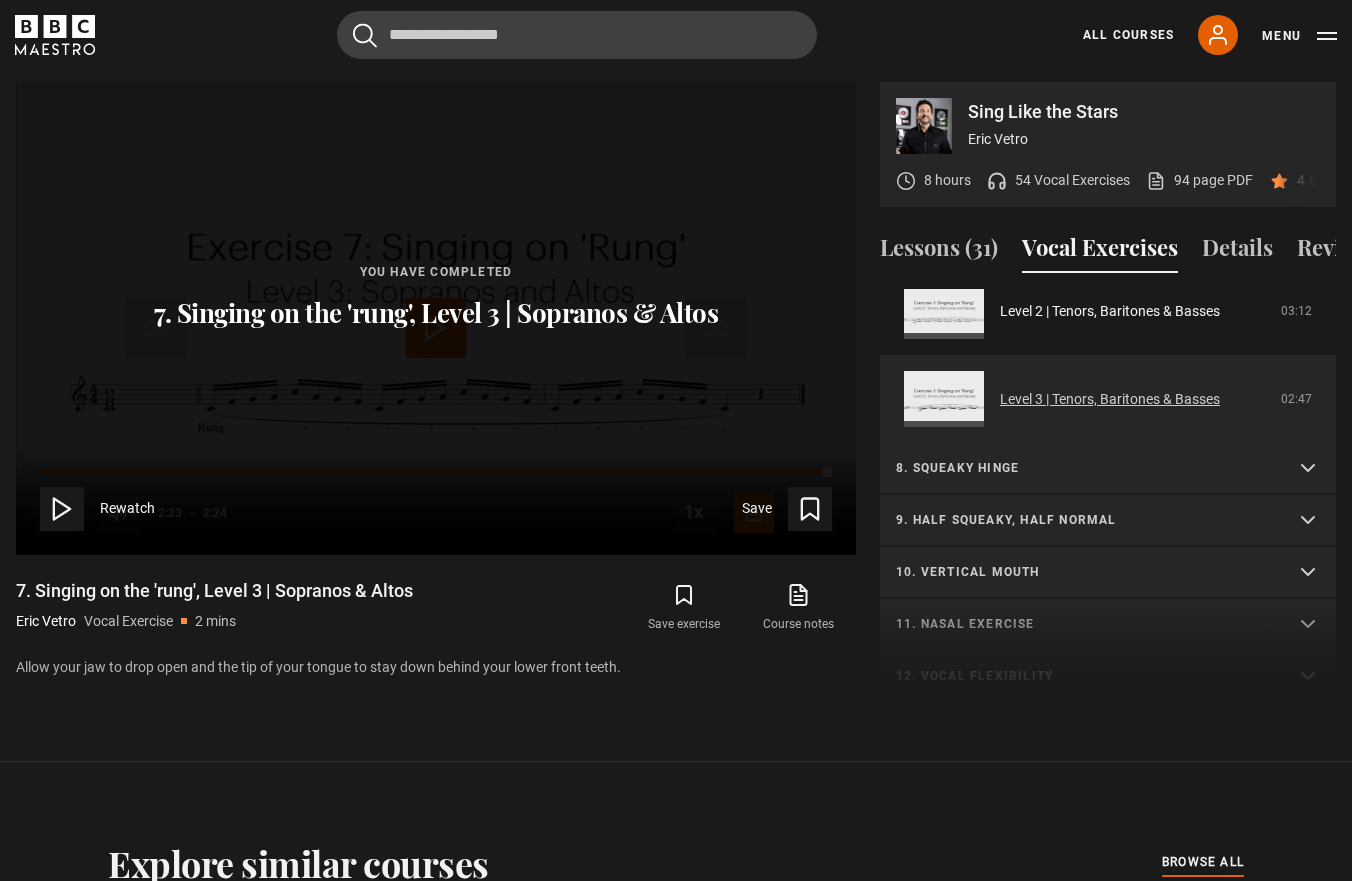 scroll, scrollTop: 753, scrollLeft: 0, axis: vertical 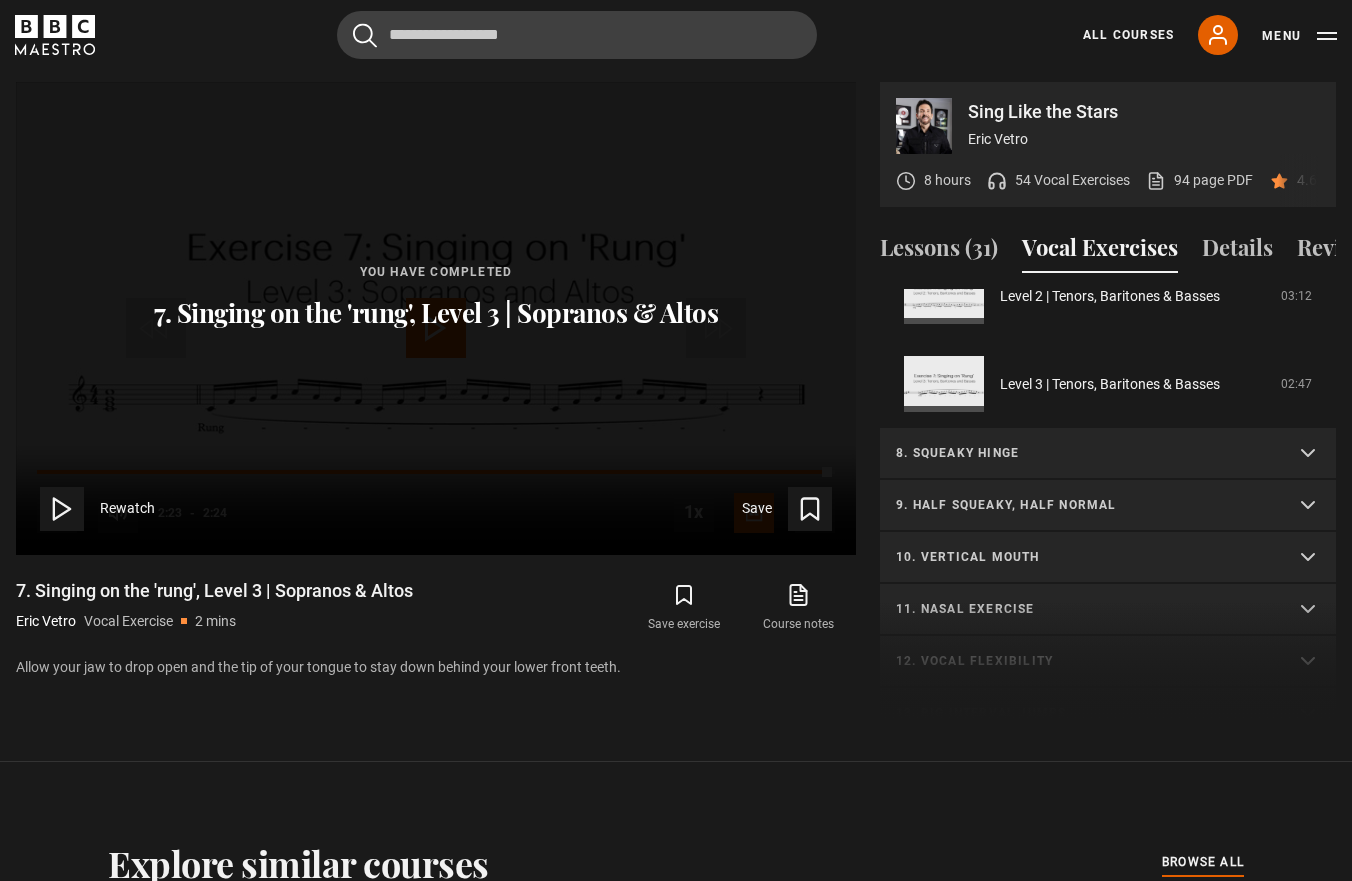 click on "8. Squeaky hinge" at bounding box center (1108, 454) 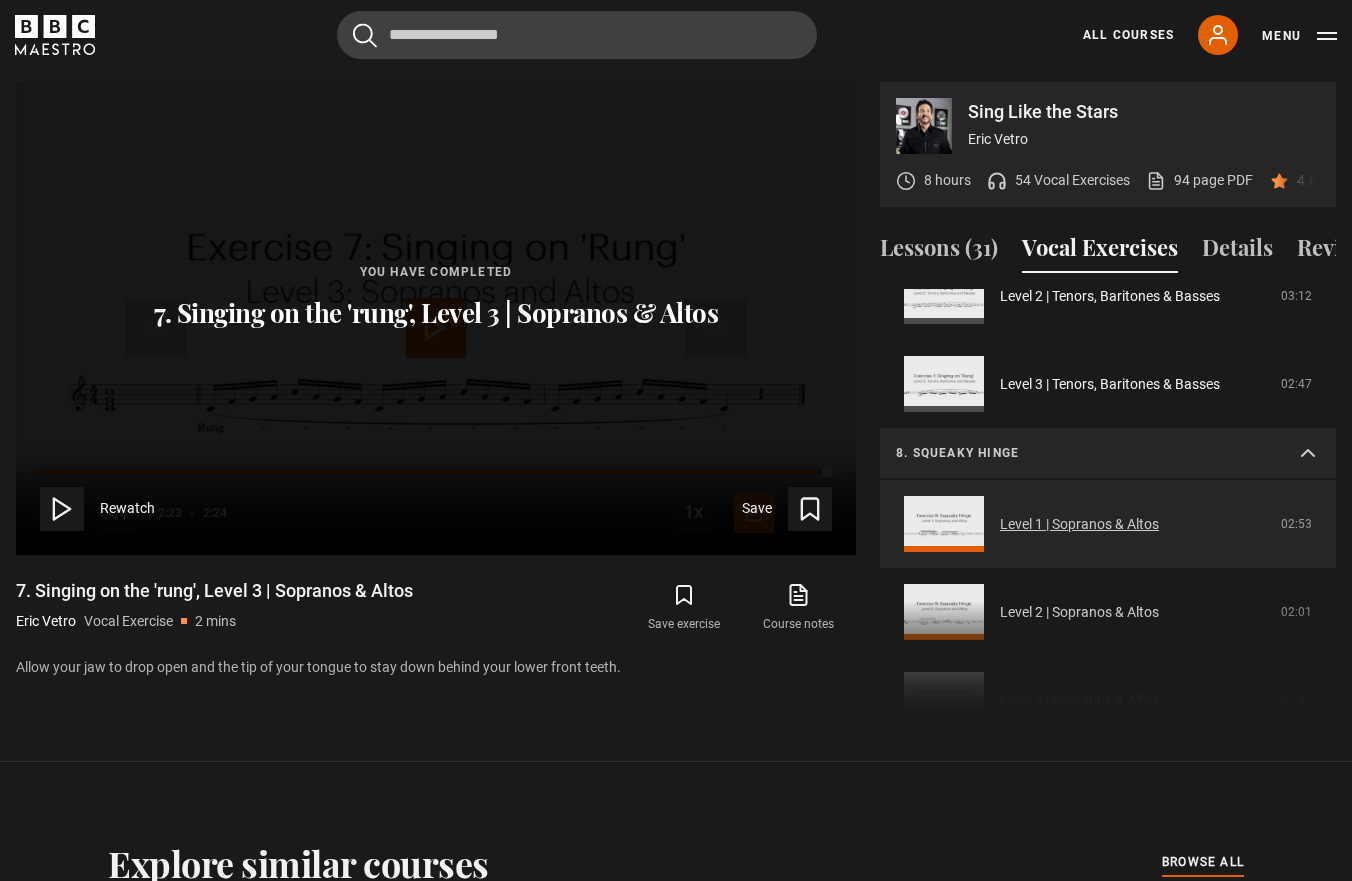 click on "Level 1 | Sopranos & Altos" at bounding box center [1079, 524] 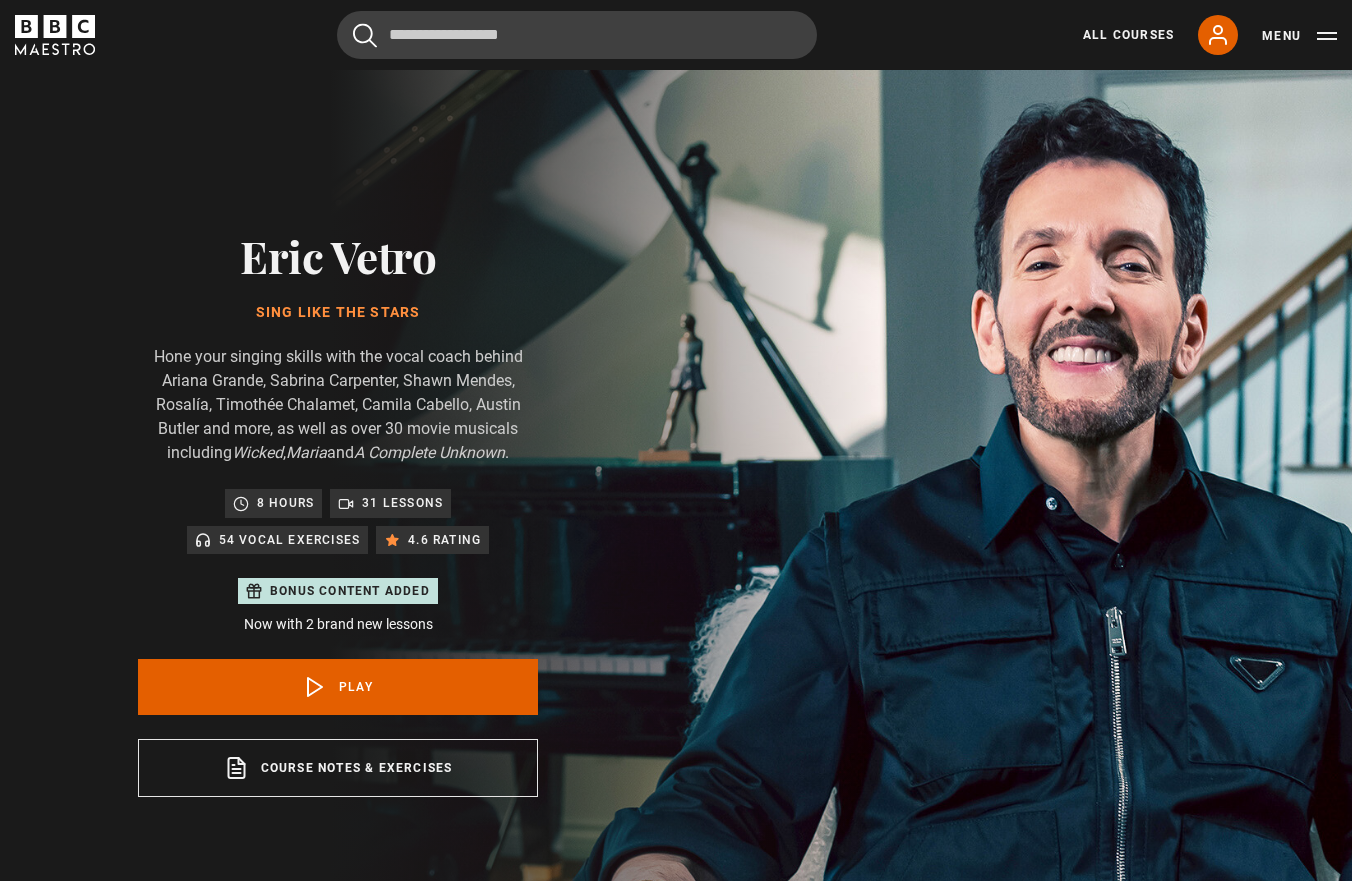 scroll, scrollTop: 955, scrollLeft: 0, axis: vertical 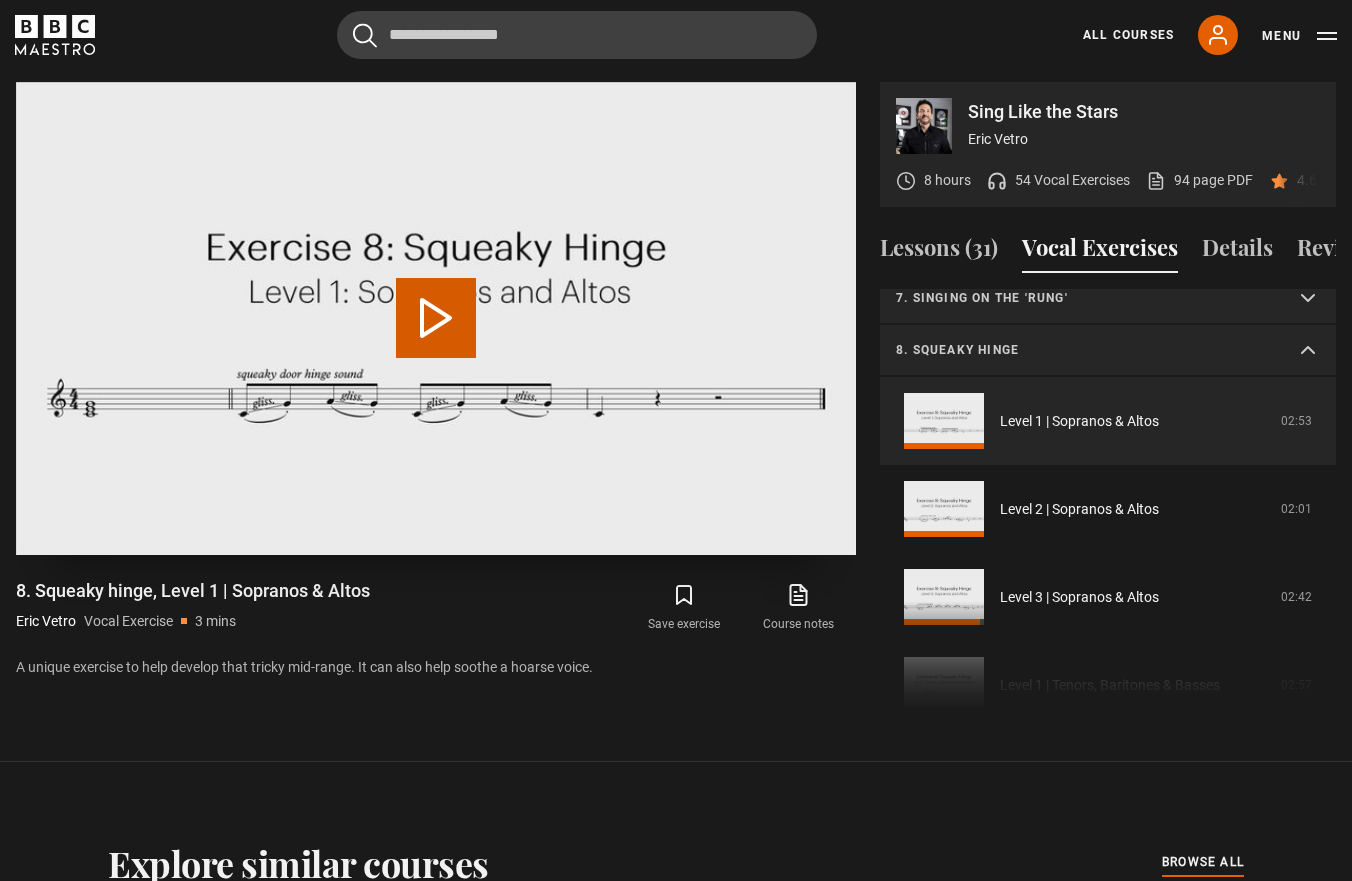 click on "Play Video" at bounding box center [436, 318] 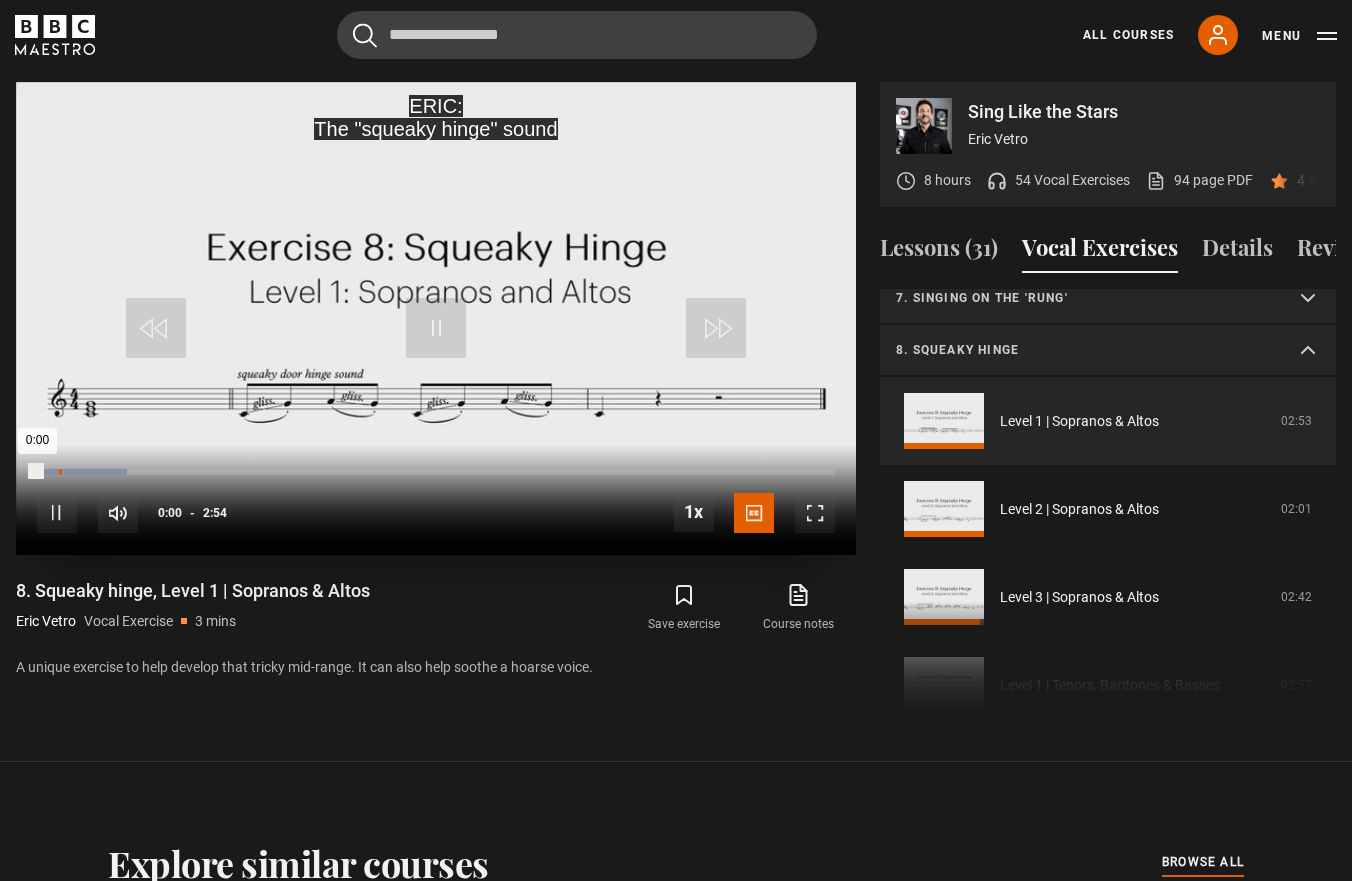 click on "Loaded :  11.34% 0:04 0:00" at bounding box center (436, 472) 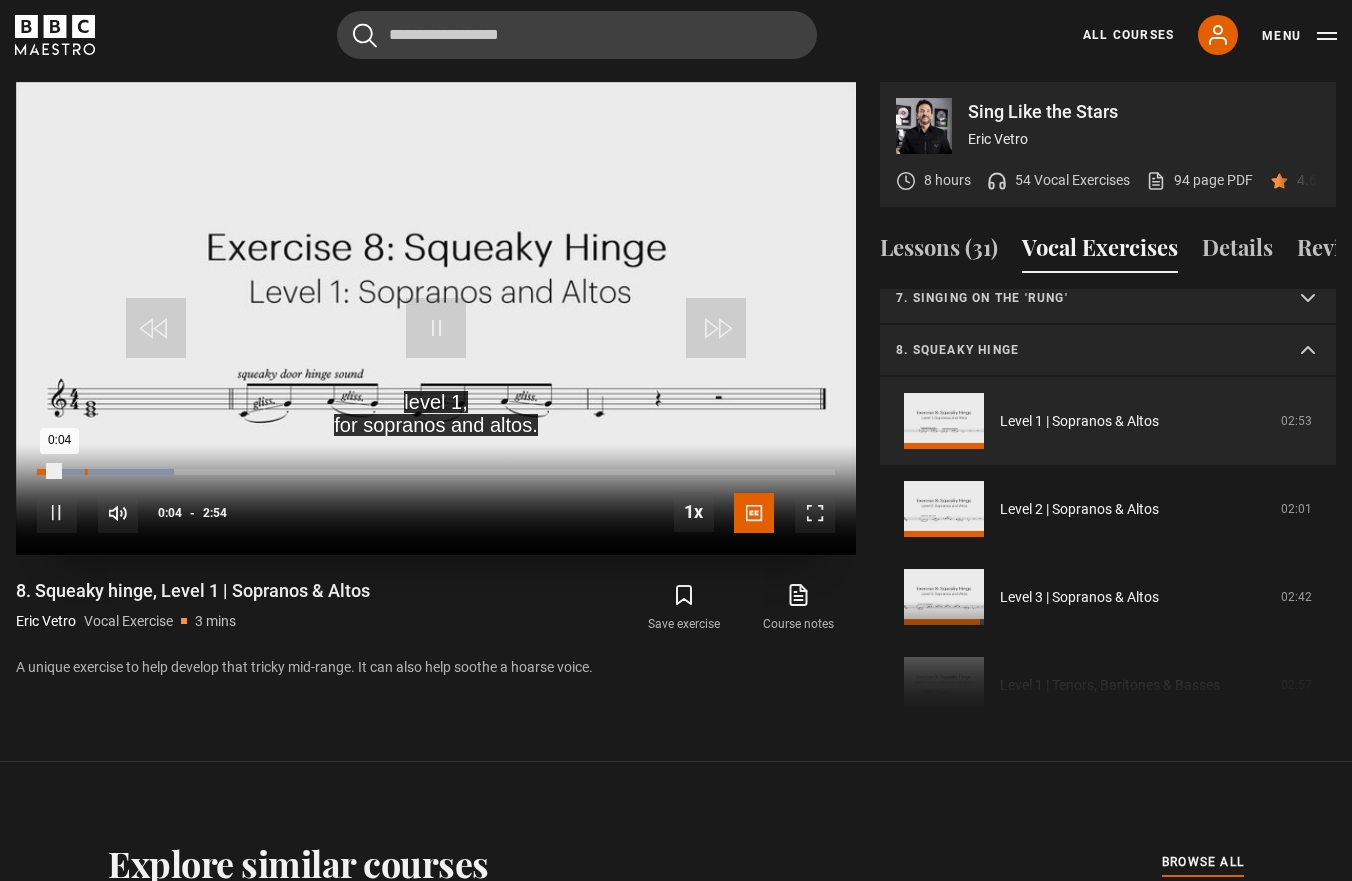 click on "Loaded :  17.20% 0:10 0:04" at bounding box center (436, 472) 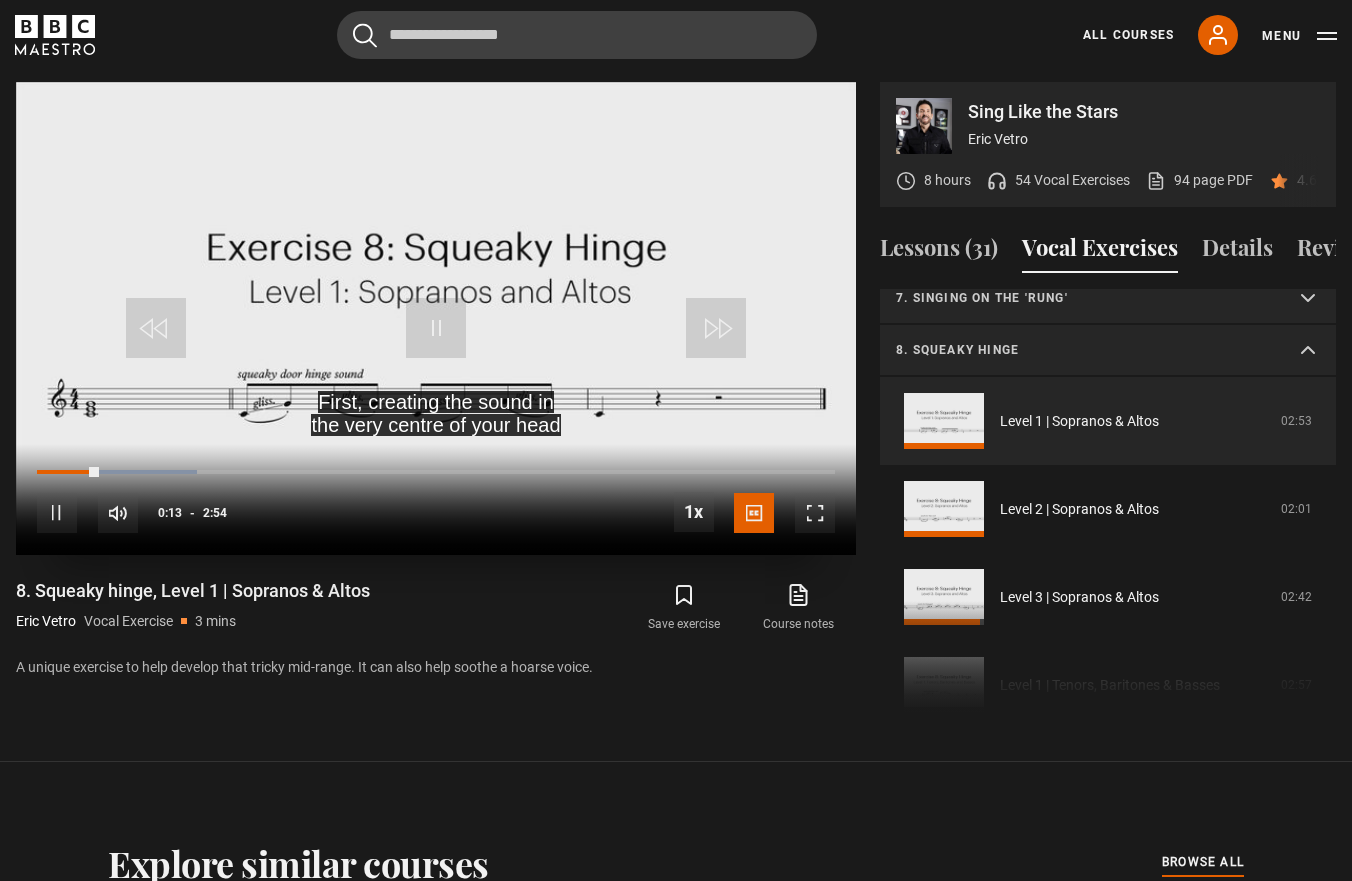 click at bounding box center [815, 513] 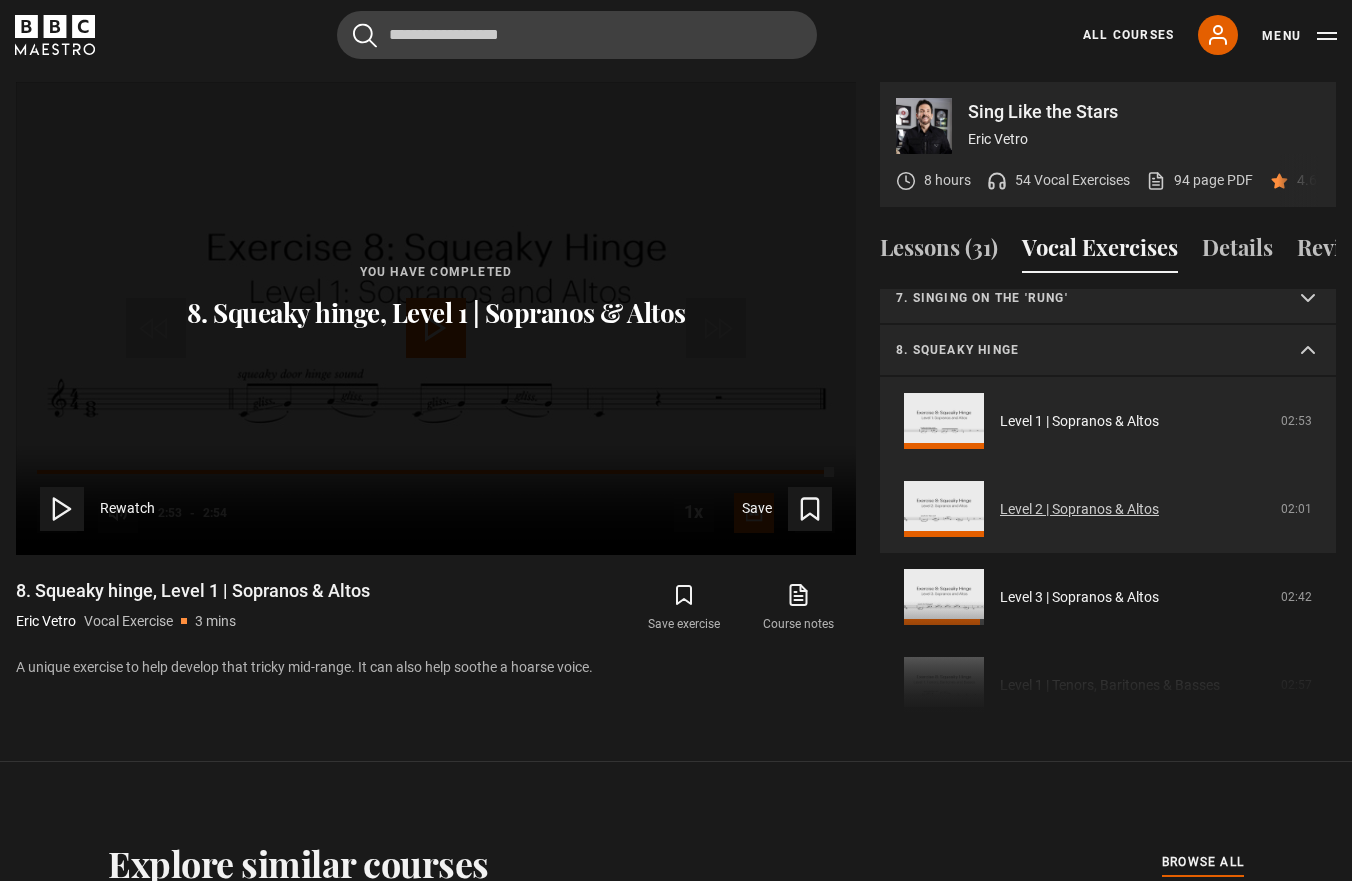 click on "Level 2 | Sopranos & Altos" at bounding box center (1079, 509) 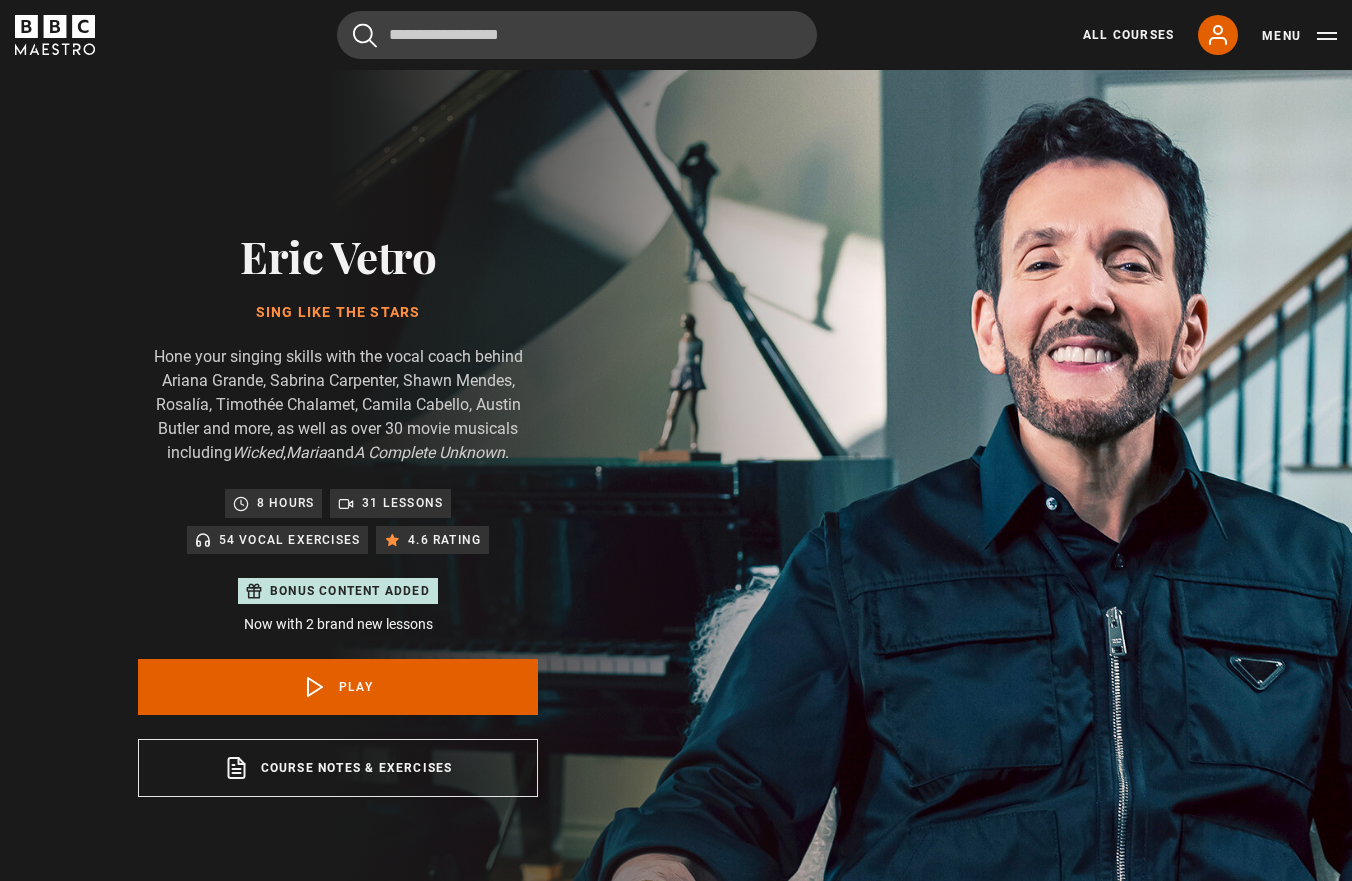 scroll, scrollTop: 955, scrollLeft: 0, axis: vertical 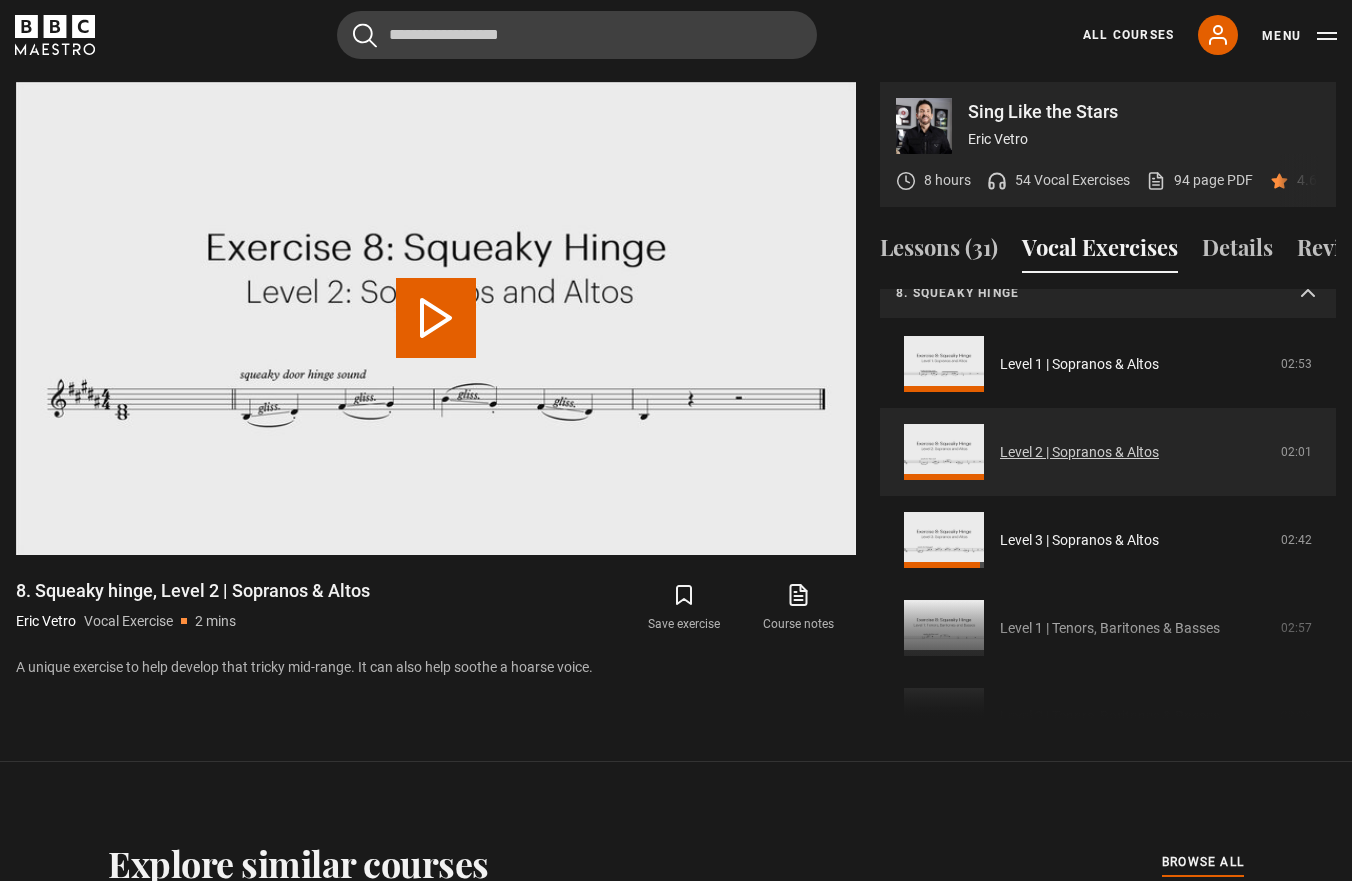 click on "Level 2 | Sopranos & Altos" at bounding box center (1079, 452) 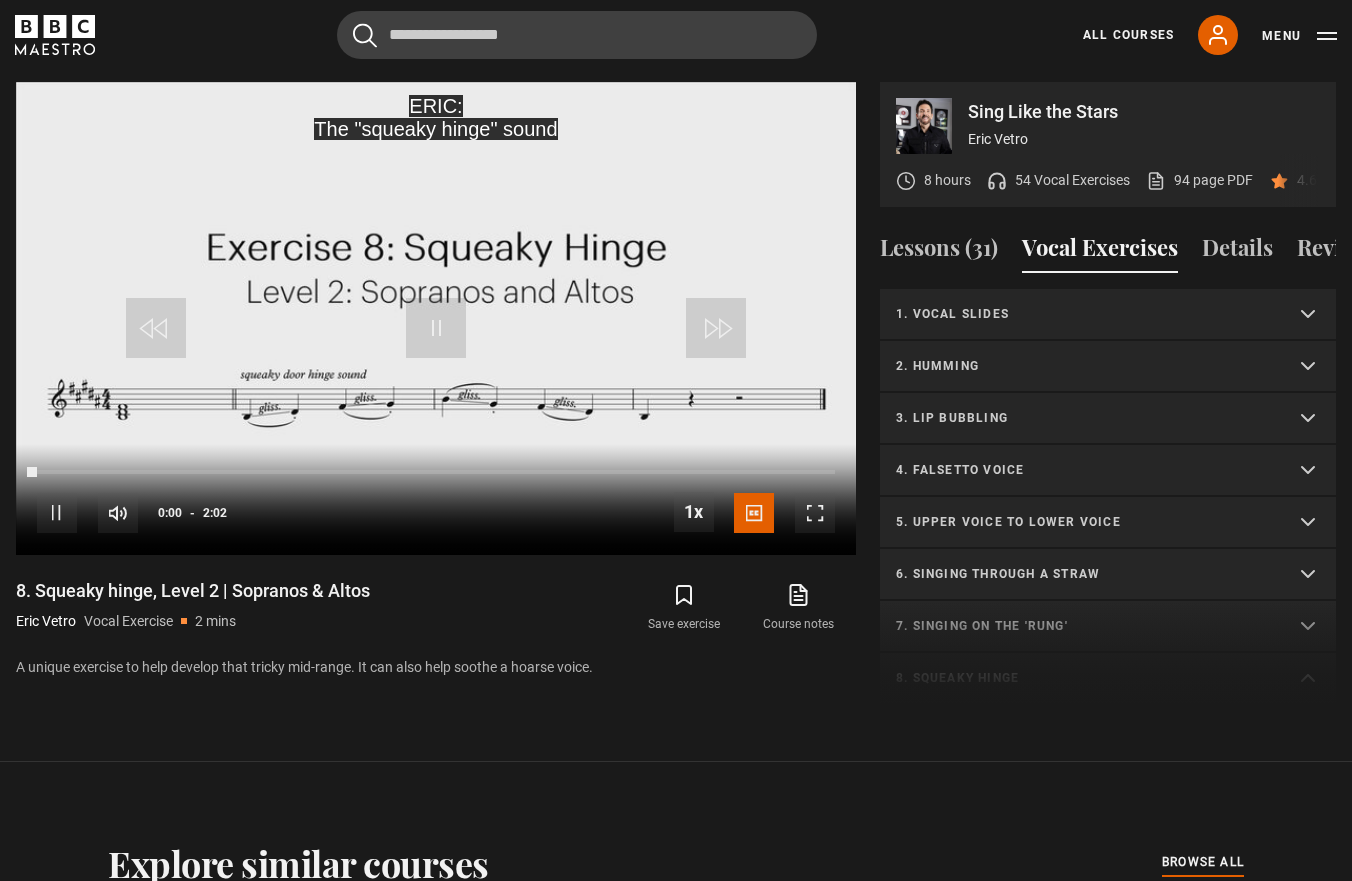 scroll, scrollTop: 416, scrollLeft: 0, axis: vertical 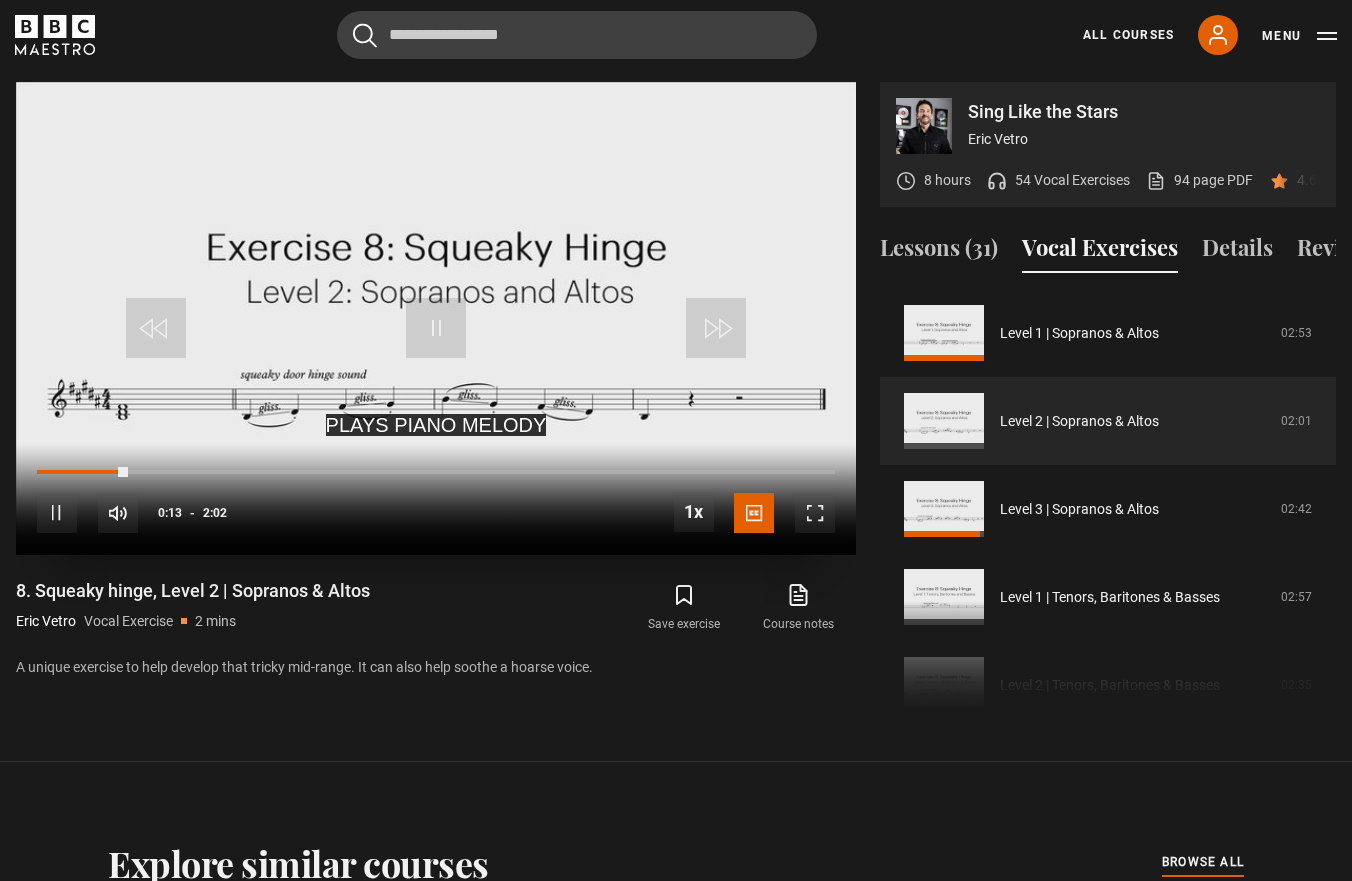 click at bounding box center [815, 513] 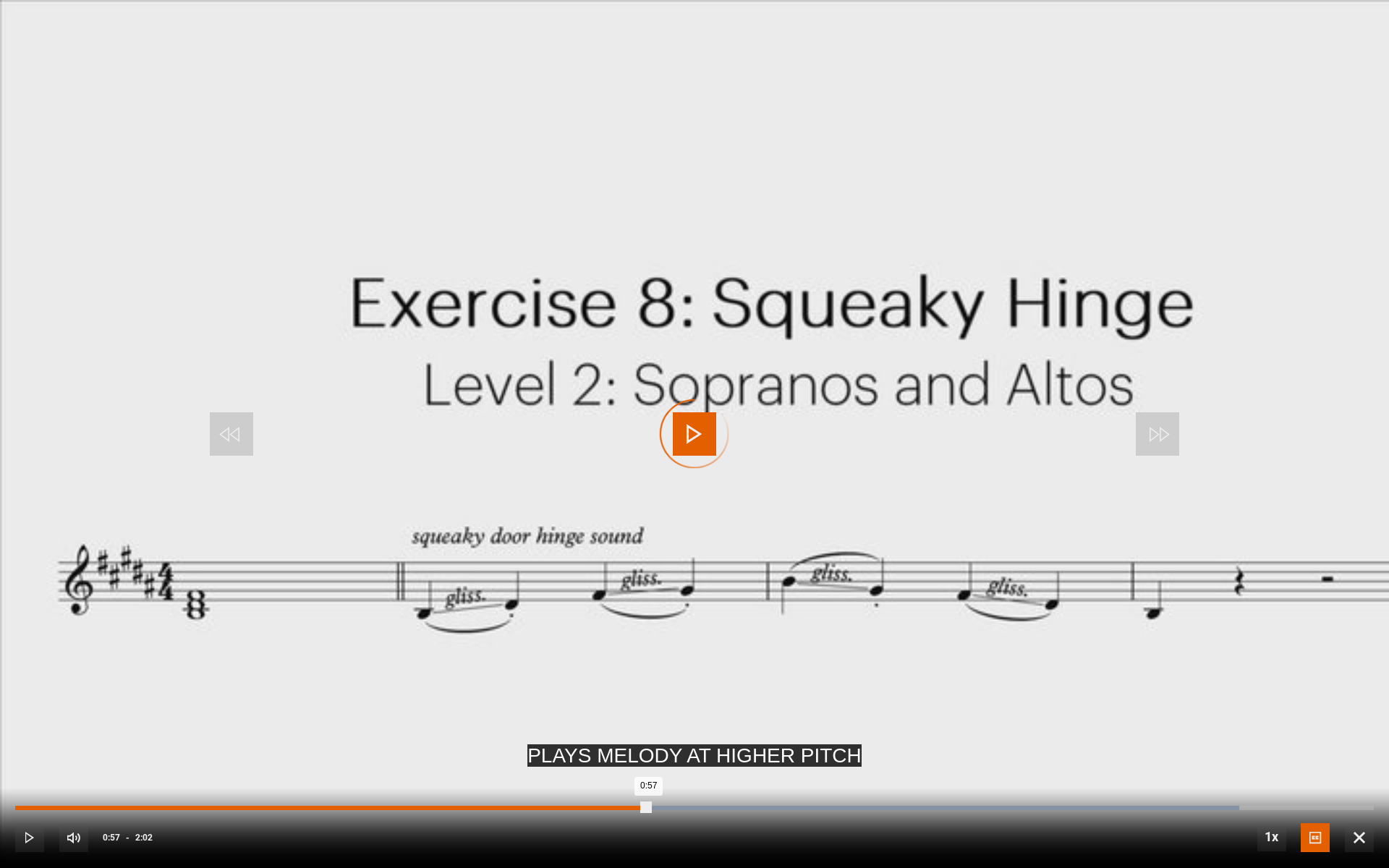 click on "Loaded :  90.08% 0:00 0:57" at bounding box center [694, 808] 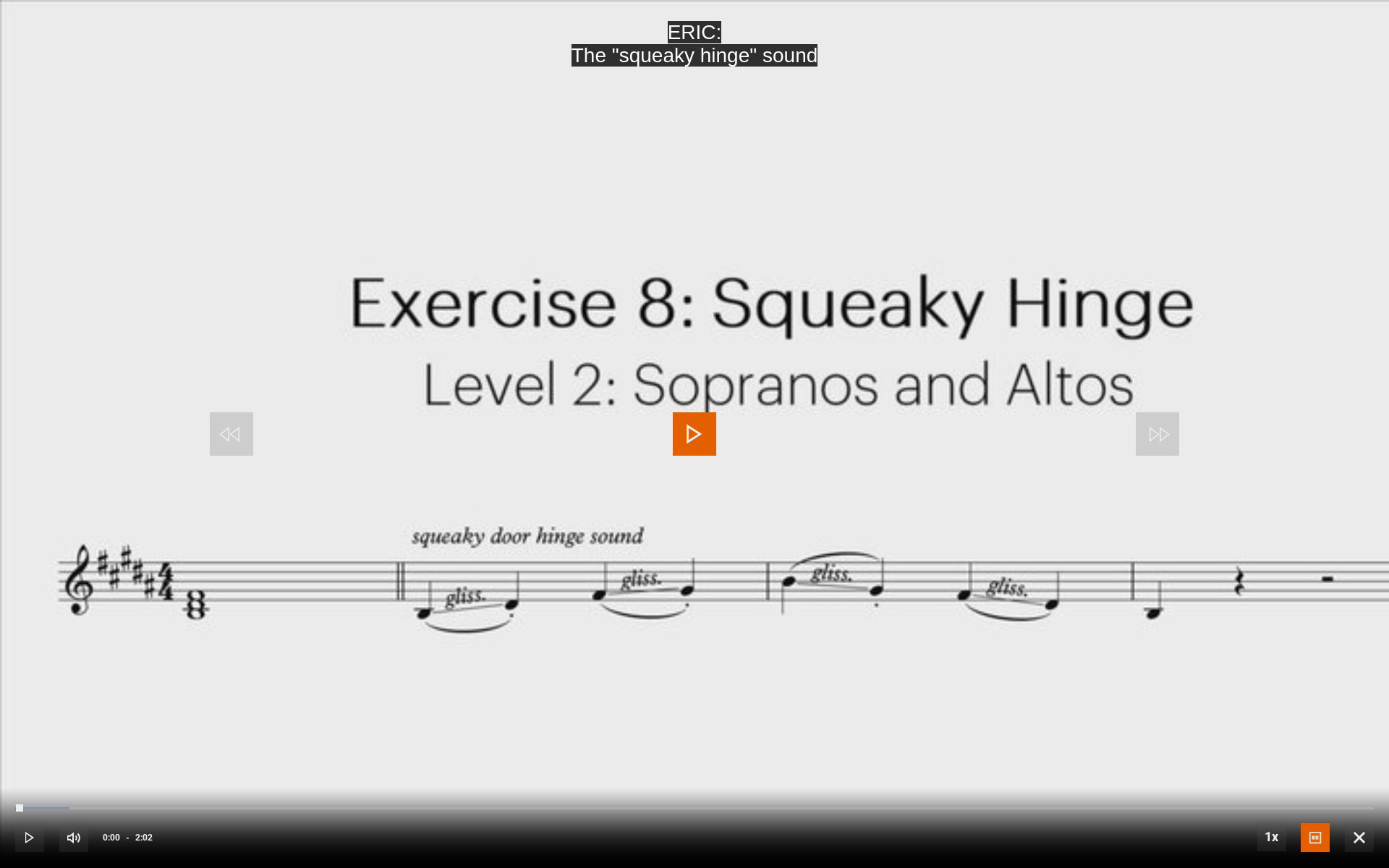 click at bounding box center [30, 838] 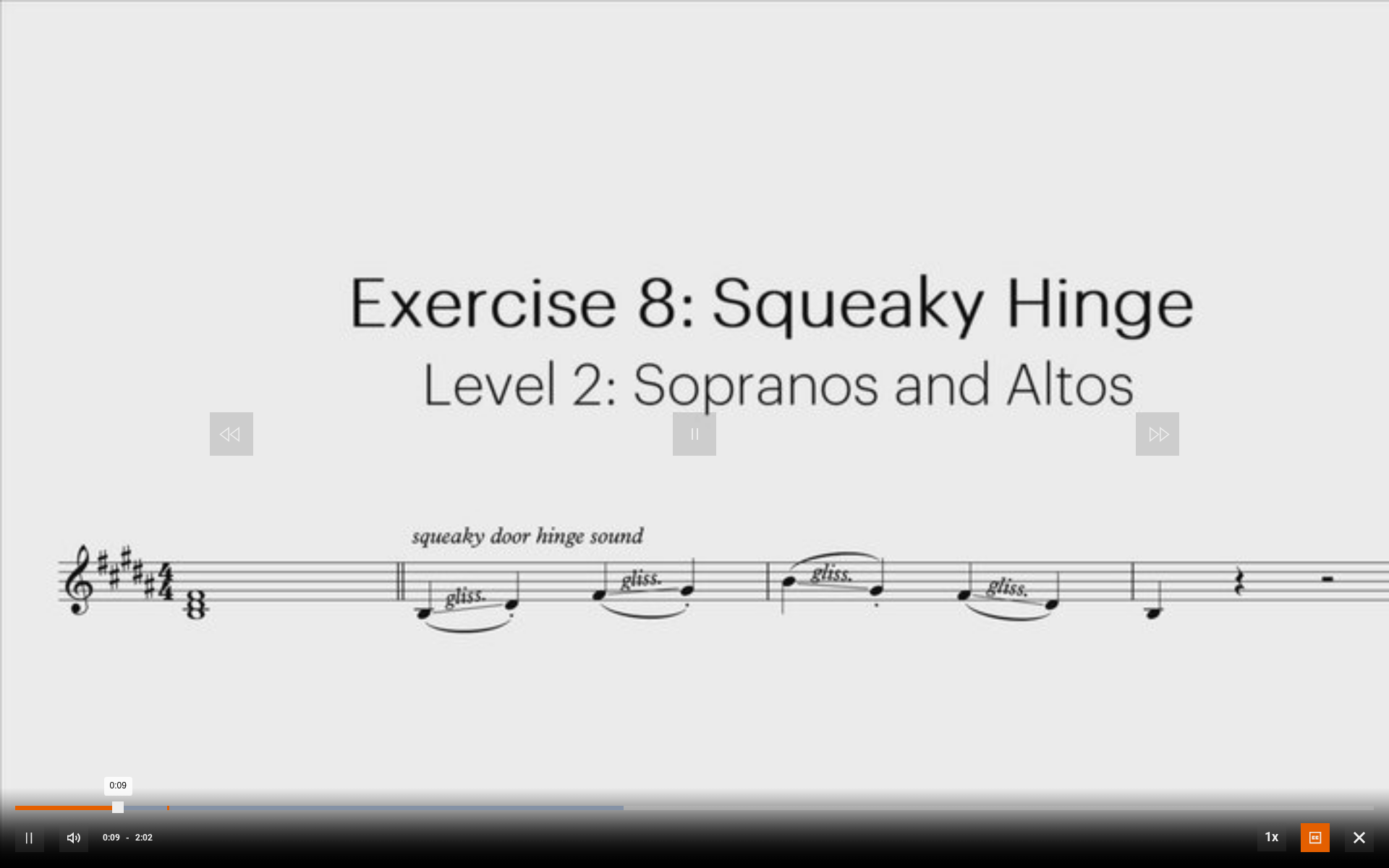 click on "Loaded :  44.76% 0:13 0:09" at bounding box center (694, 808) 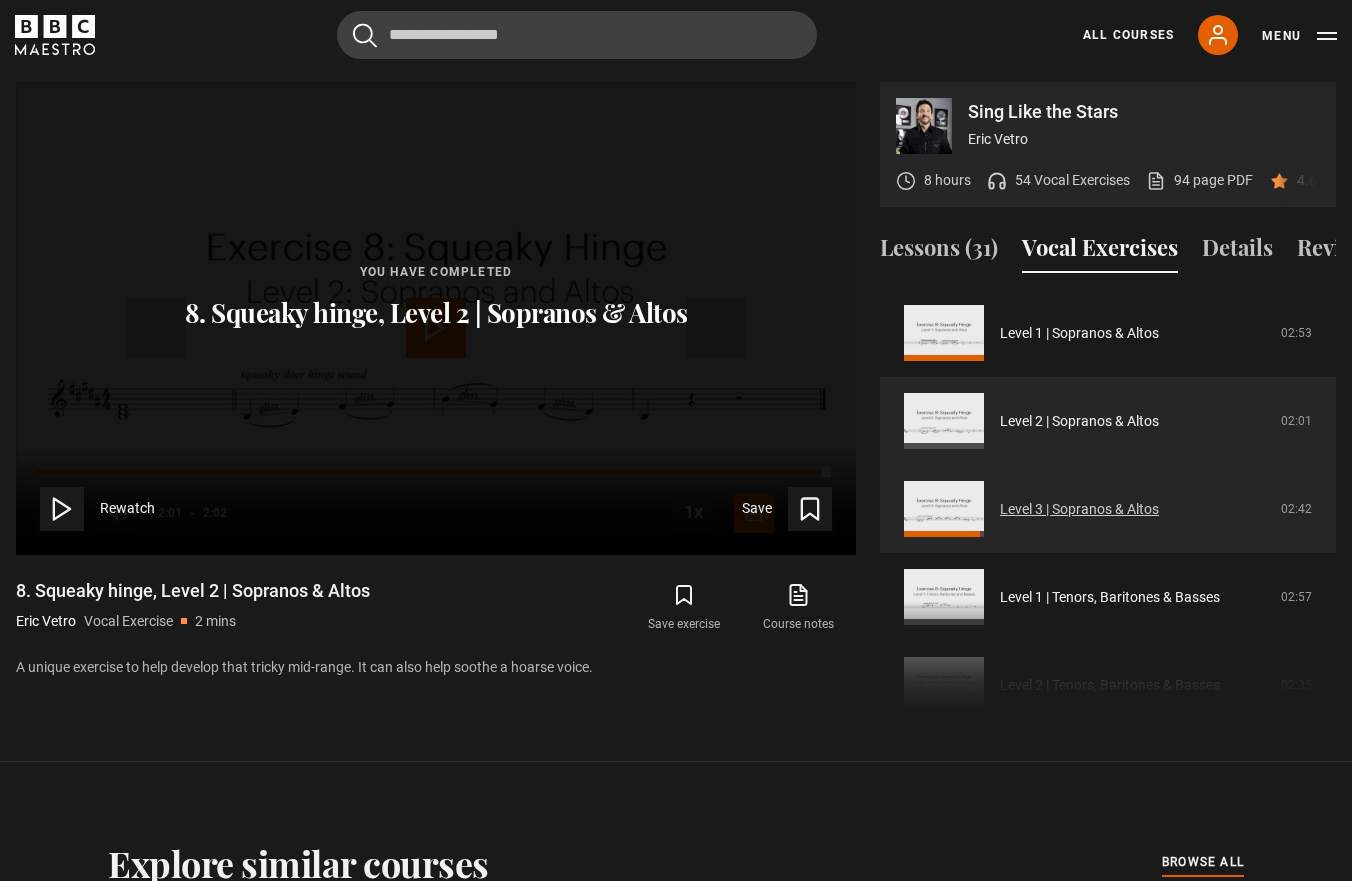 click on "Level 3 | Sopranos & Altos" at bounding box center (1079, 509) 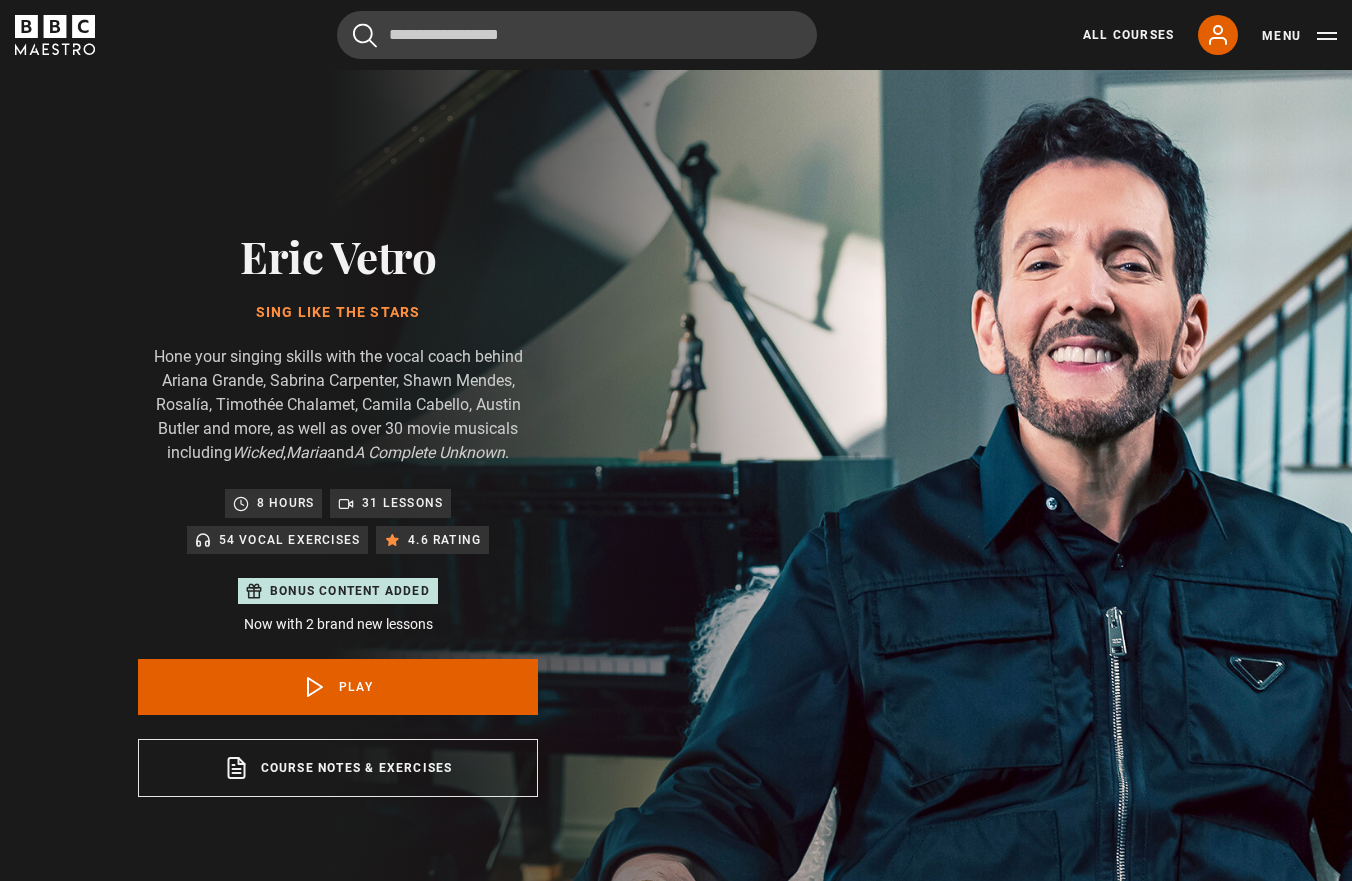 scroll, scrollTop: 955, scrollLeft: 0, axis: vertical 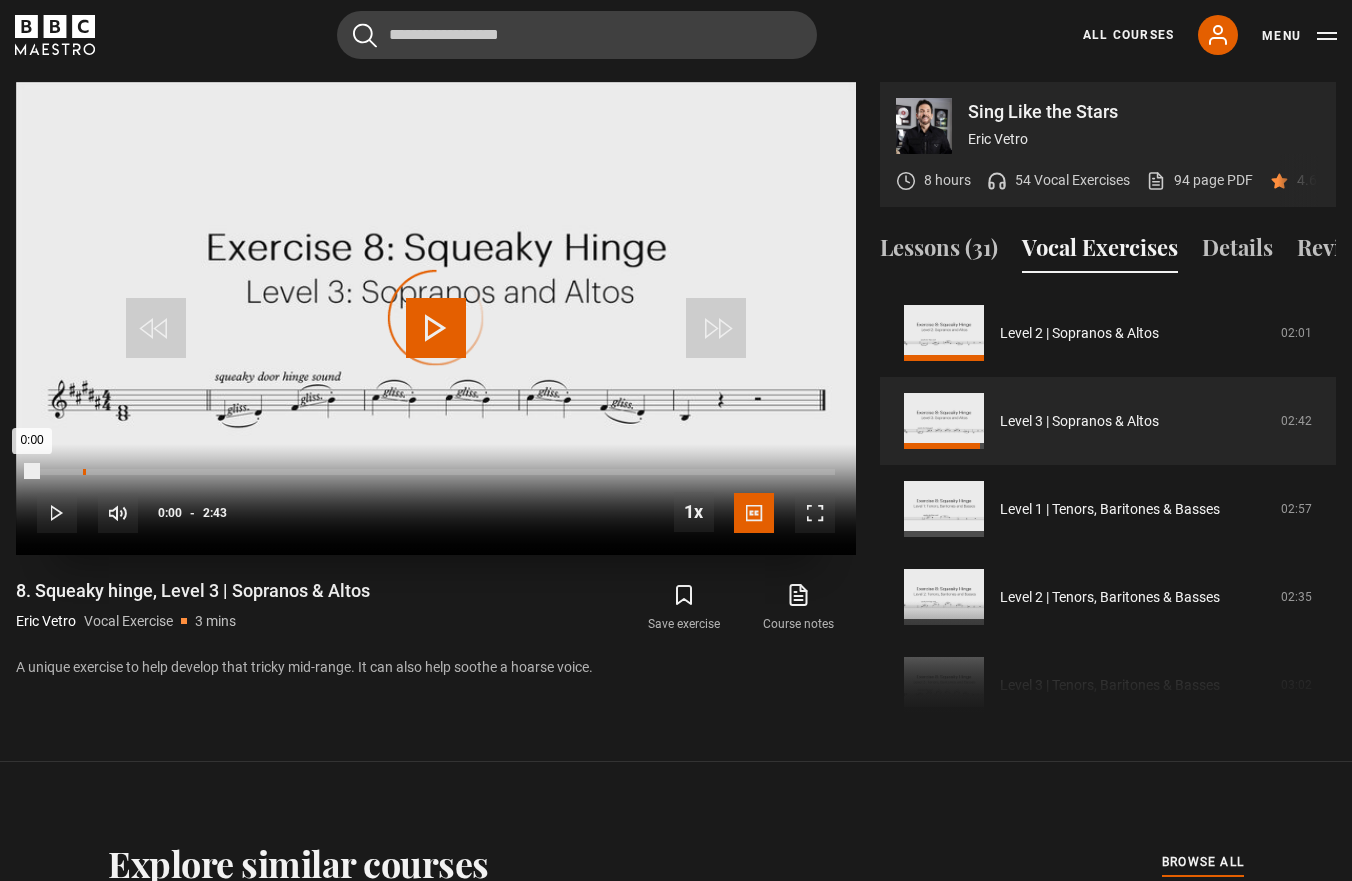 click on "0:09" at bounding box center [84, 472] 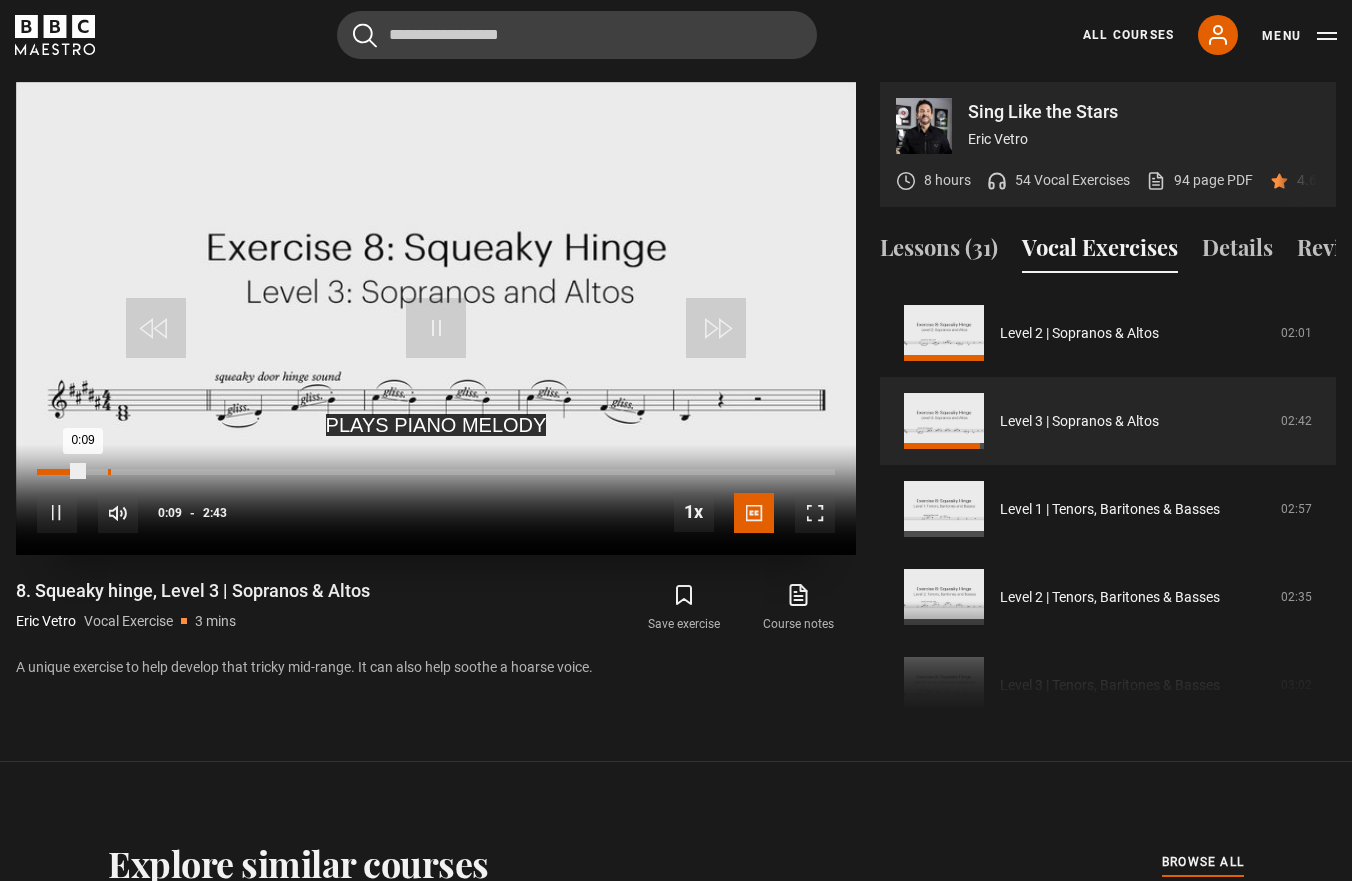 click on "Loaded :  6.08% 0:14 0:09" at bounding box center [436, 472] 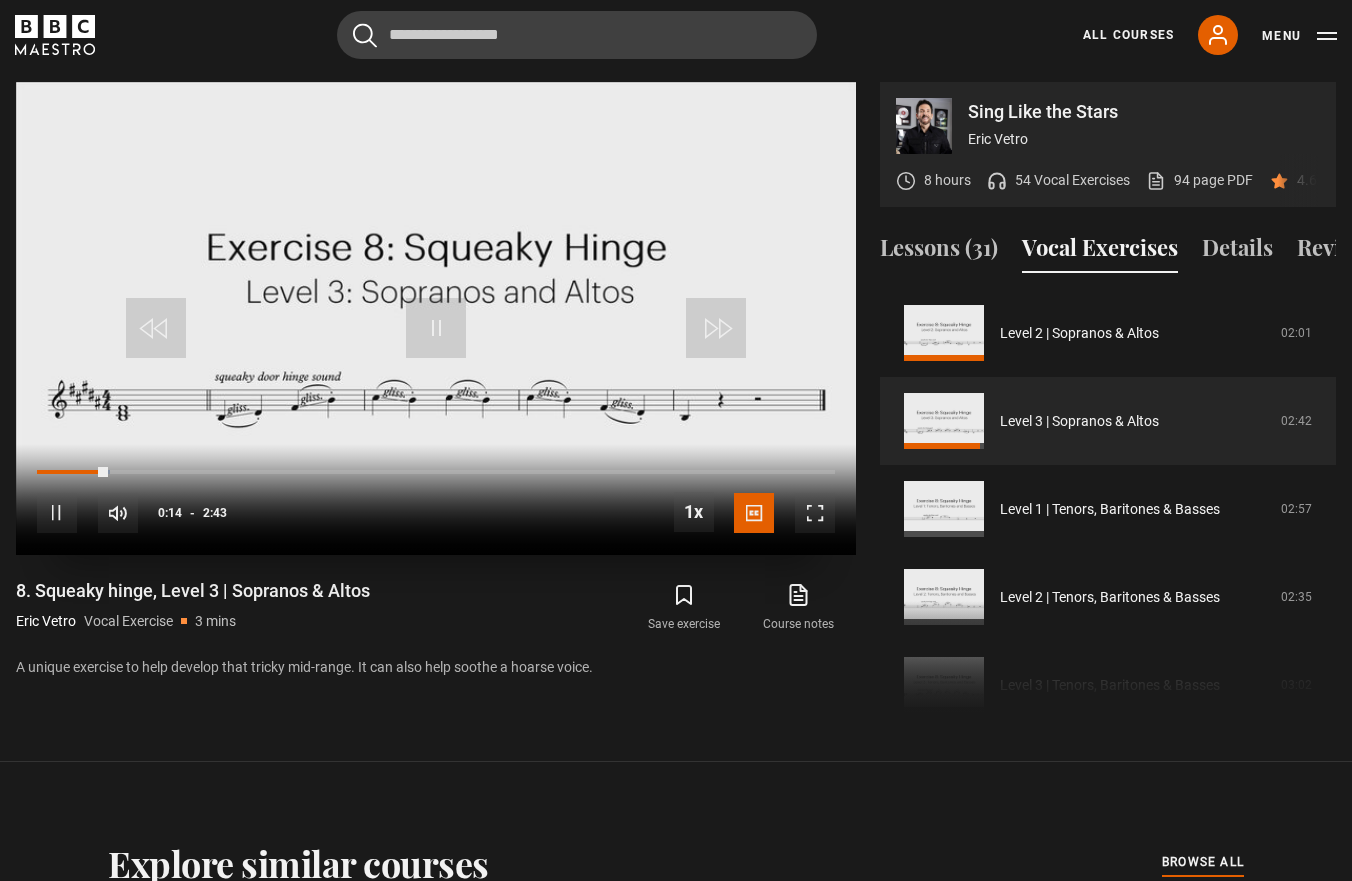 click at bounding box center [815, 513] 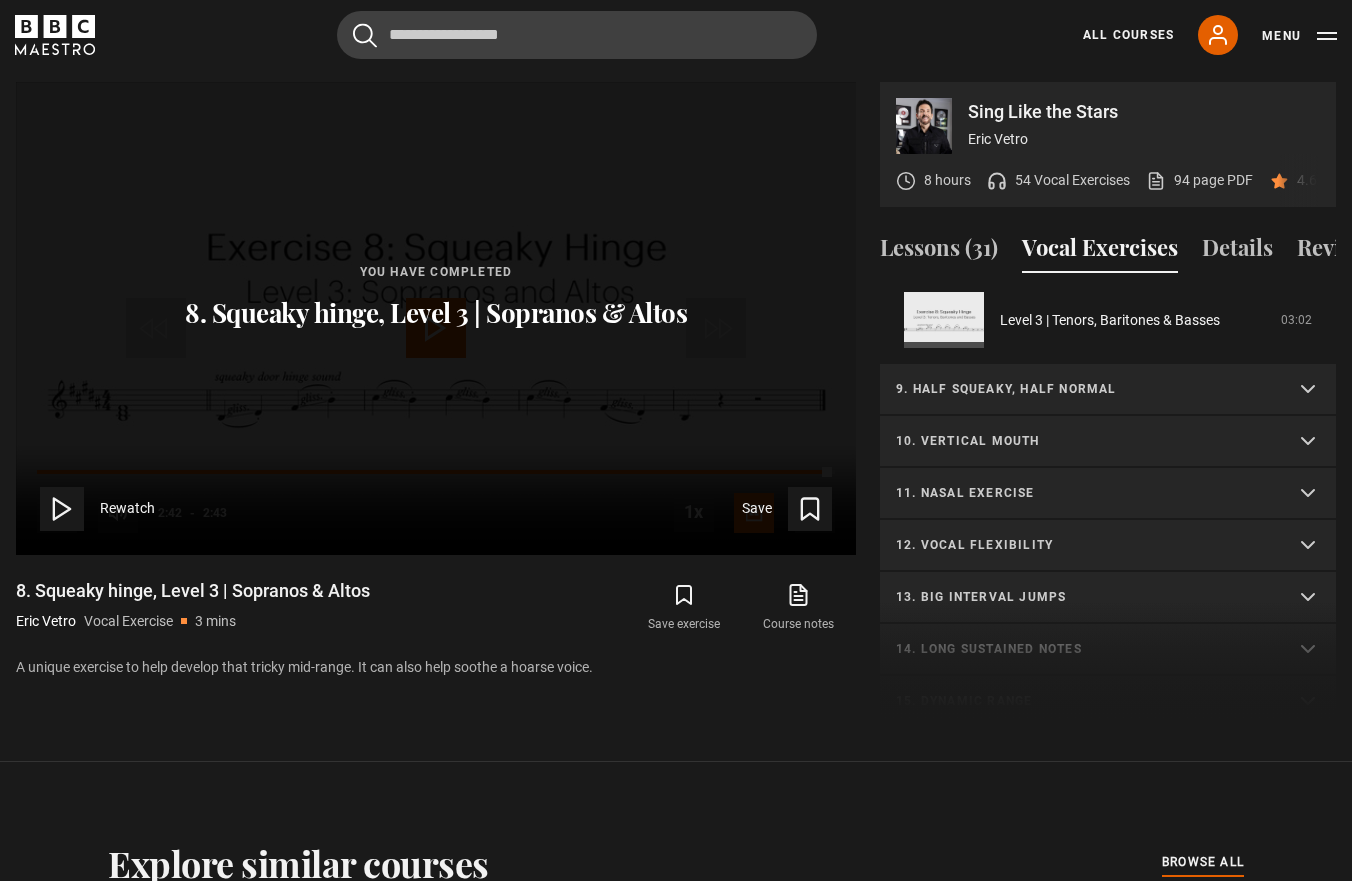 scroll, scrollTop: 884, scrollLeft: 0, axis: vertical 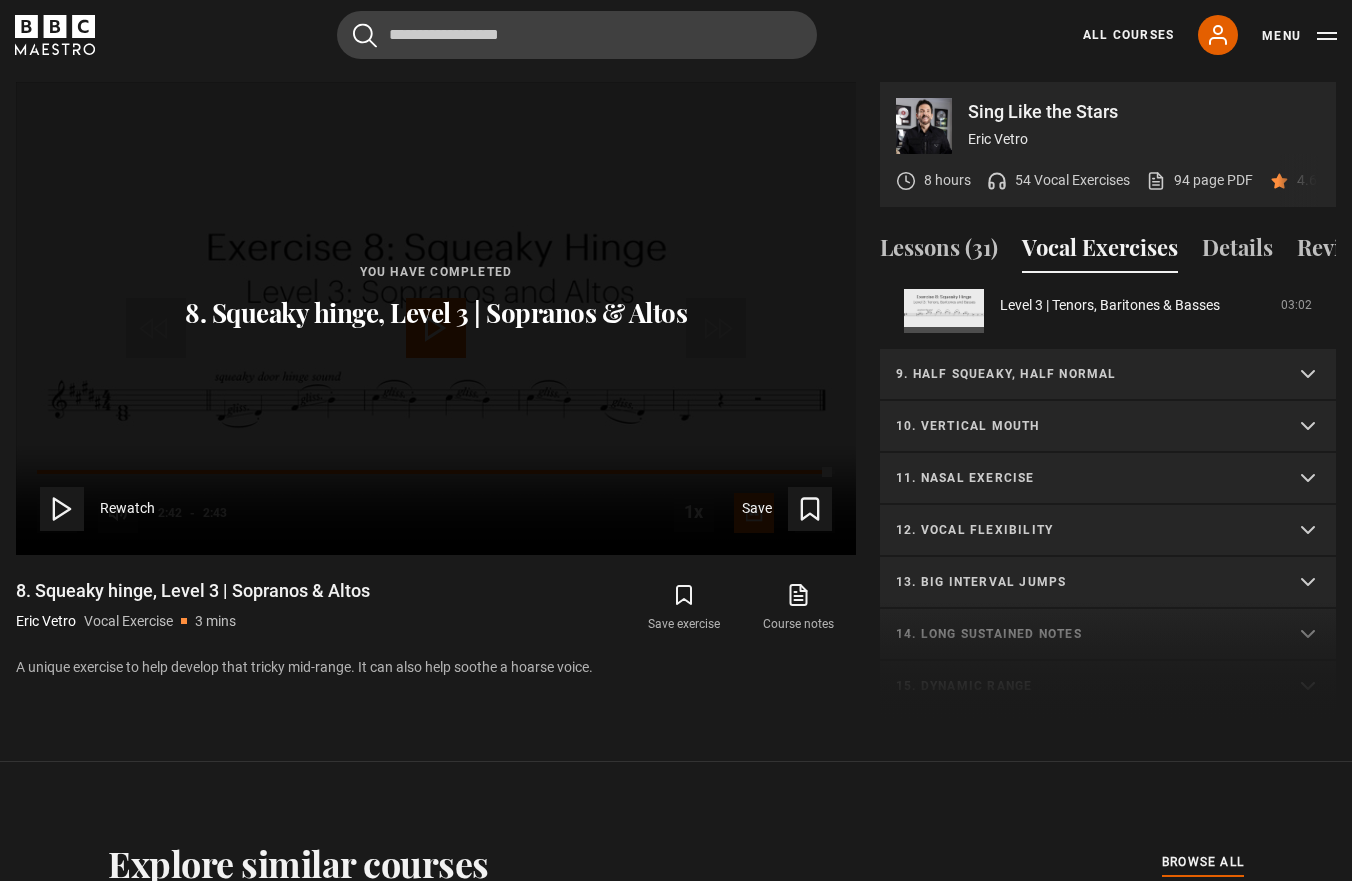 click on "10. Vertical mouth" at bounding box center (1084, 426) 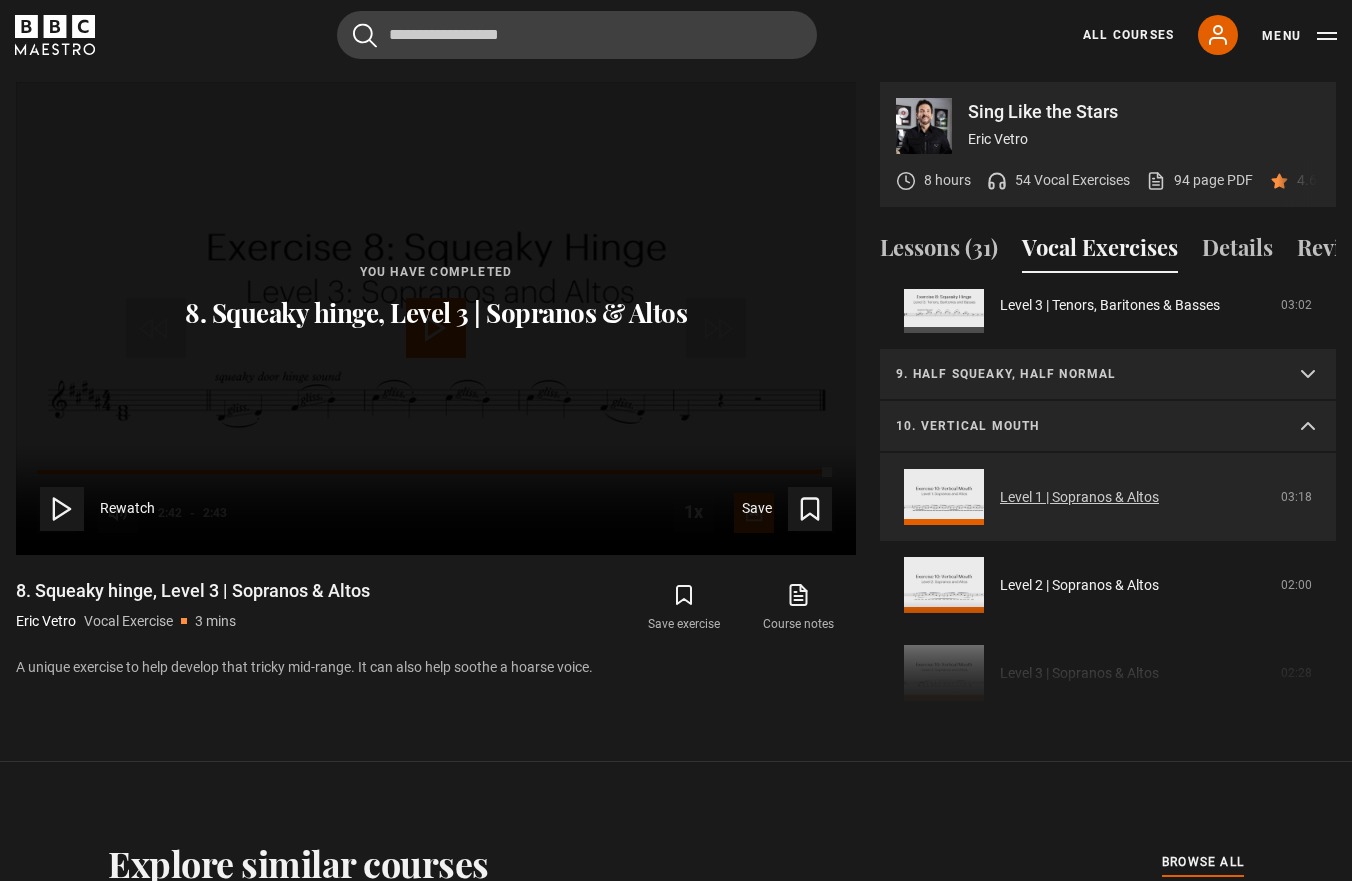 click on "Level 1 | Sopranos & Altos" at bounding box center (1079, 497) 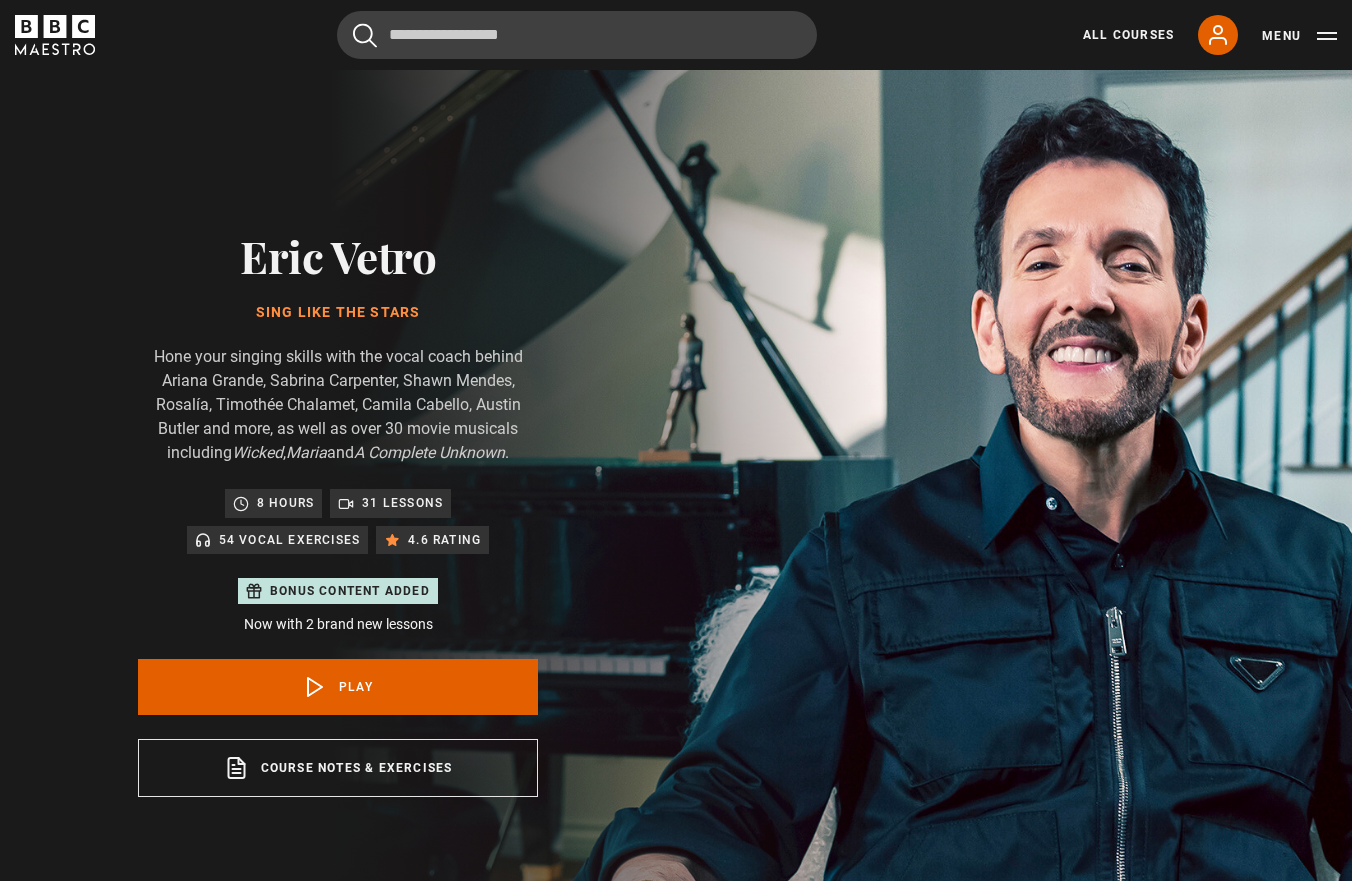 scroll, scrollTop: 955, scrollLeft: 0, axis: vertical 